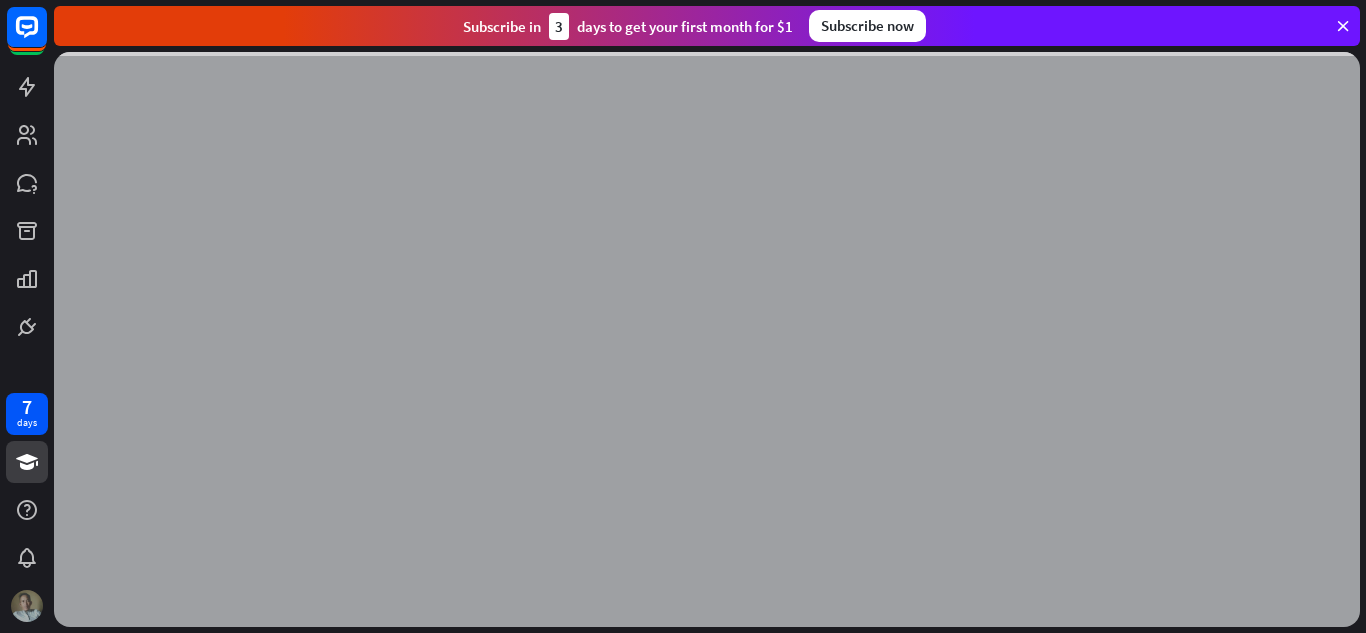 scroll, scrollTop: 0, scrollLeft: 0, axis: both 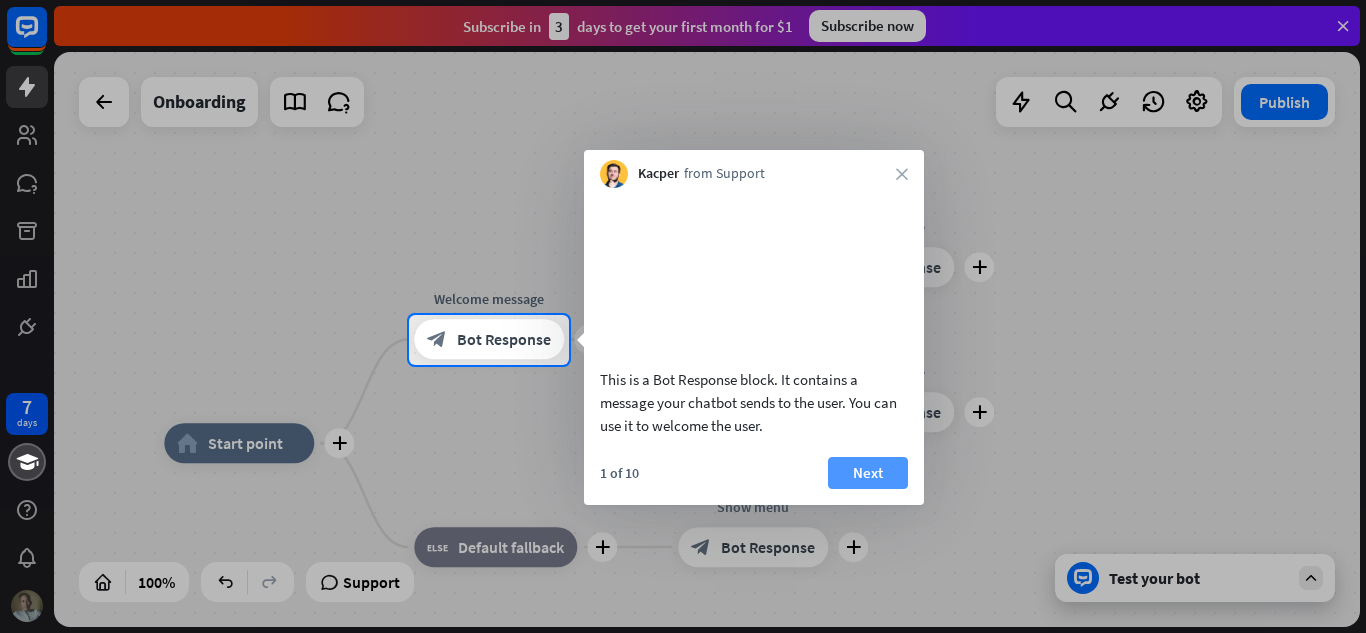 click on "Next" at bounding box center (868, 473) 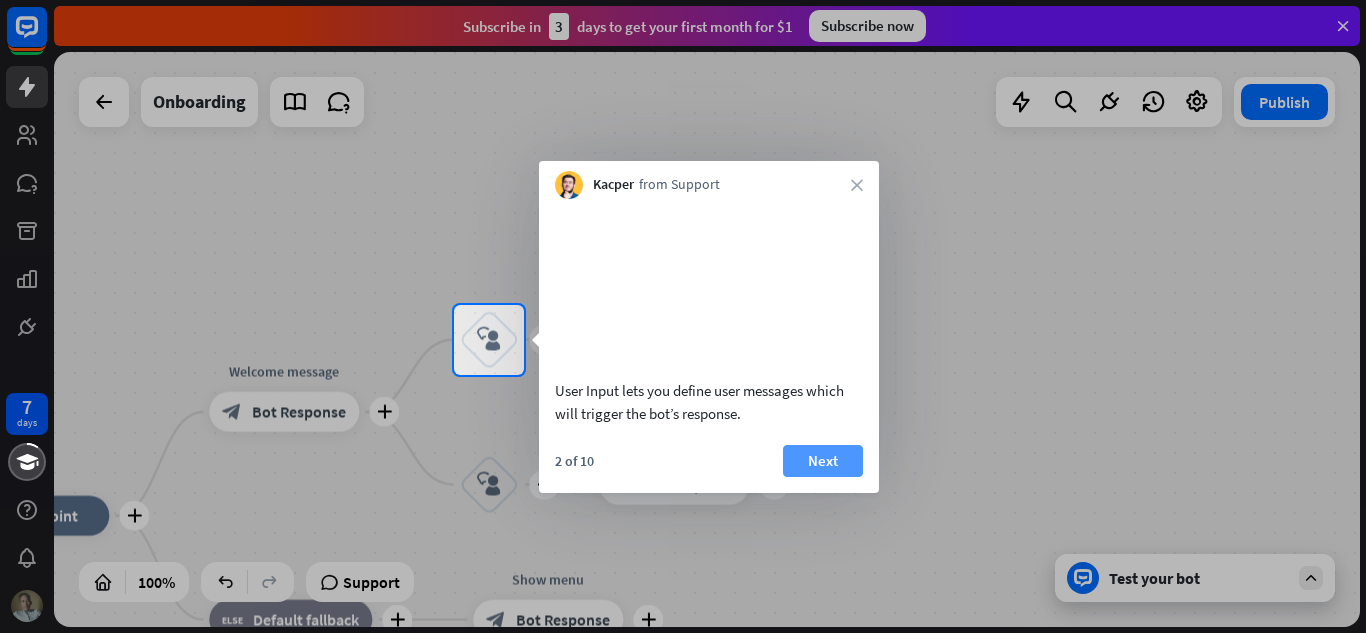 click on "Next" at bounding box center (823, 461) 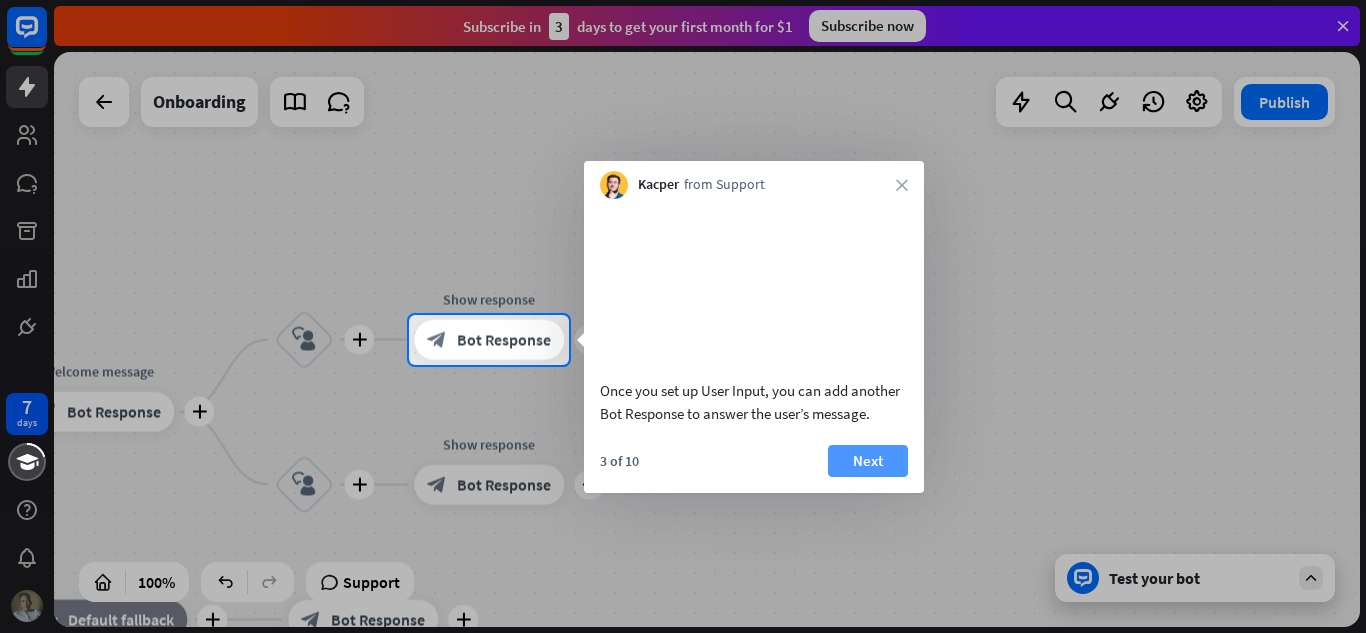 click on "Next" at bounding box center (868, 461) 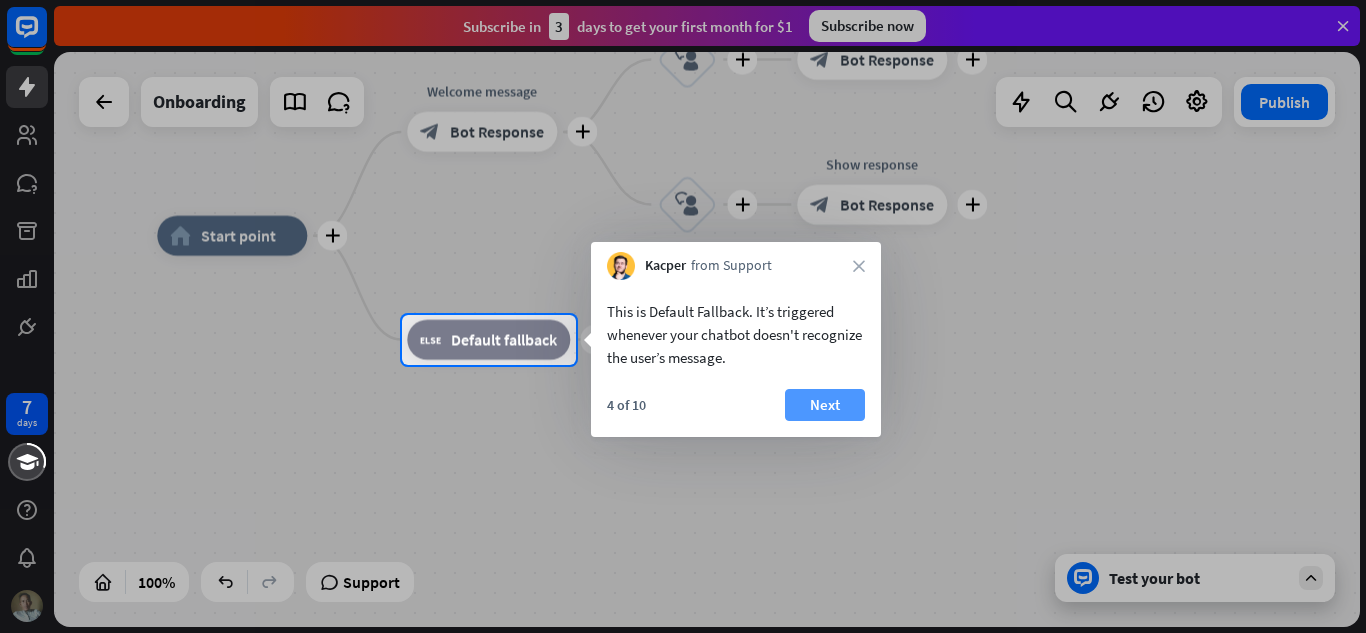 click on "Next" at bounding box center (825, 405) 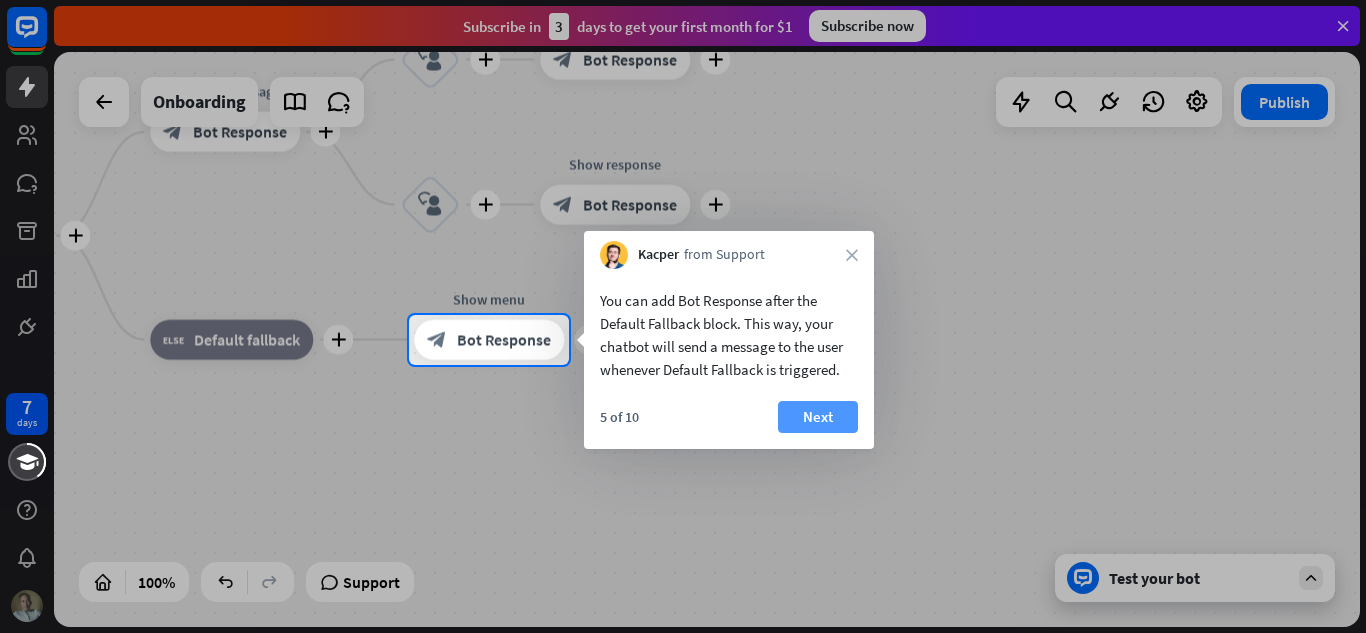 click on "Next" at bounding box center (818, 417) 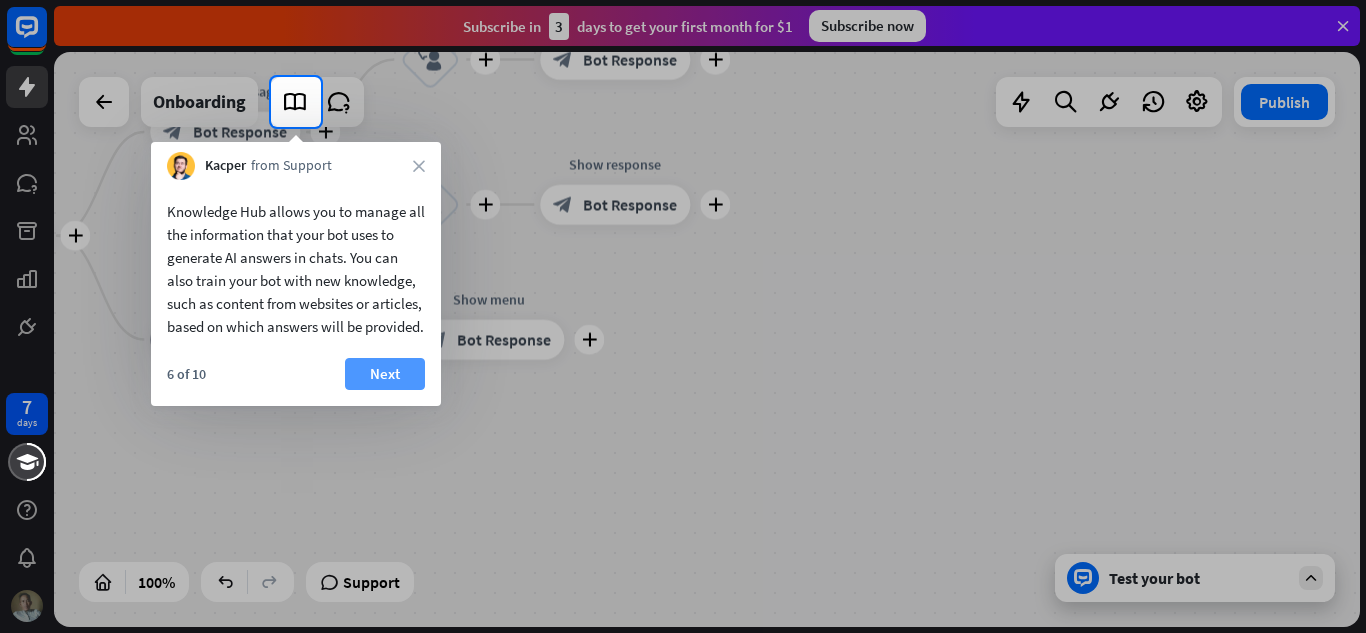 click on "Next" at bounding box center (385, 374) 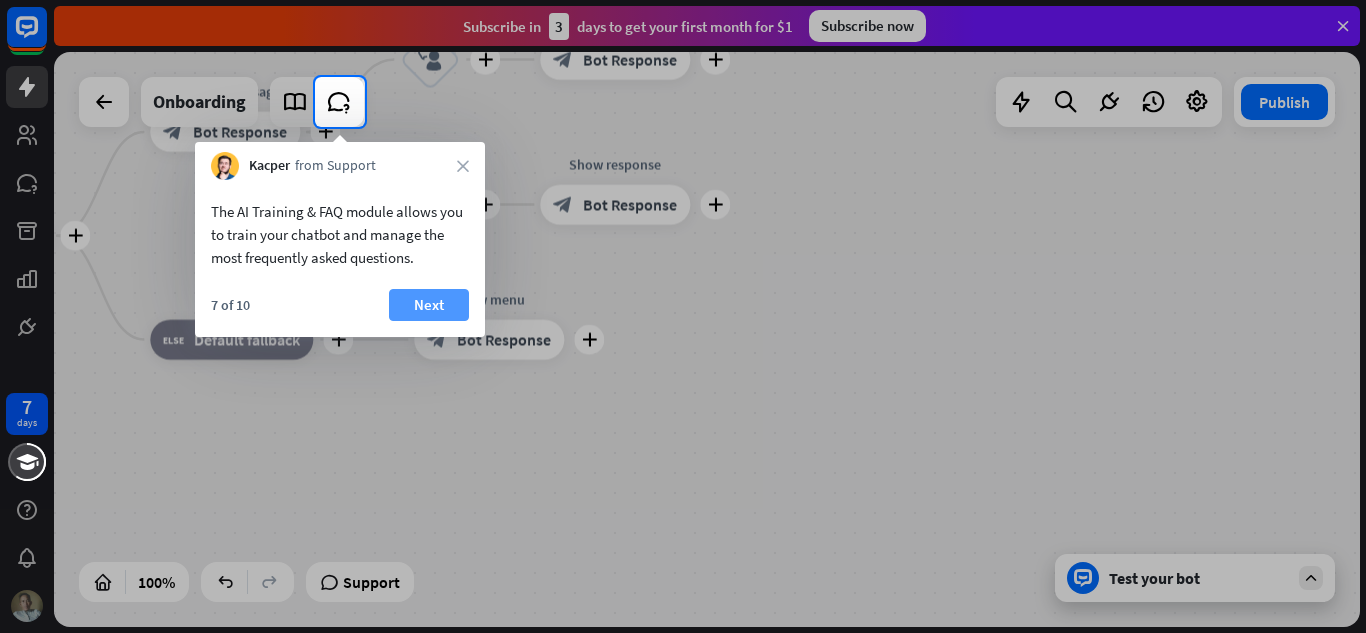 click on "Next" at bounding box center (429, 305) 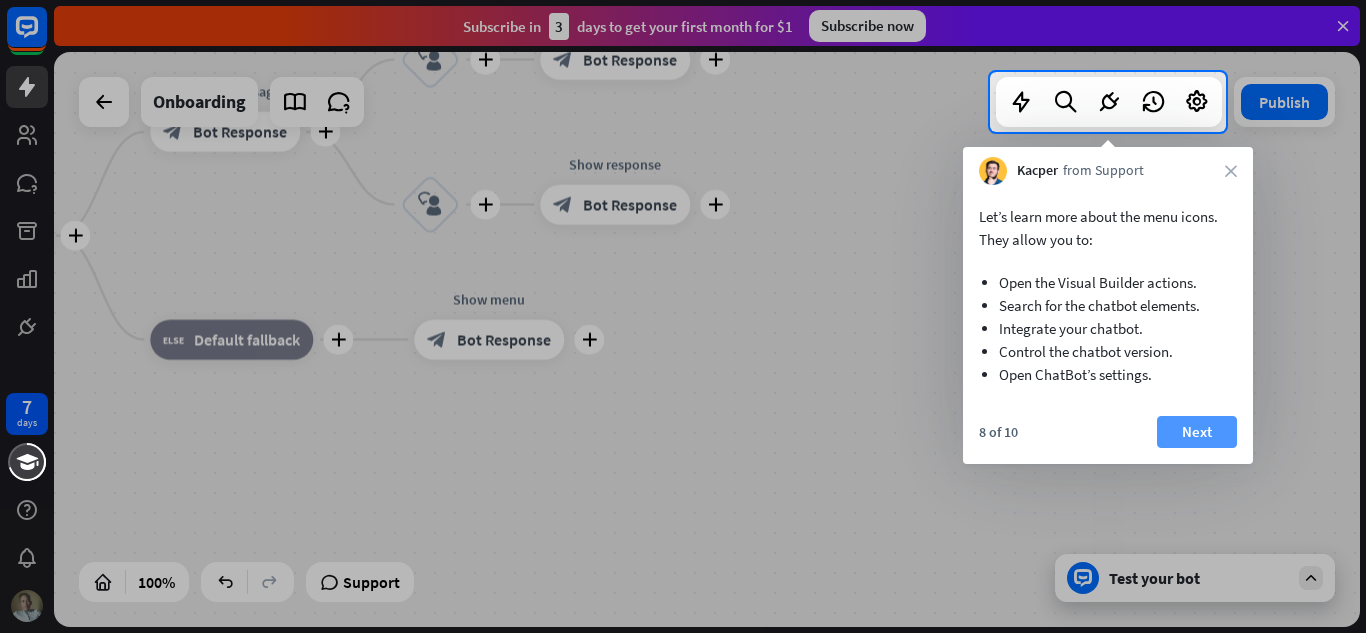 click on "Next" at bounding box center [1197, 432] 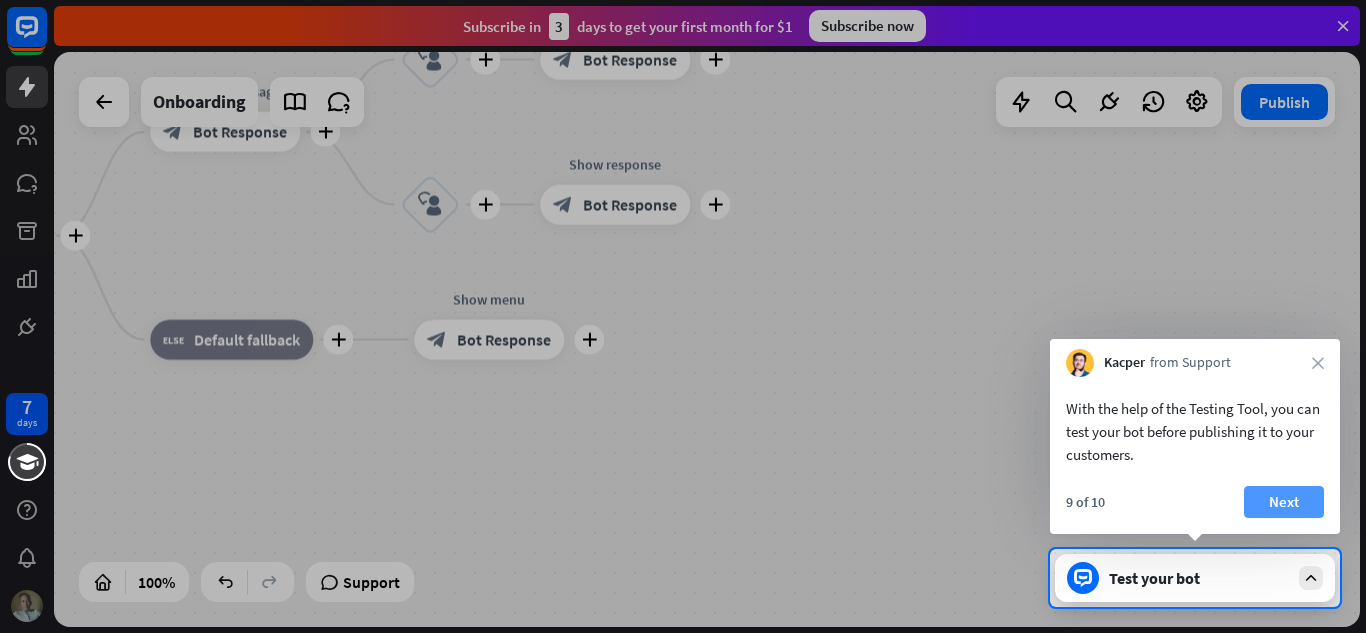 click on "Next" at bounding box center (1284, 502) 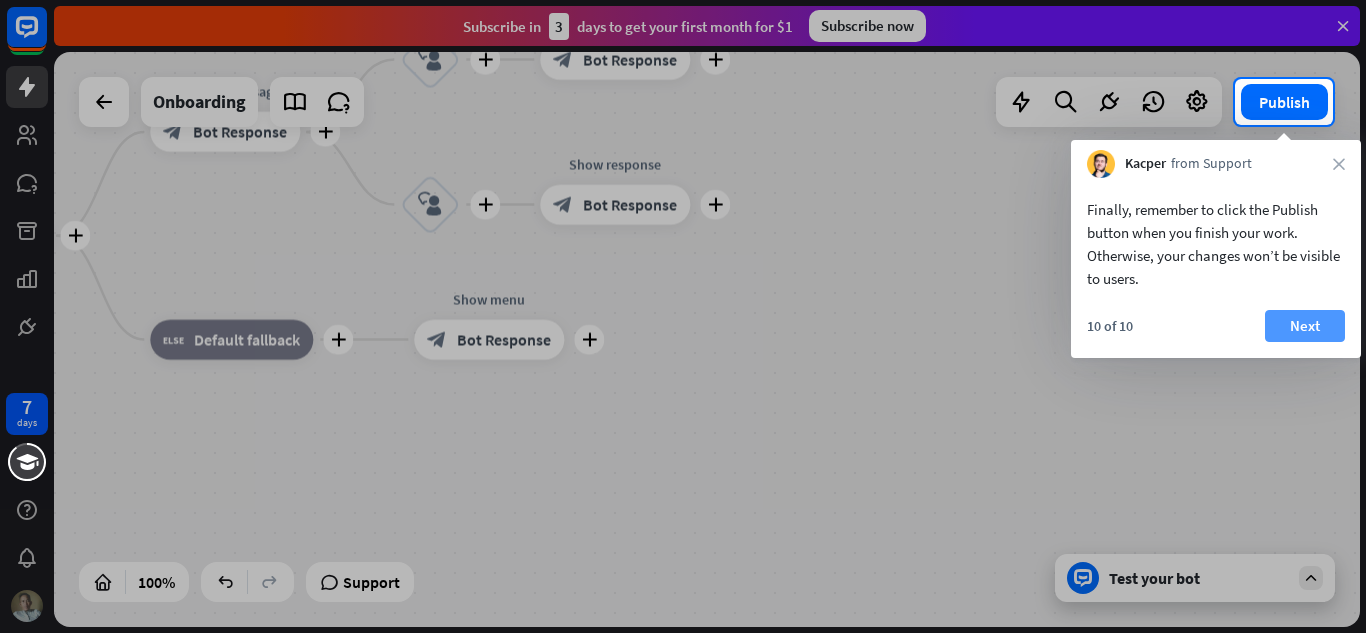 click on "Next" at bounding box center (1305, 326) 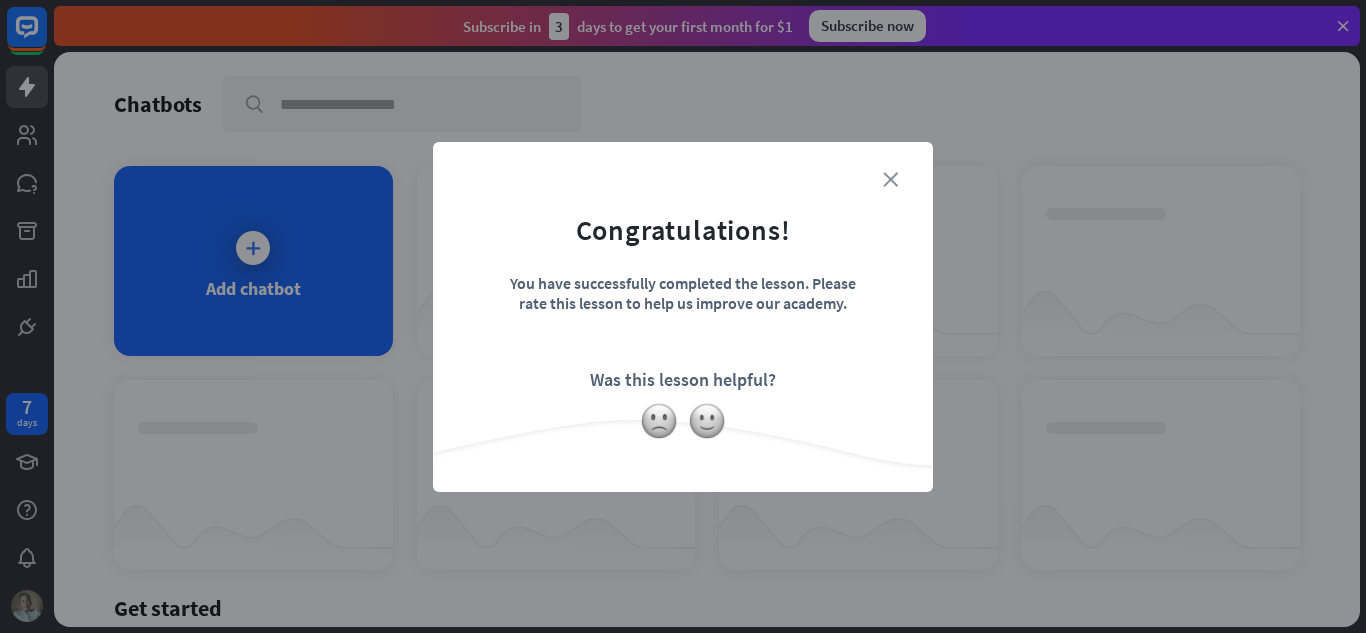 click on "close" at bounding box center (890, 179) 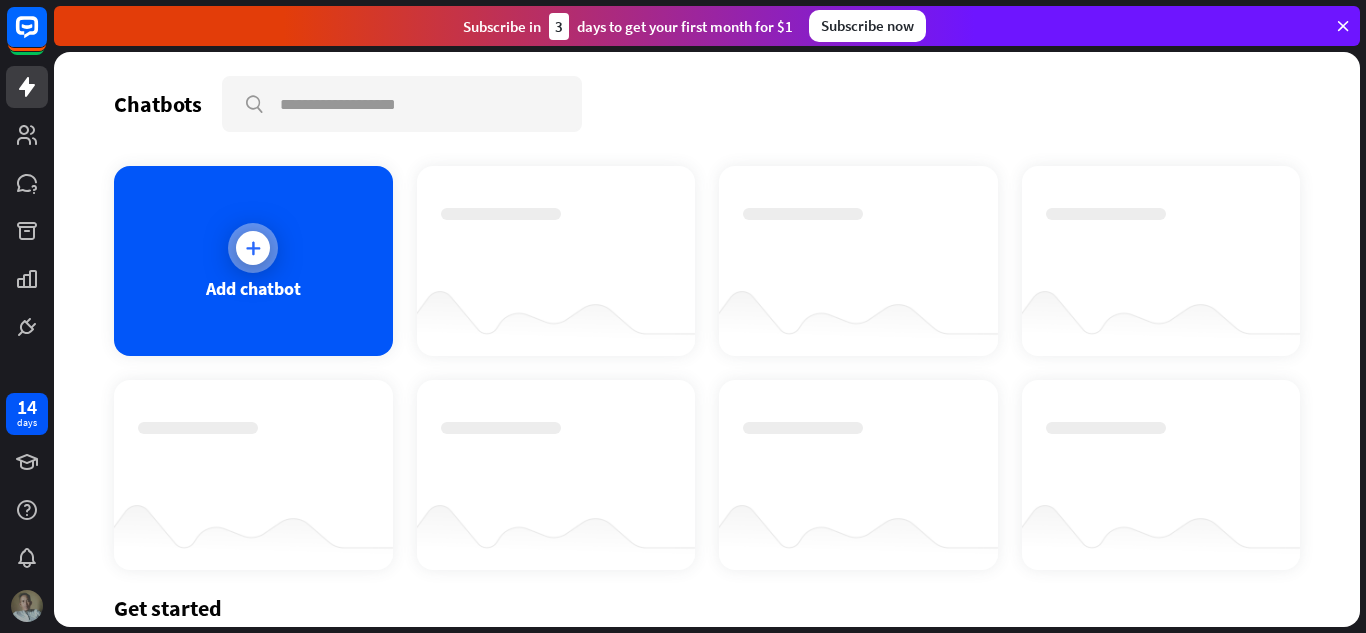 click at bounding box center [253, 248] 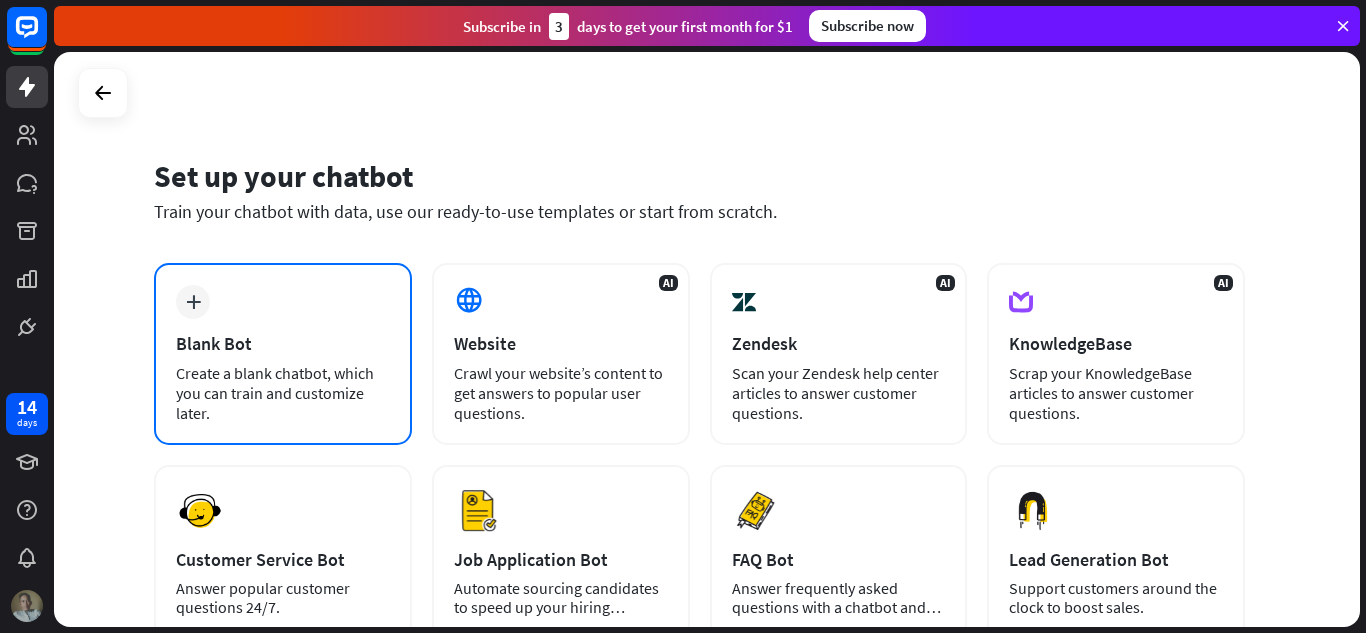 click on "plus   Blank Bot
Create a blank chatbot, which you can train and
customize later." at bounding box center (283, 354) 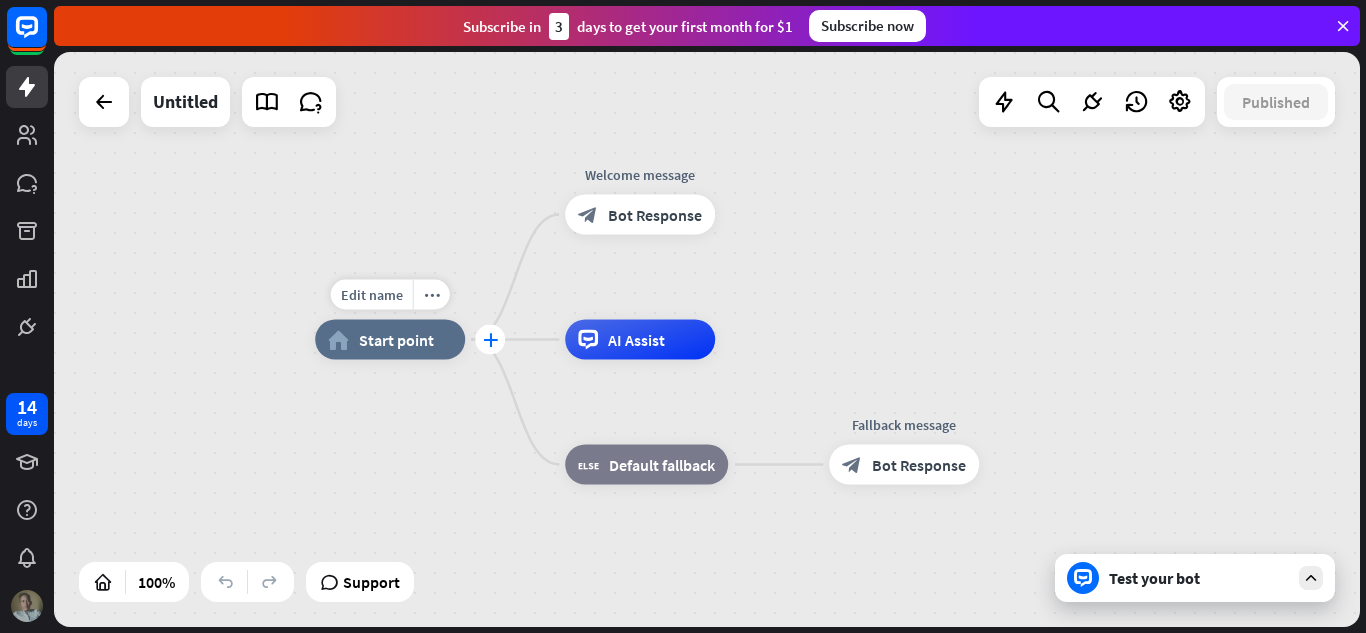 click on "plus" at bounding box center [490, 340] 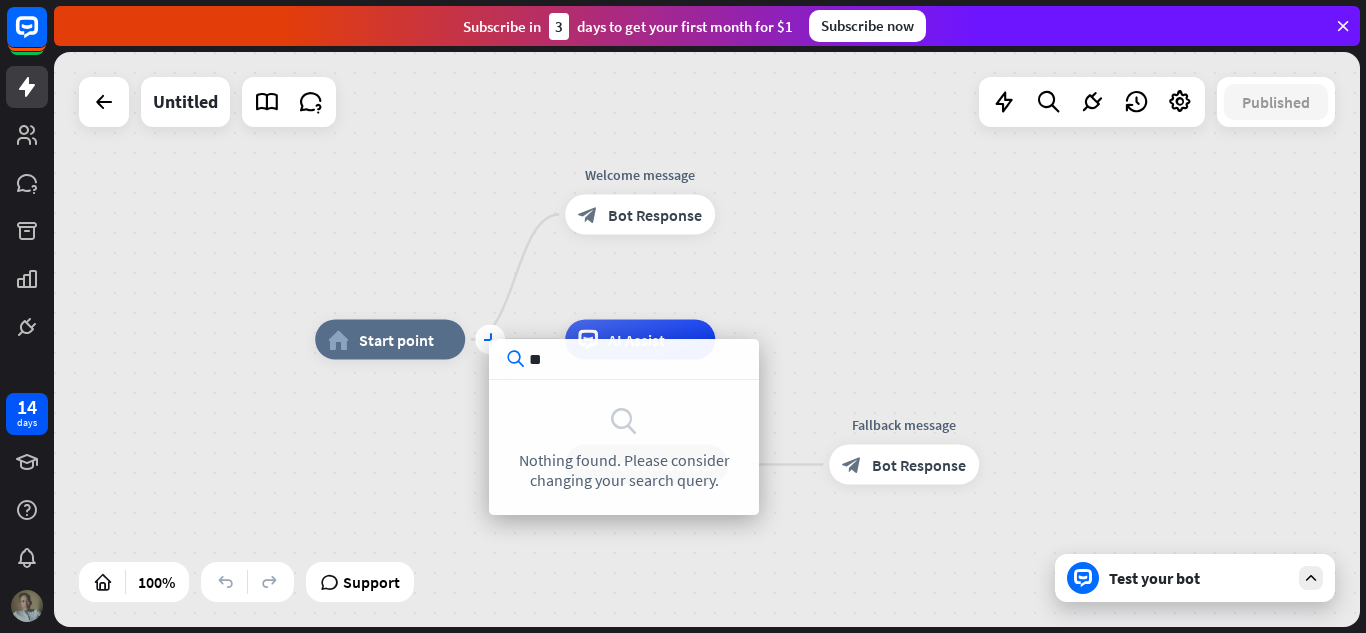 type on "*" 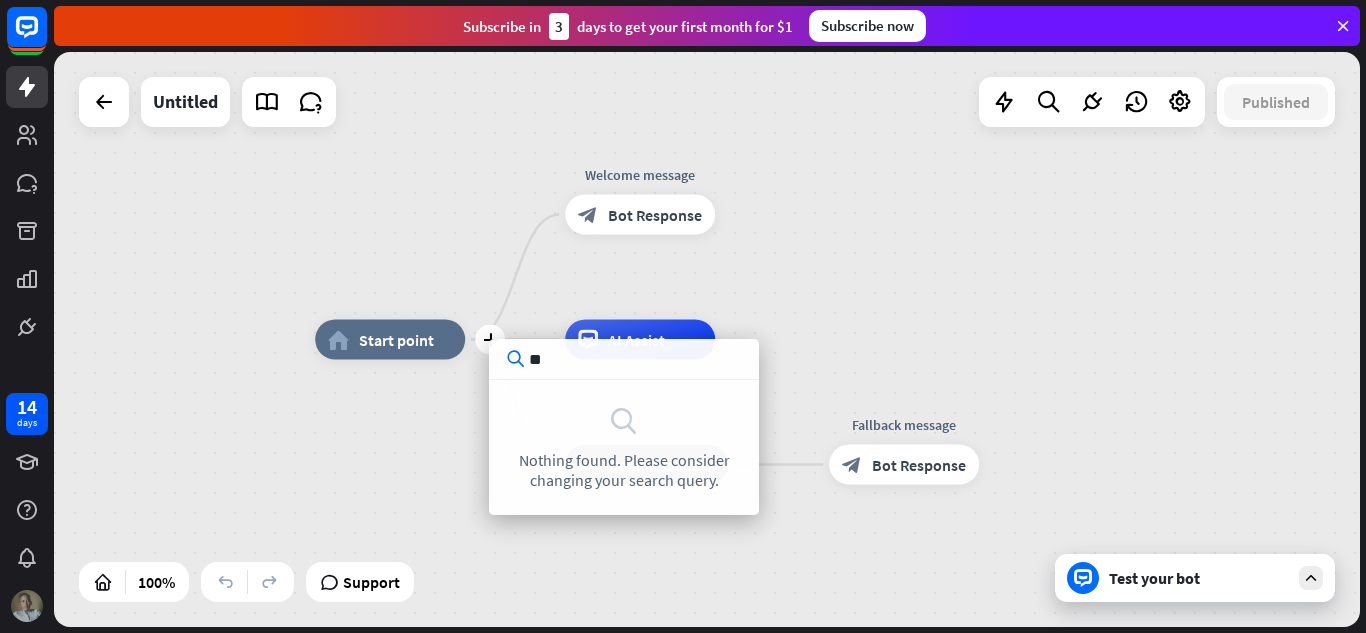 type on "*" 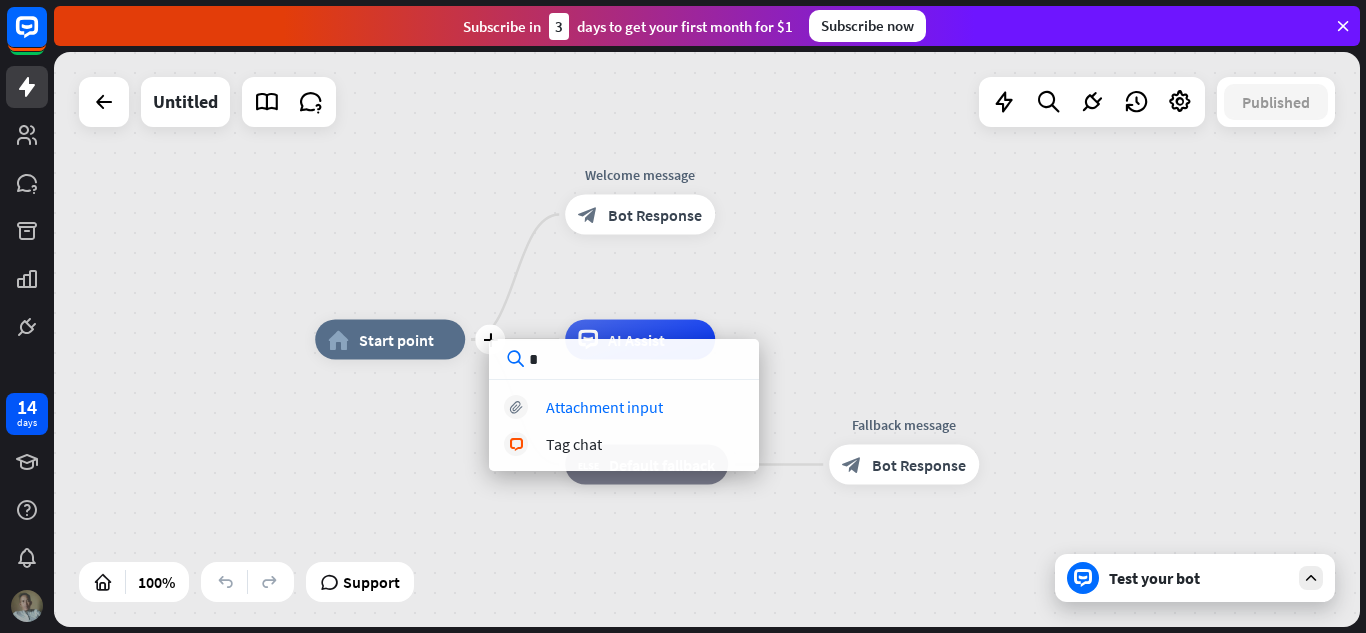 type 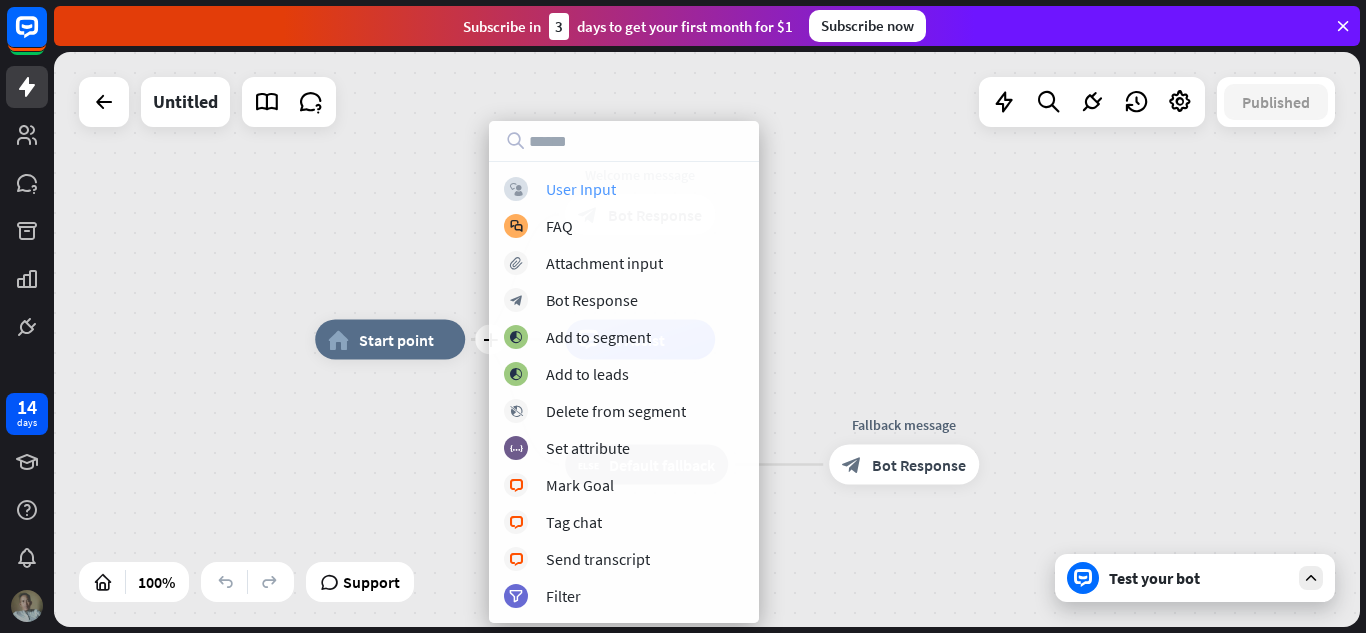 click on "User Input" at bounding box center (581, 189) 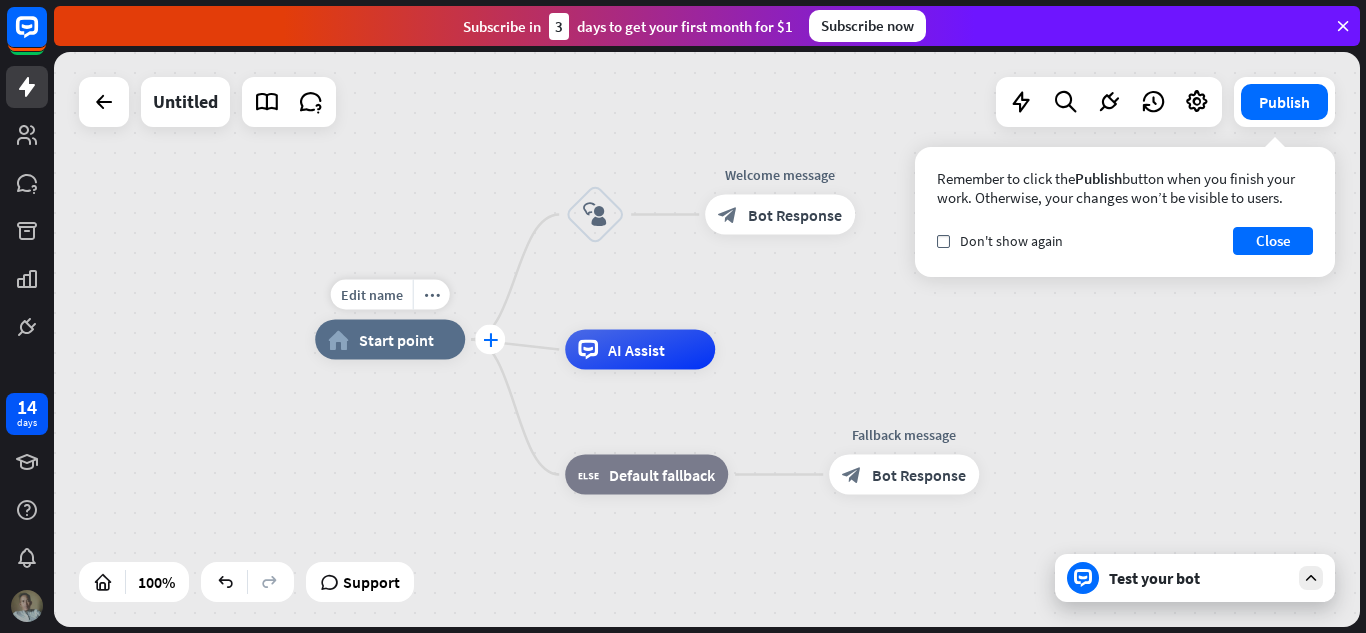 click on "plus" at bounding box center (490, 340) 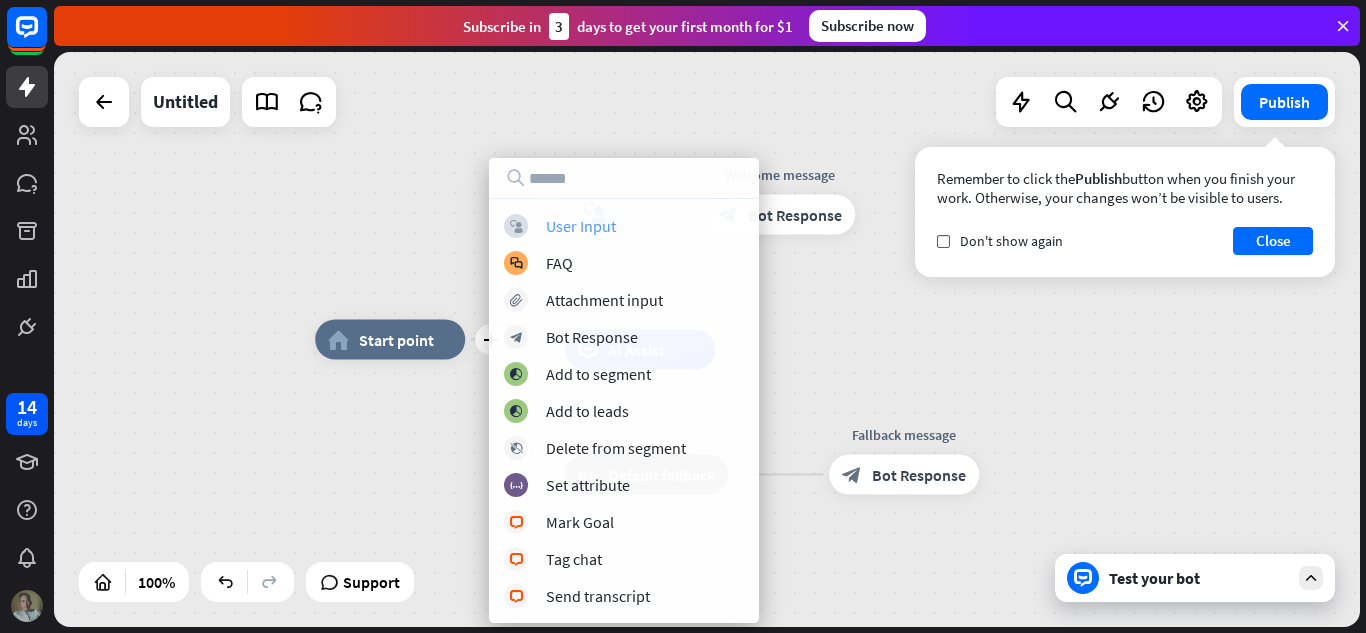 click on "User Input" at bounding box center [581, 226] 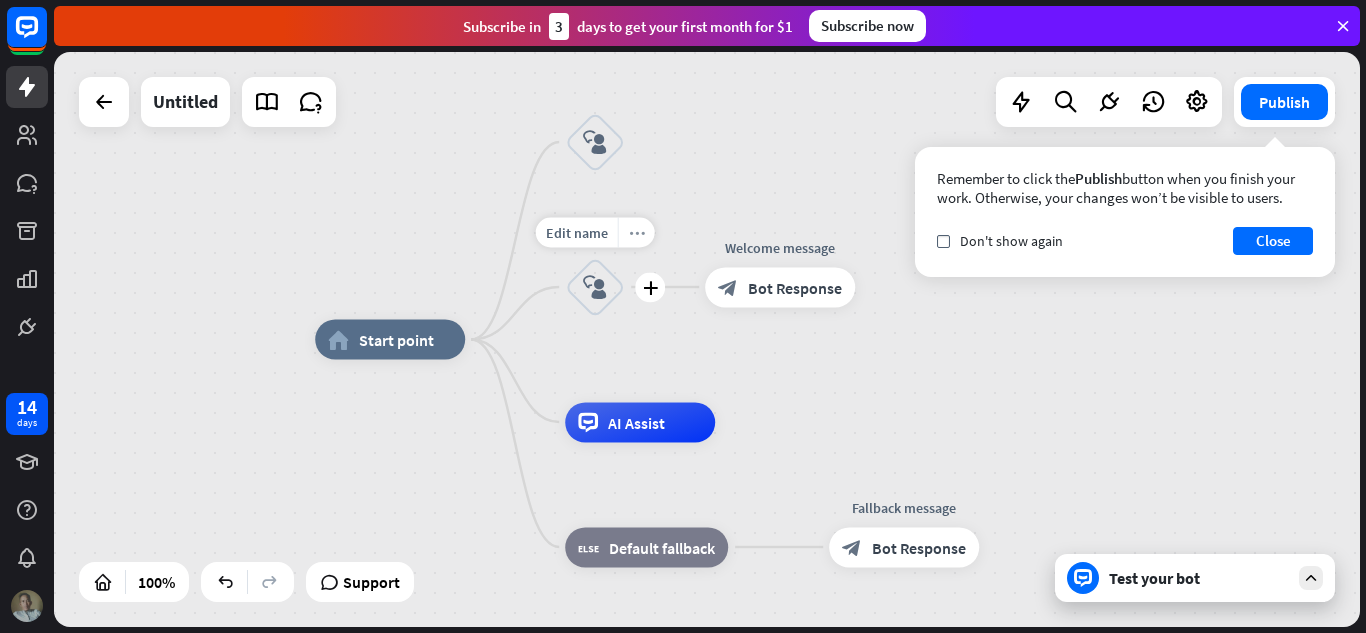 click on "more_horiz" at bounding box center (637, 232) 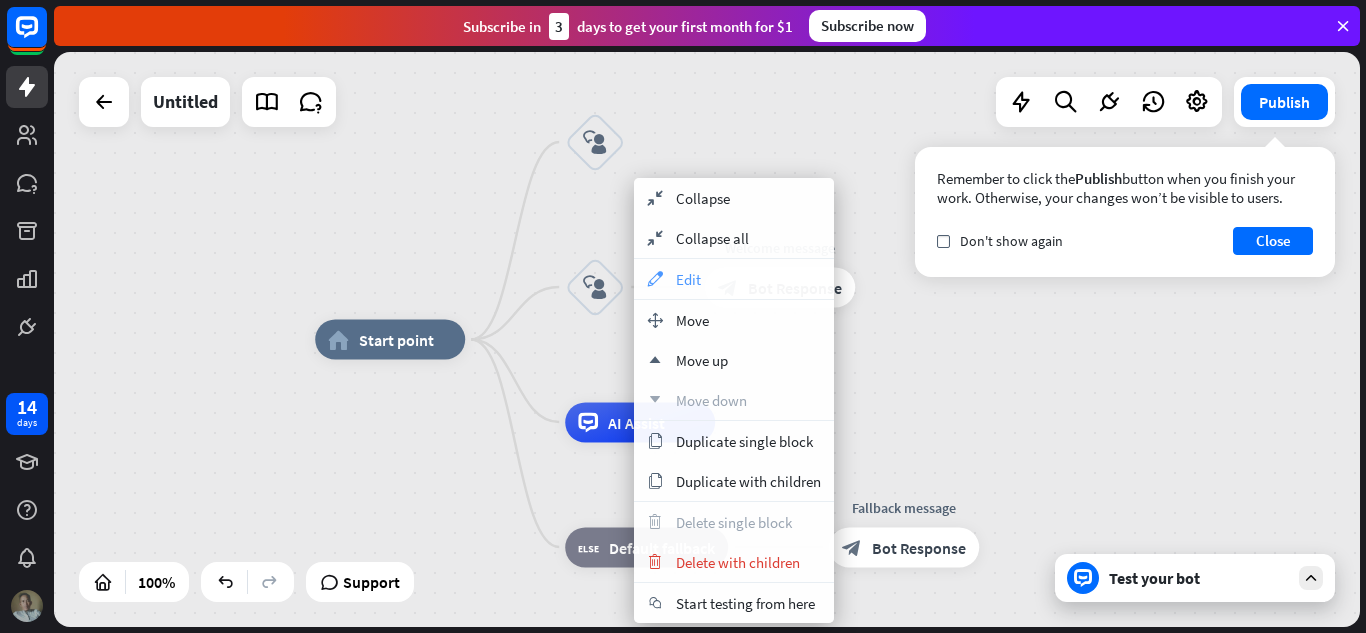 click on "Edit" at bounding box center [688, 279] 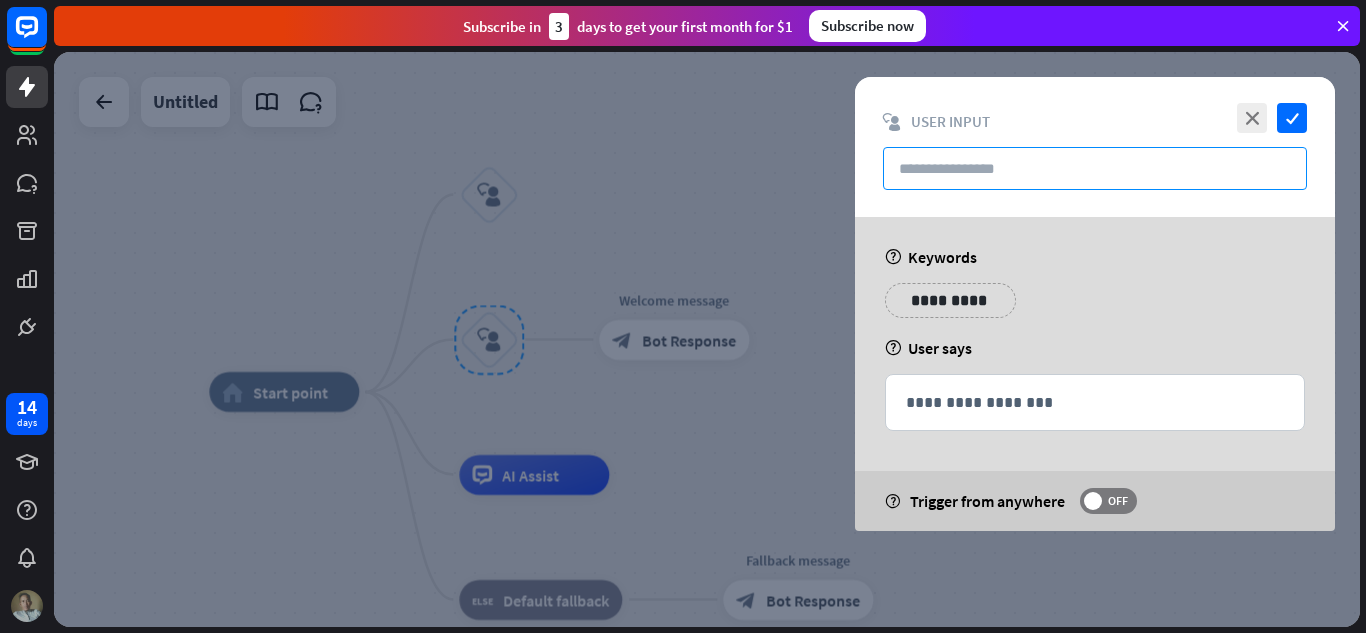 click at bounding box center (1095, 168) 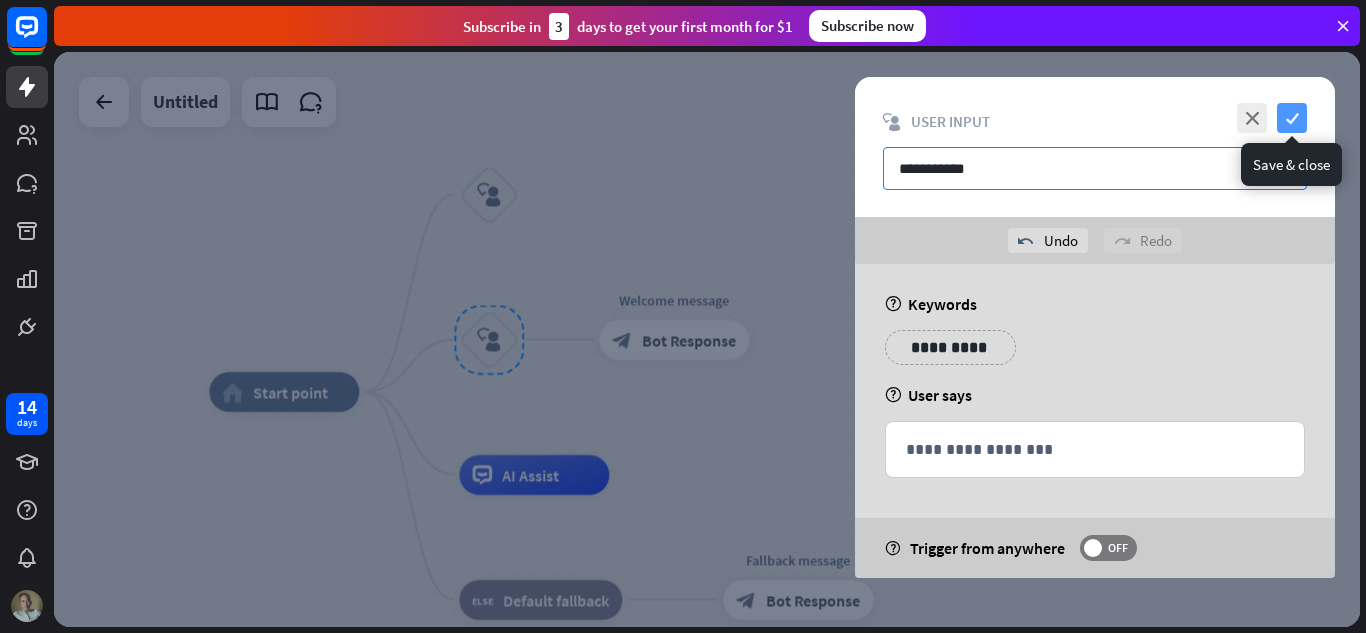 type on "**********" 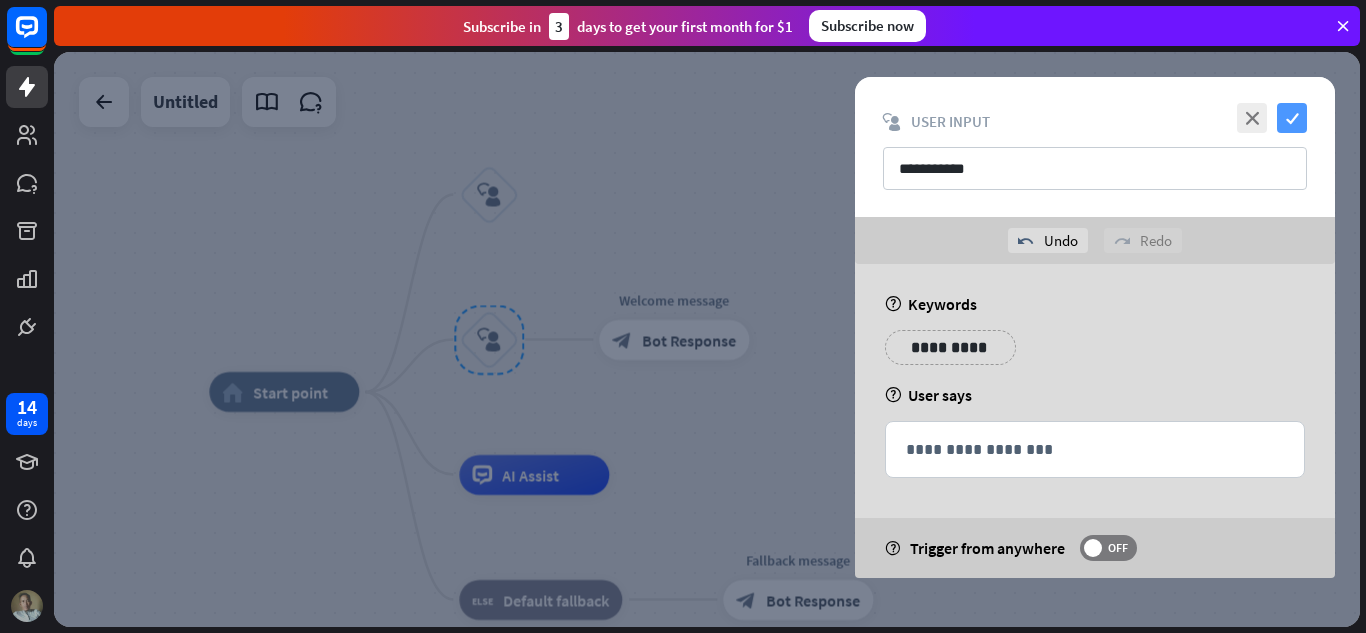 click on "check" at bounding box center (1292, 118) 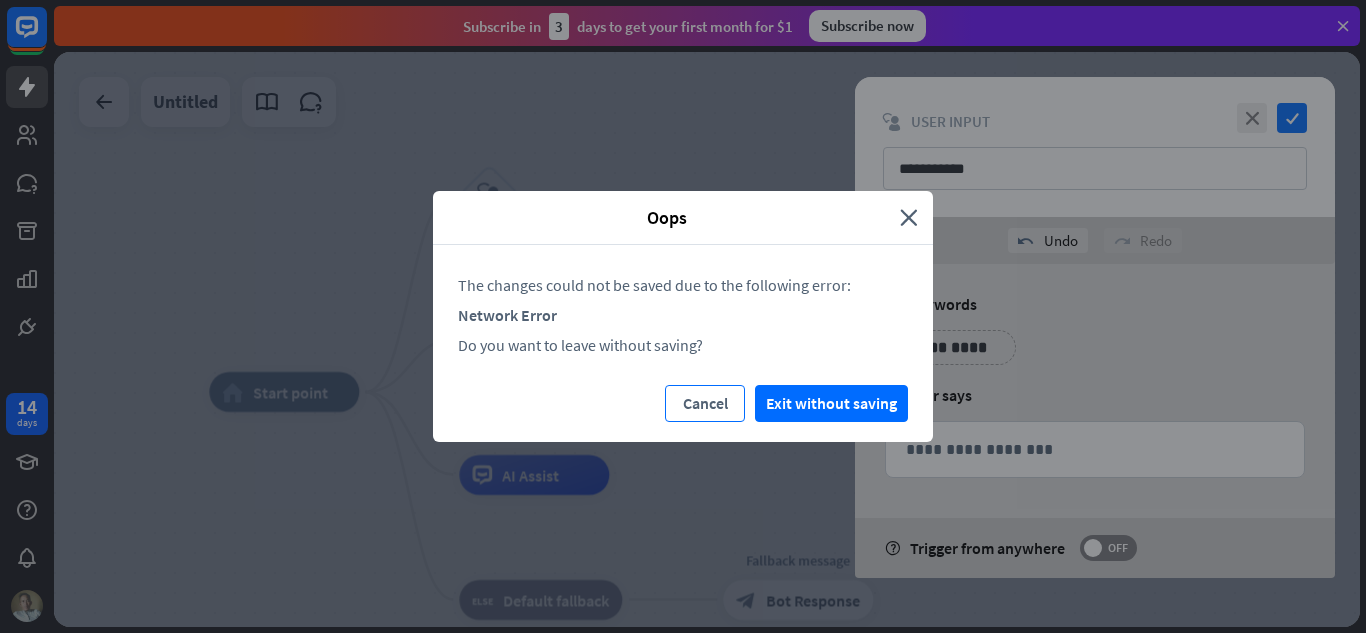 click on "Cancel" at bounding box center (705, 403) 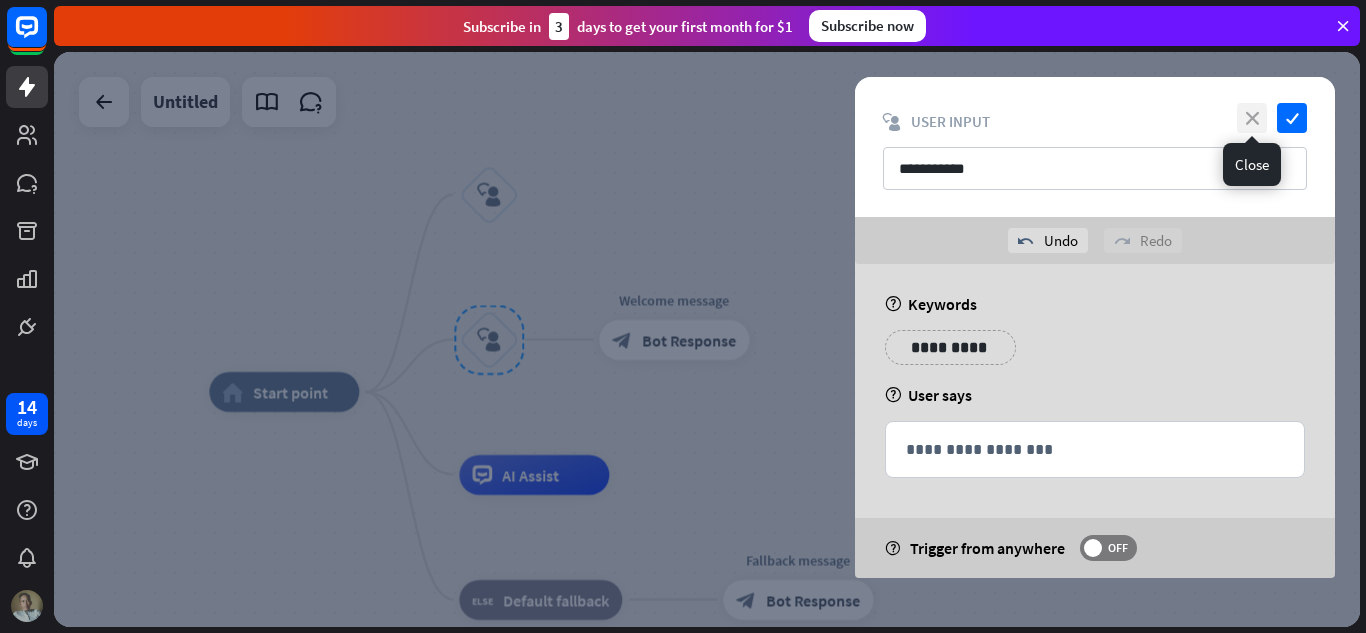 click on "close" at bounding box center [1252, 118] 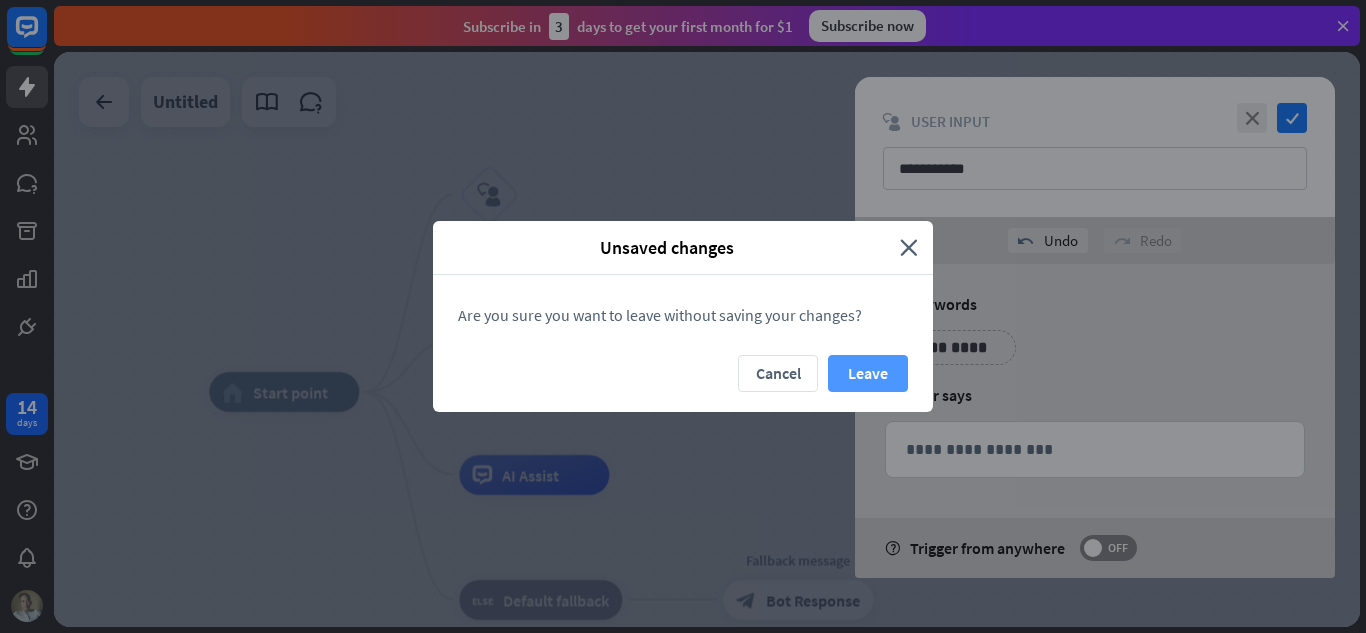 click on "Leave" at bounding box center (868, 373) 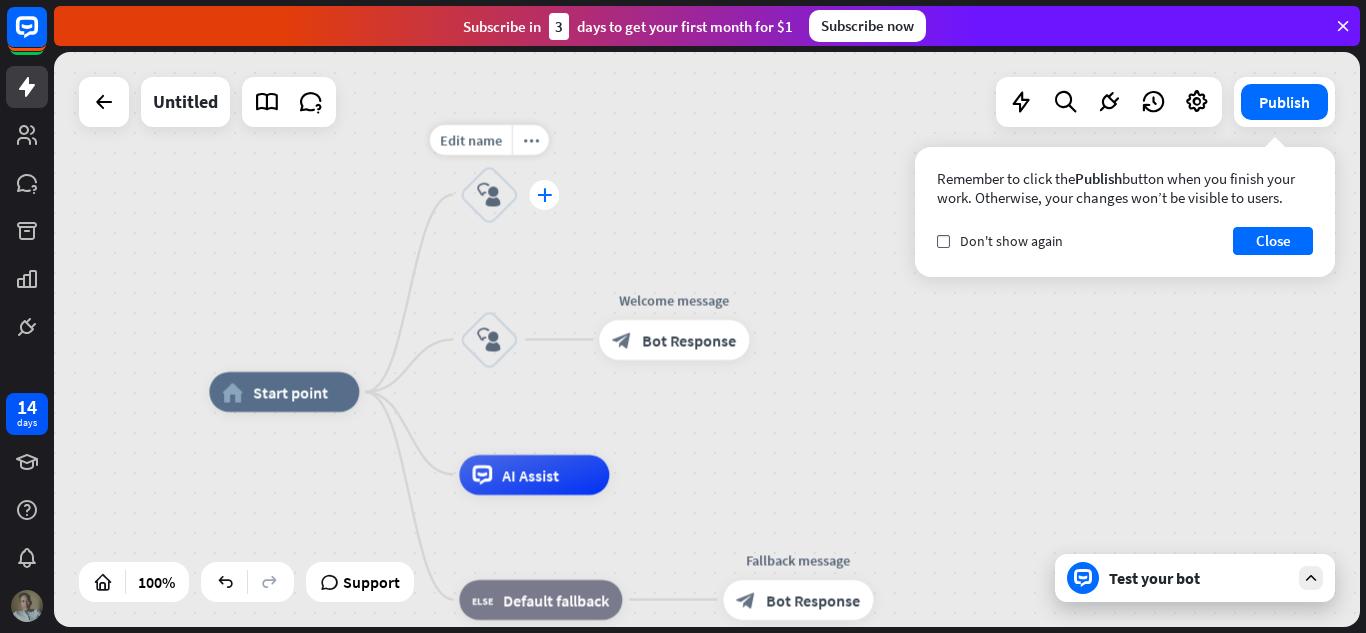 click on "plus" at bounding box center [544, 195] 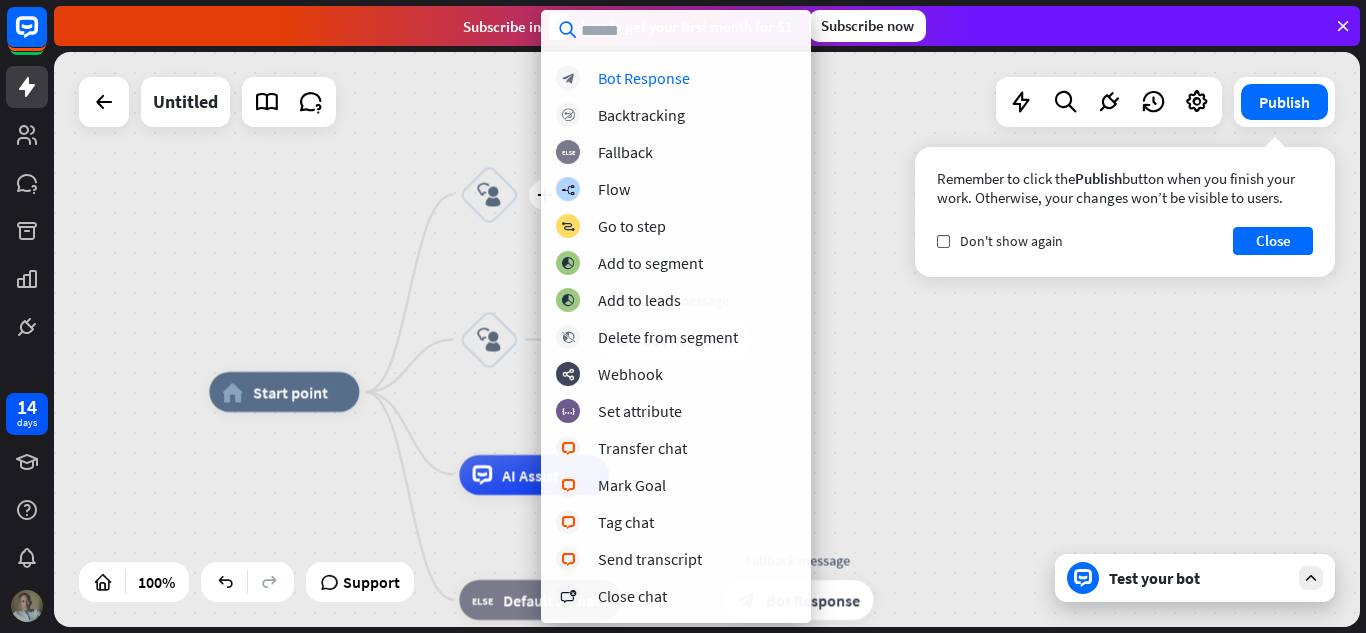 click on "home_2   Start point               plus     block_user_input                   block_user_input                 Welcome message   block_bot_response   Bot Response                     AI Assist                   block_fallback   Default fallback                 Fallback message   block_bot_response   Bot Response" at bounding box center (707, 339) 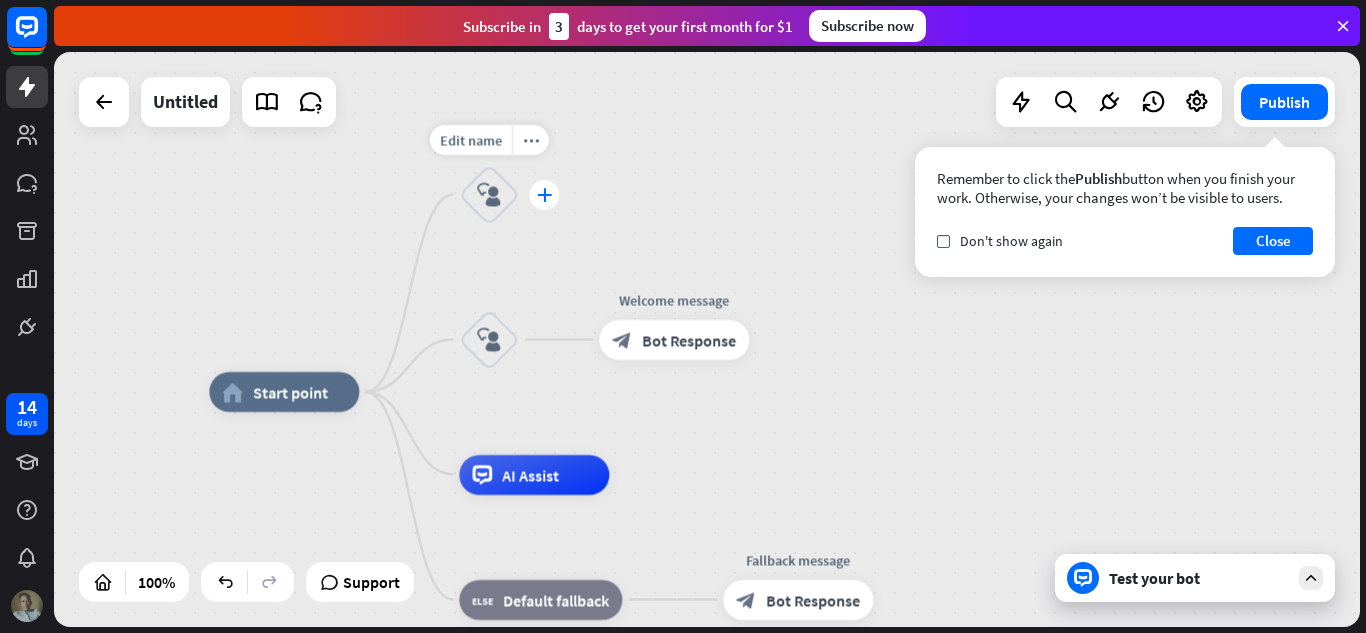 drag, startPoint x: 503, startPoint y: 210, endPoint x: 546, endPoint y: 193, distance: 46.238514 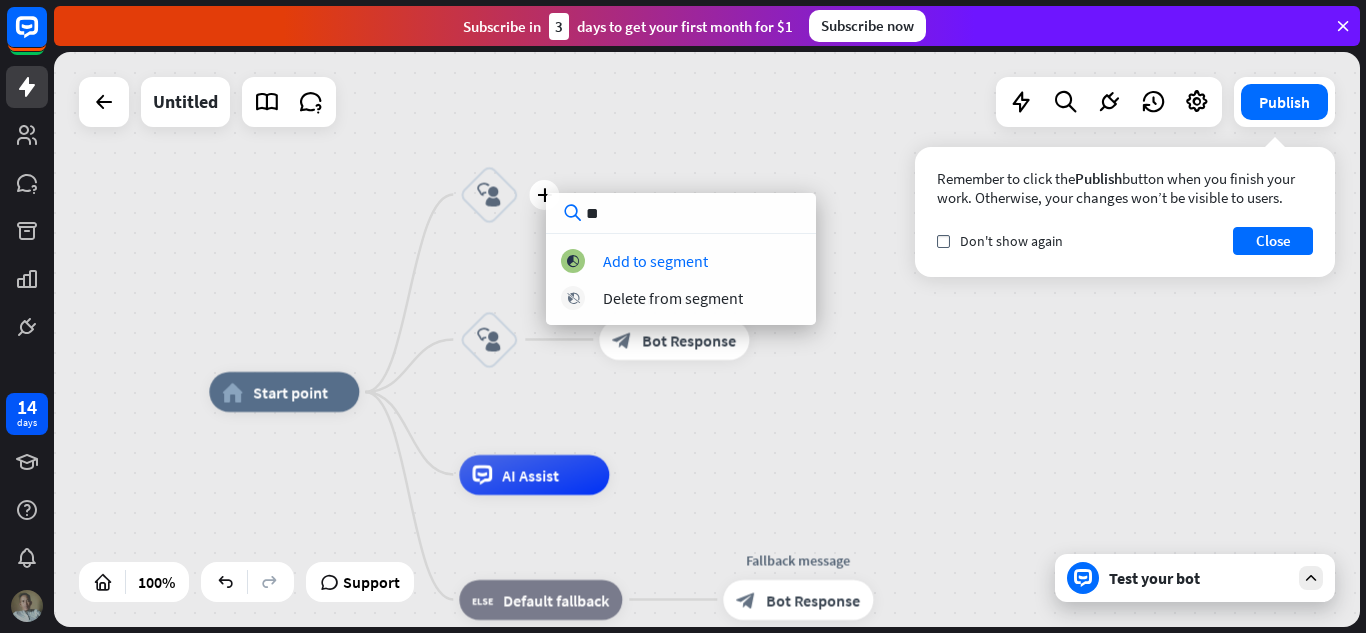 type on "*" 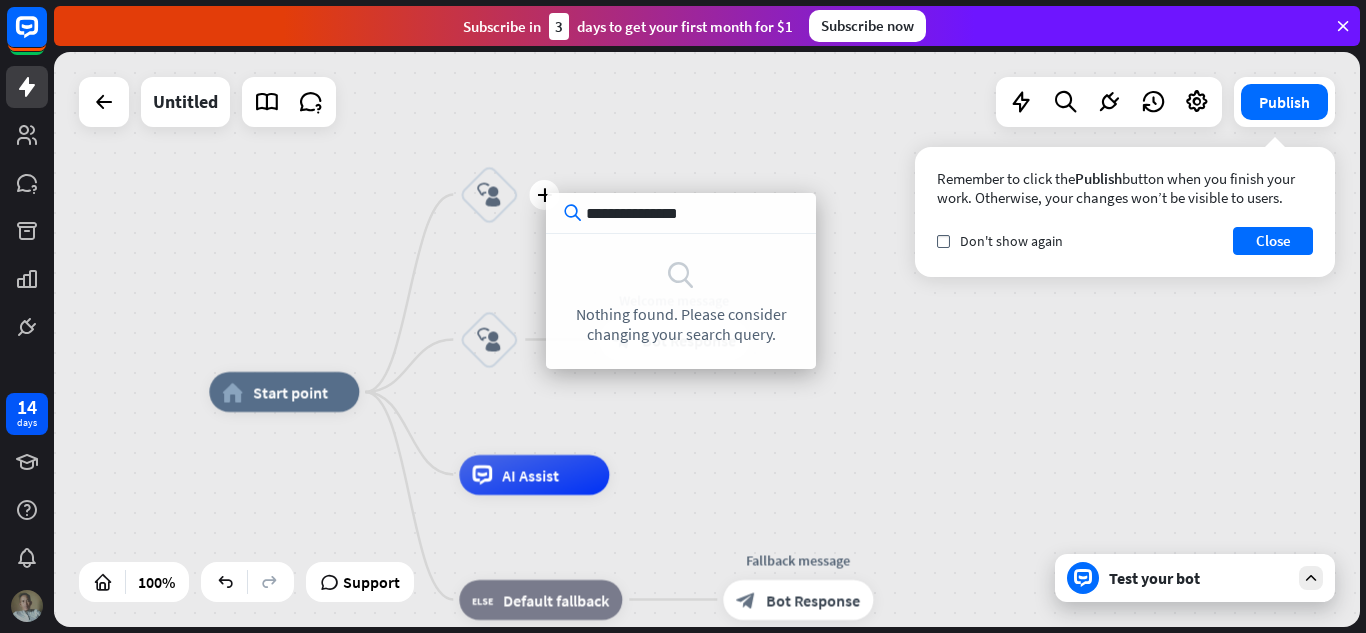 type on "**********" 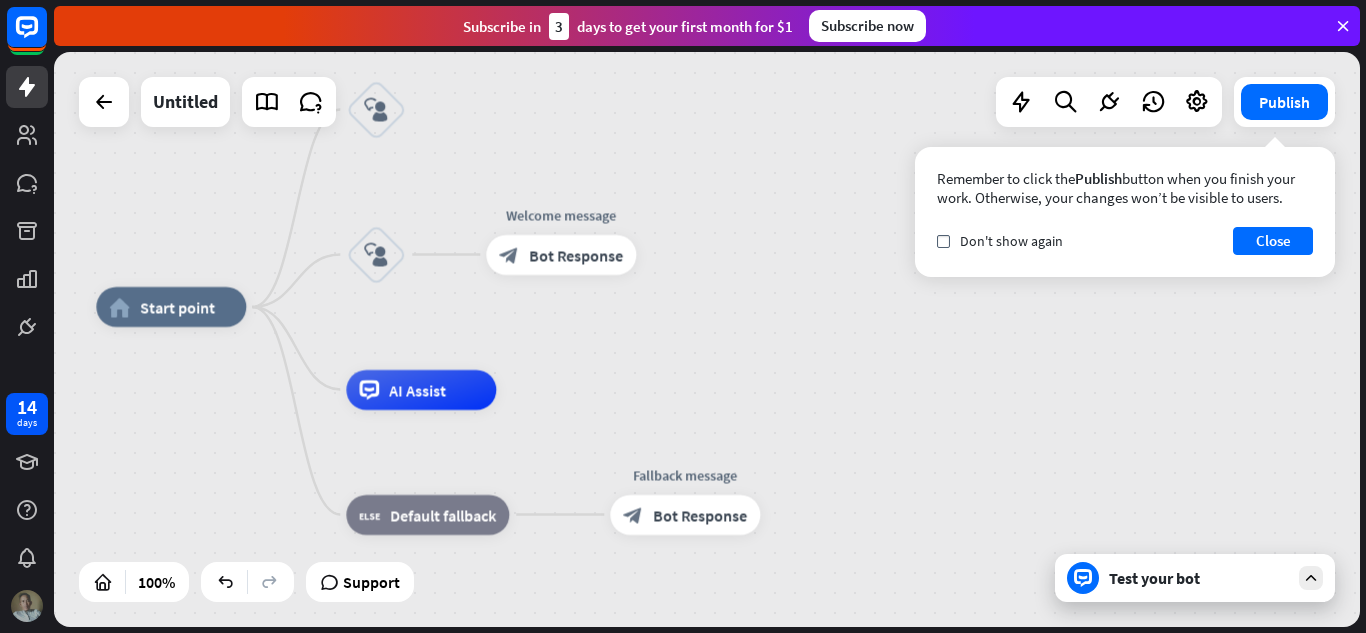 drag, startPoint x: 819, startPoint y: 170, endPoint x: 698, endPoint y: 69, distance: 157.61345 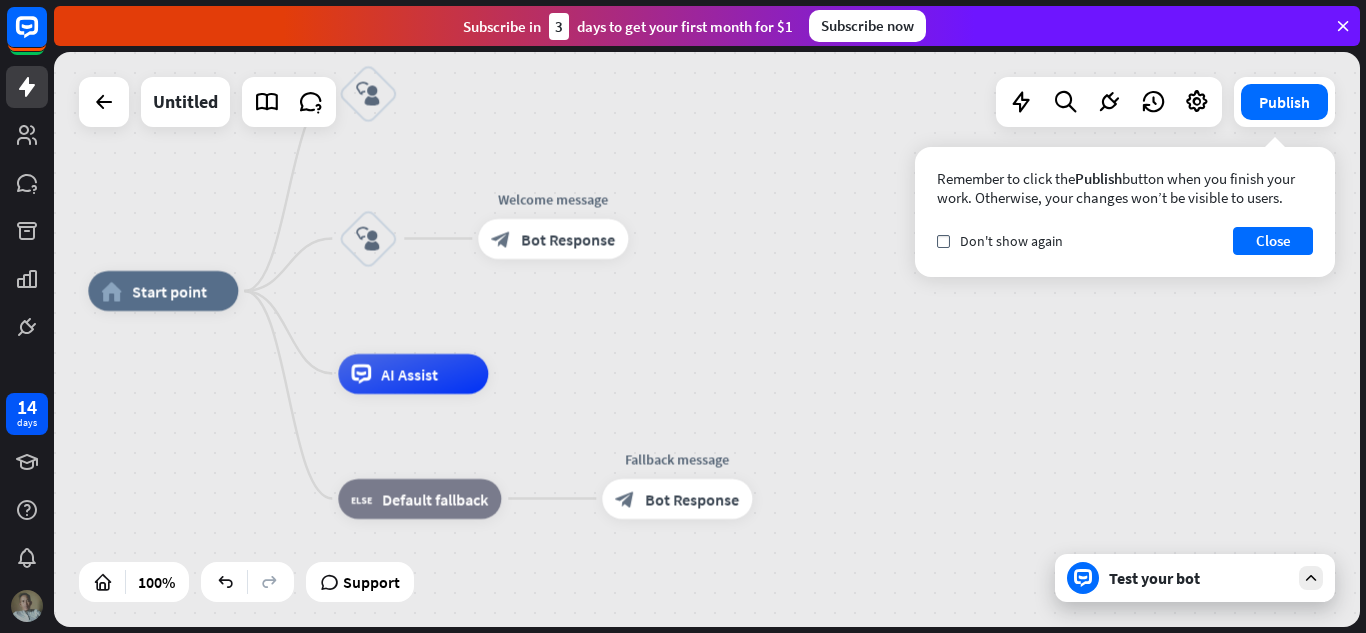 click on "home_2   Start point                   block_user_input                   block_user_input                 Welcome message   block_bot_response   Bot Response                     AI Assist                   block_fallback   Default fallback                 Fallback message   block_bot_response   Bot Response" at bounding box center (707, 339) 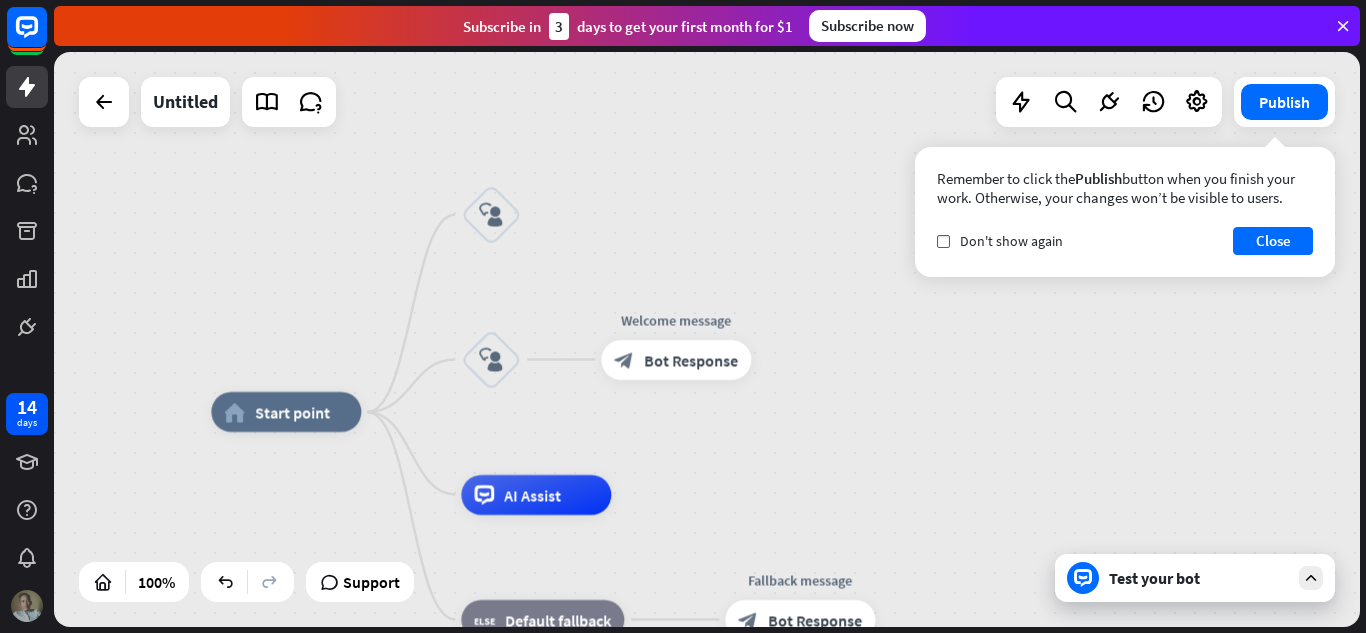 drag, startPoint x: 694, startPoint y: 158, endPoint x: 845, endPoint y: 270, distance: 188.00266 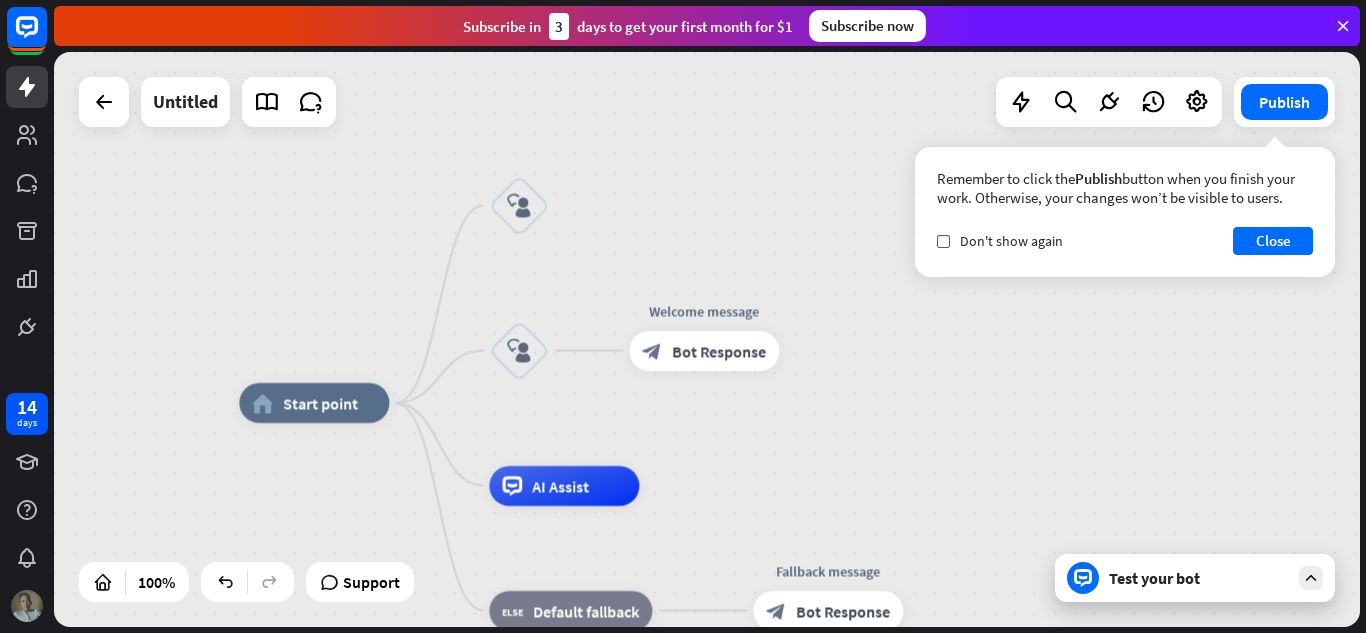 click on "home_2   Start point                   block_user_input                   block_user_input                 Welcome message   block_bot_response   Bot Response                     AI Assist                   block_fallback   Default fallback                 Fallback message   block_bot_response   Bot Response" at bounding box center [707, 339] 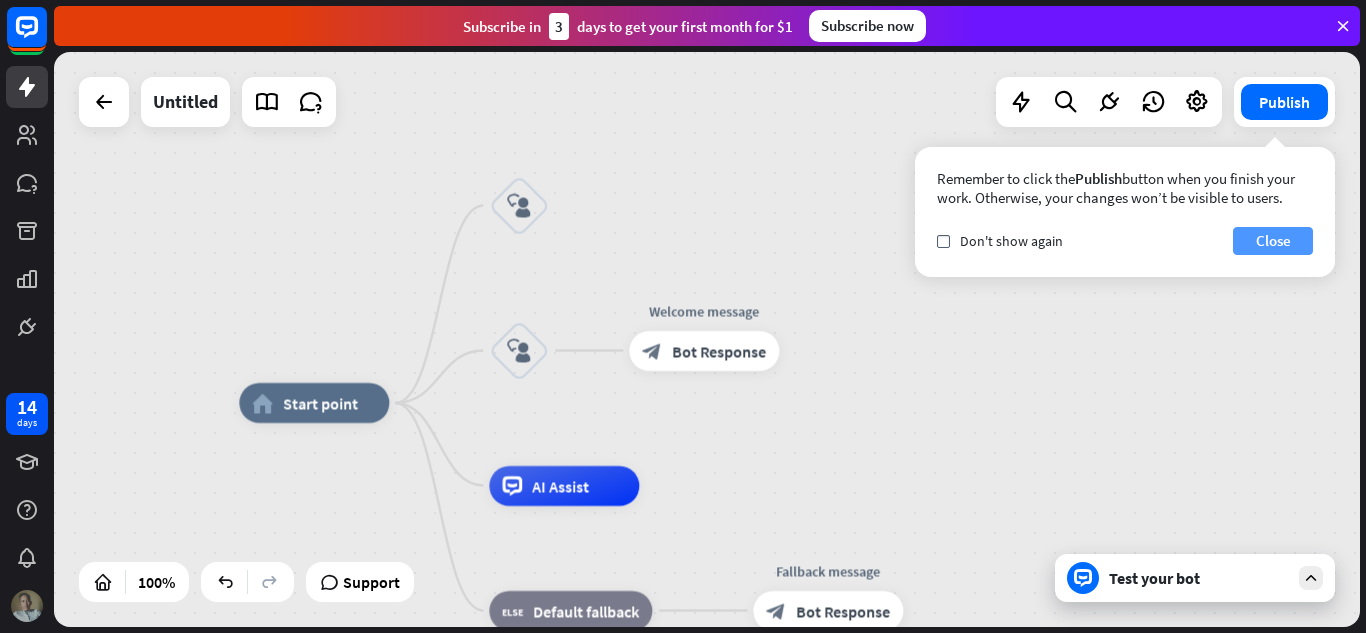 click on "Close" at bounding box center [1273, 241] 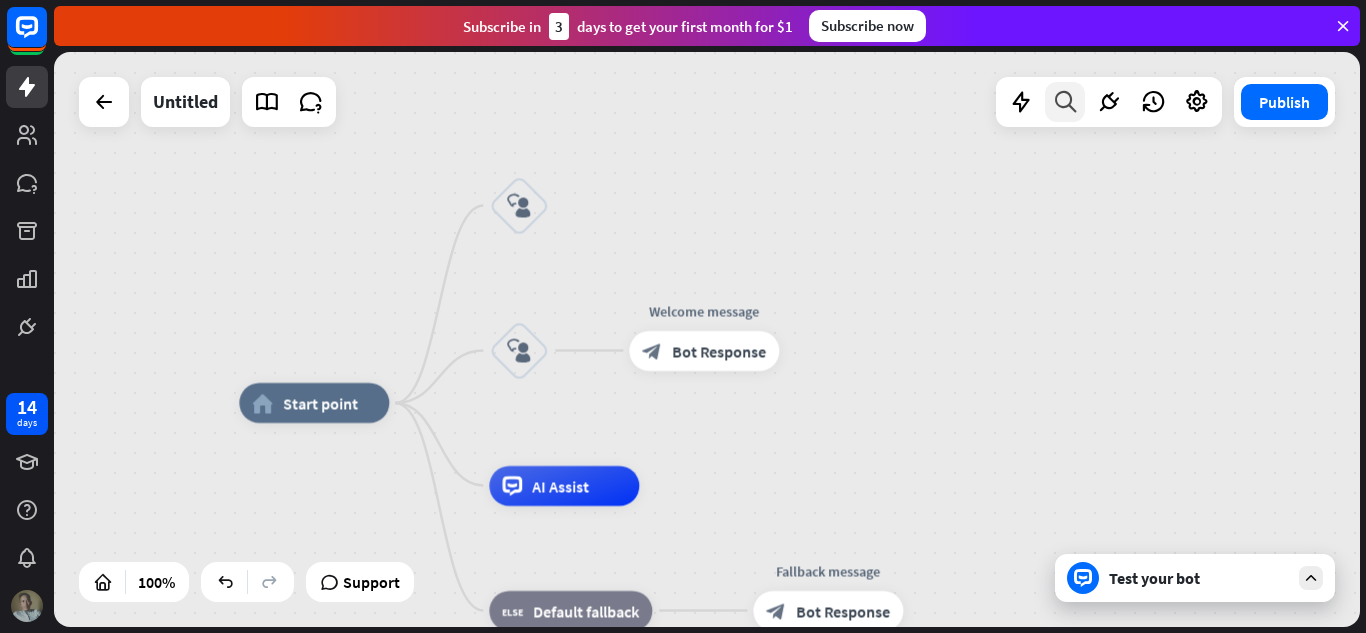 click at bounding box center [1065, 102] 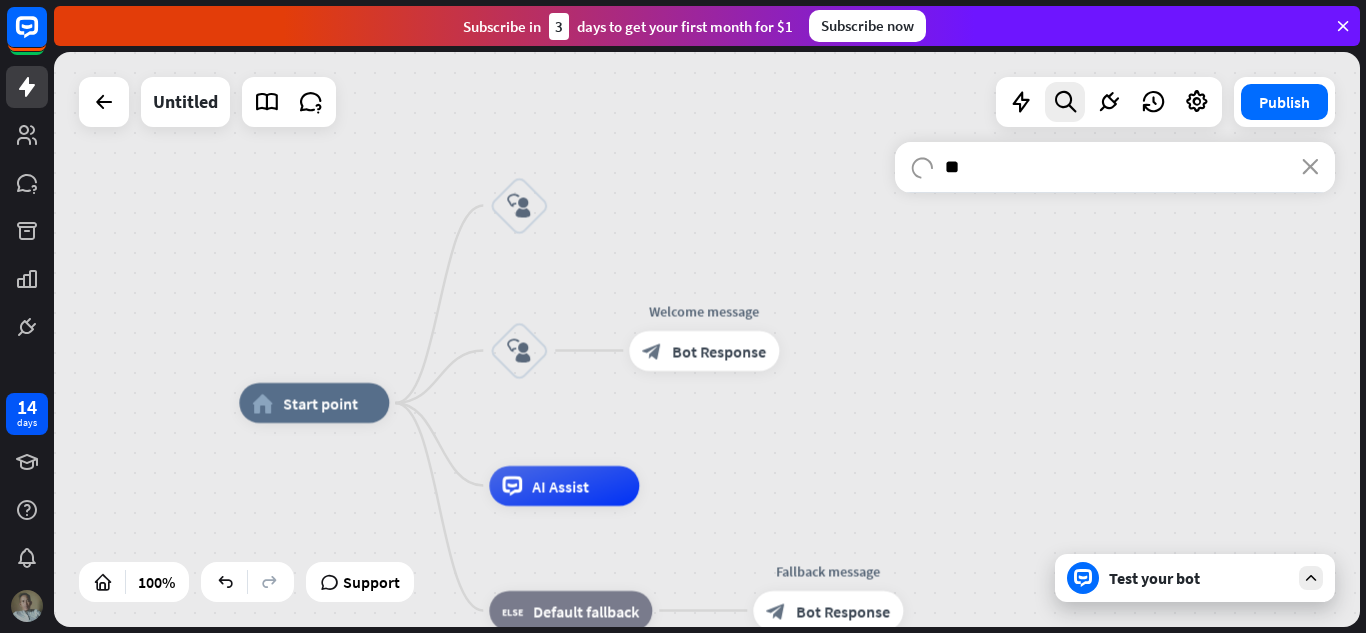 type on "*" 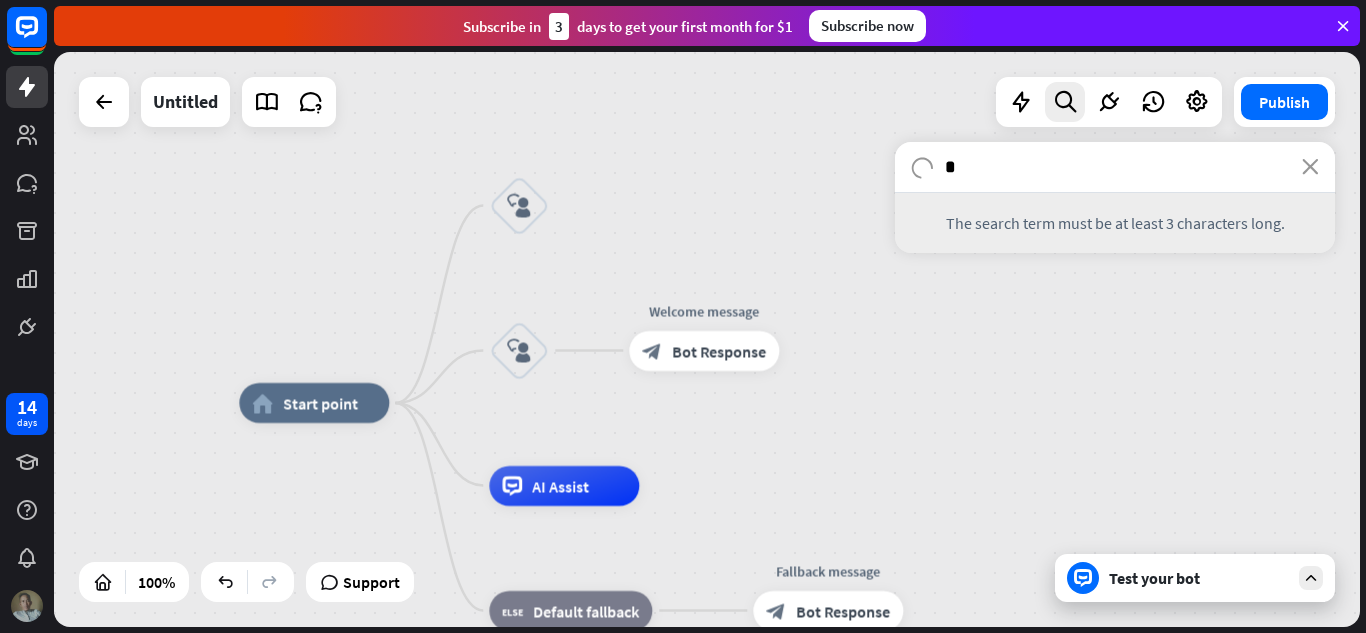 type 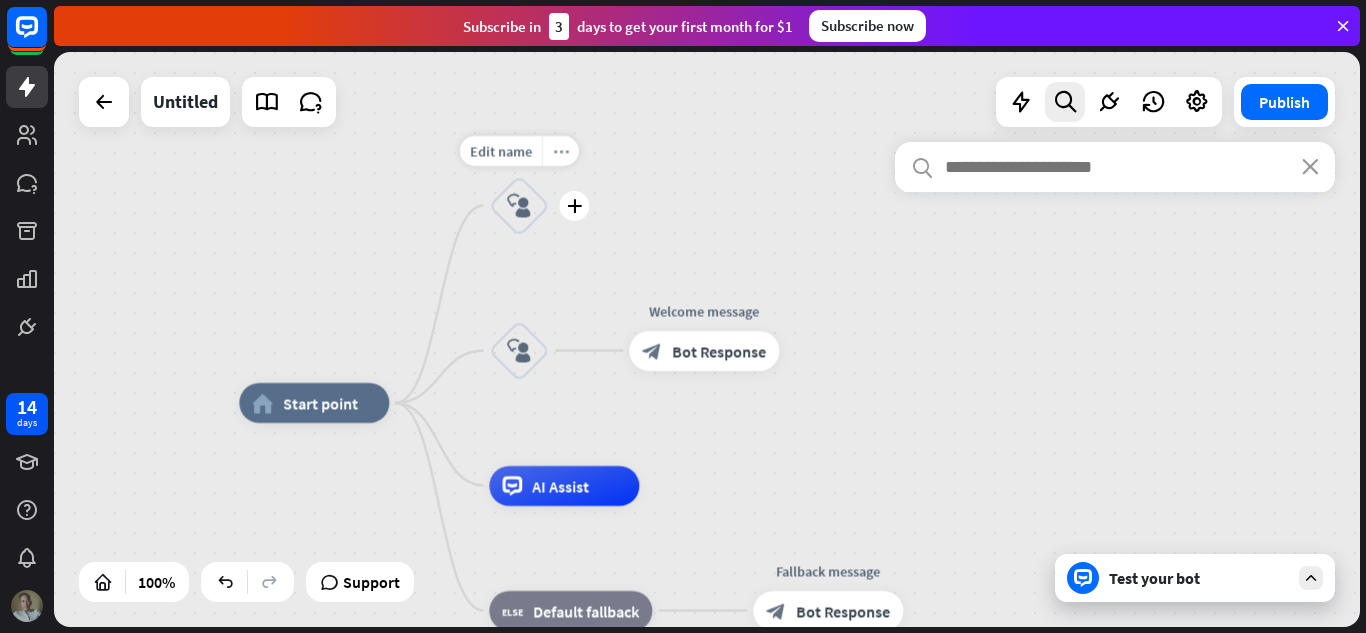 click on "more_horiz" at bounding box center (561, 150) 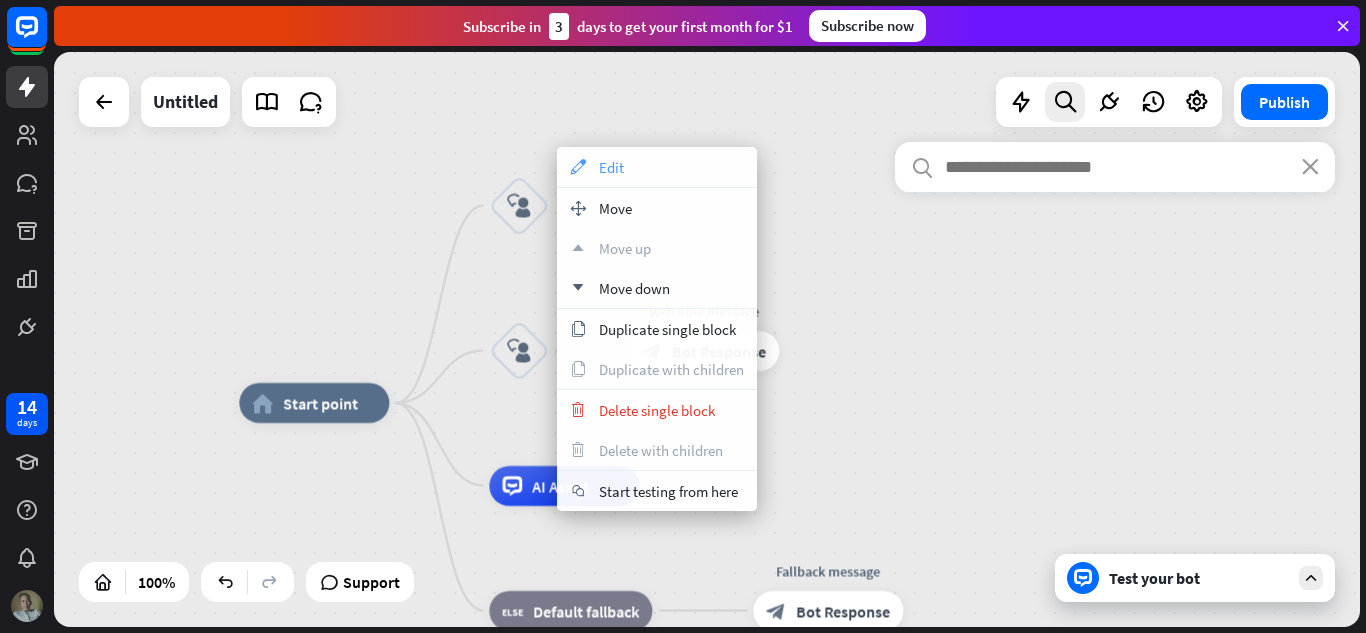 click on "Edit" at bounding box center (611, 167) 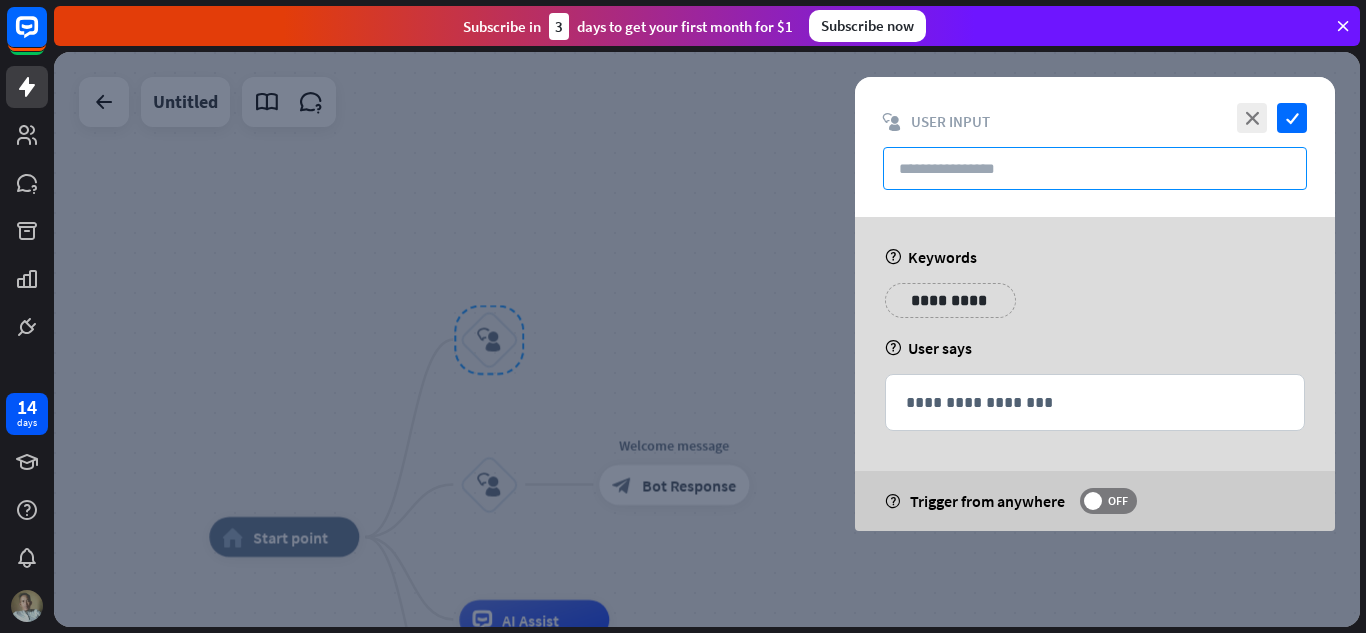 click at bounding box center (1095, 168) 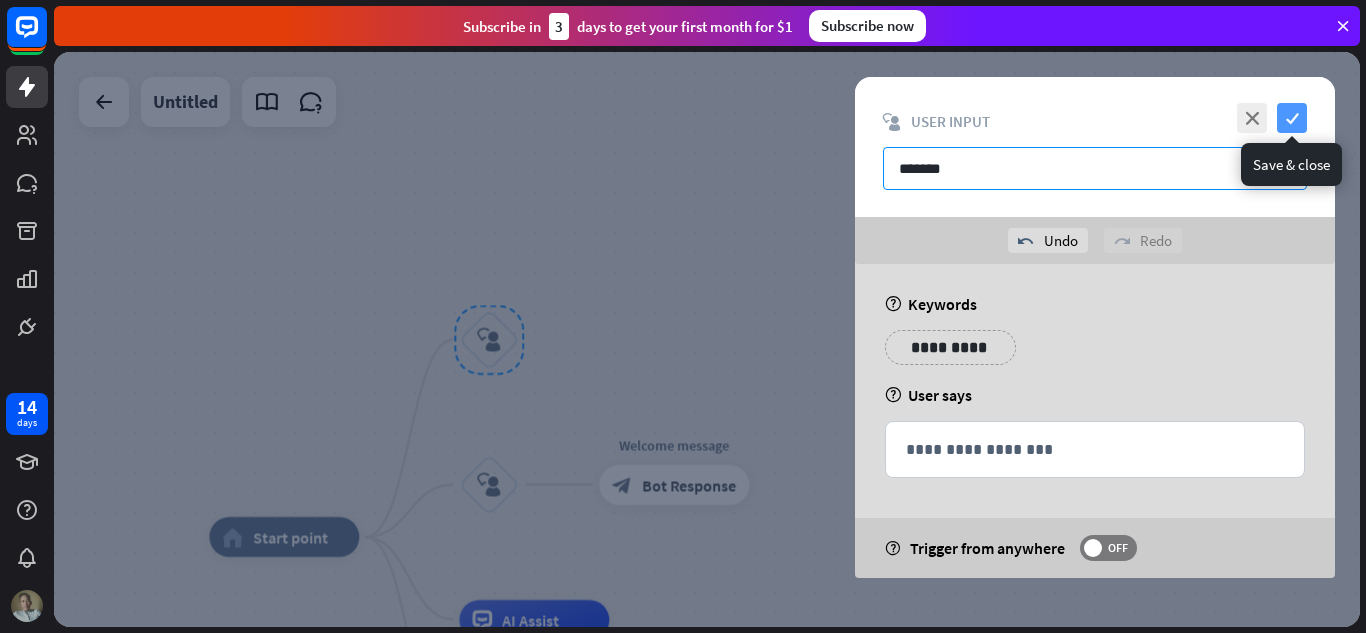 type on "*******" 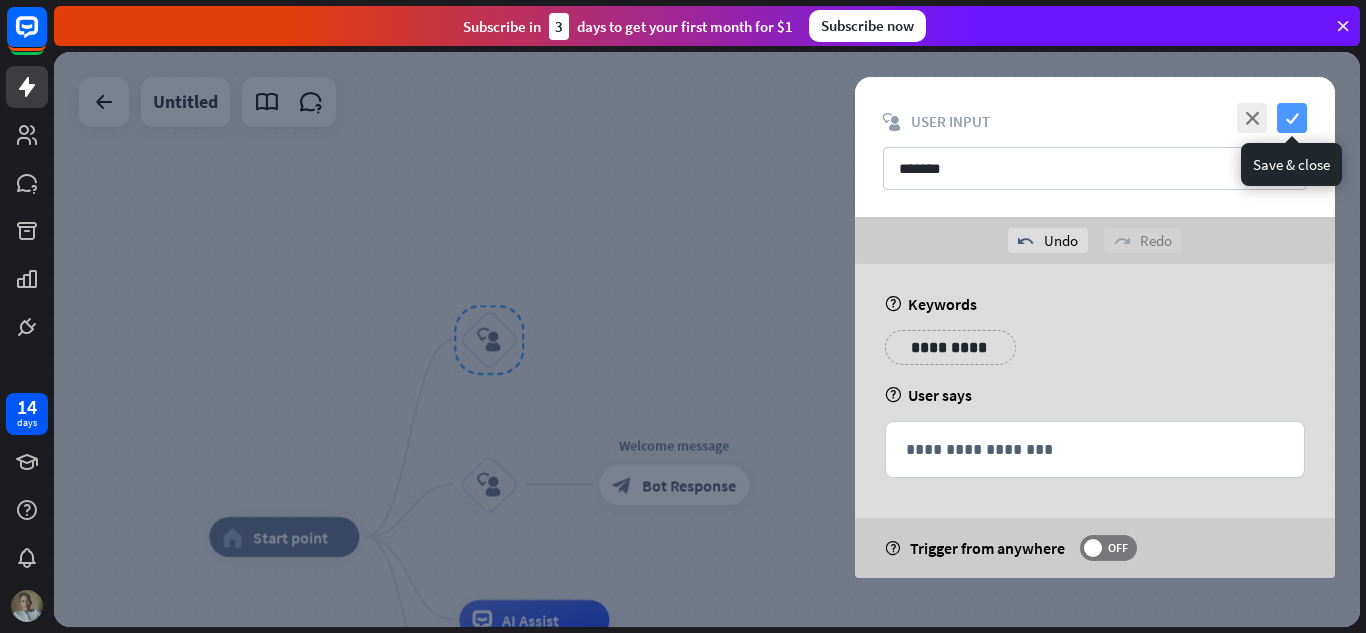 click on "check" at bounding box center (1292, 118) 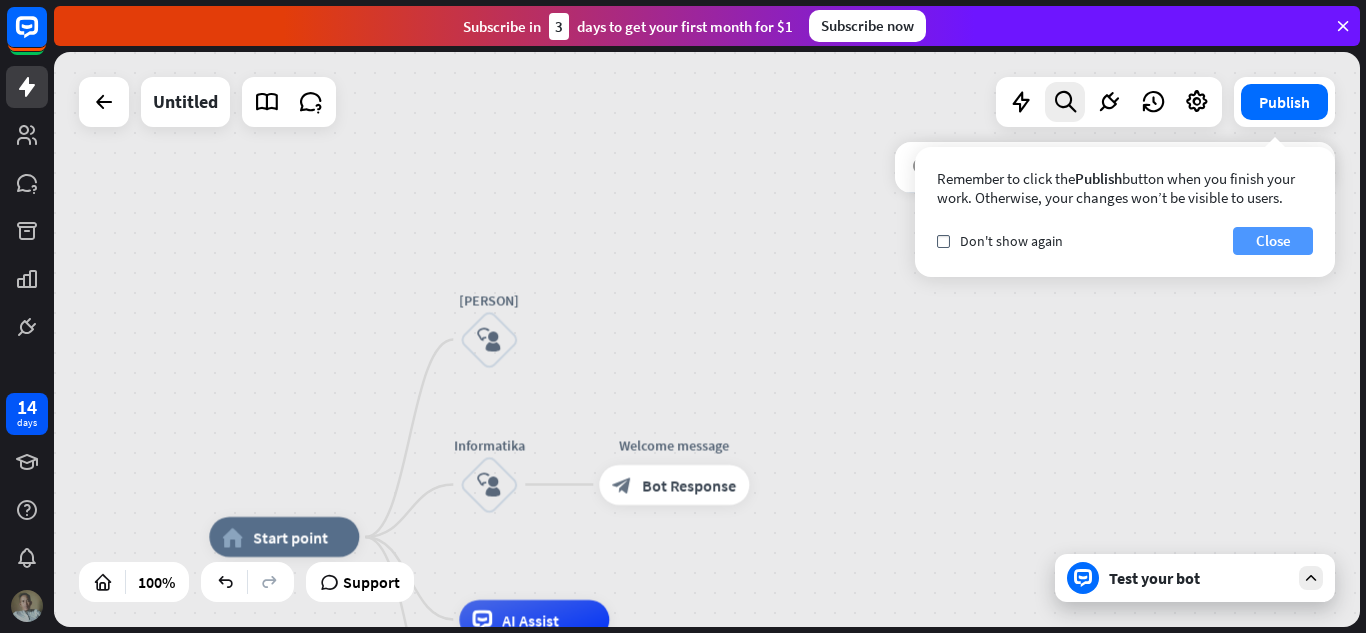 click on "Close" at bounding box center [1273, 241] 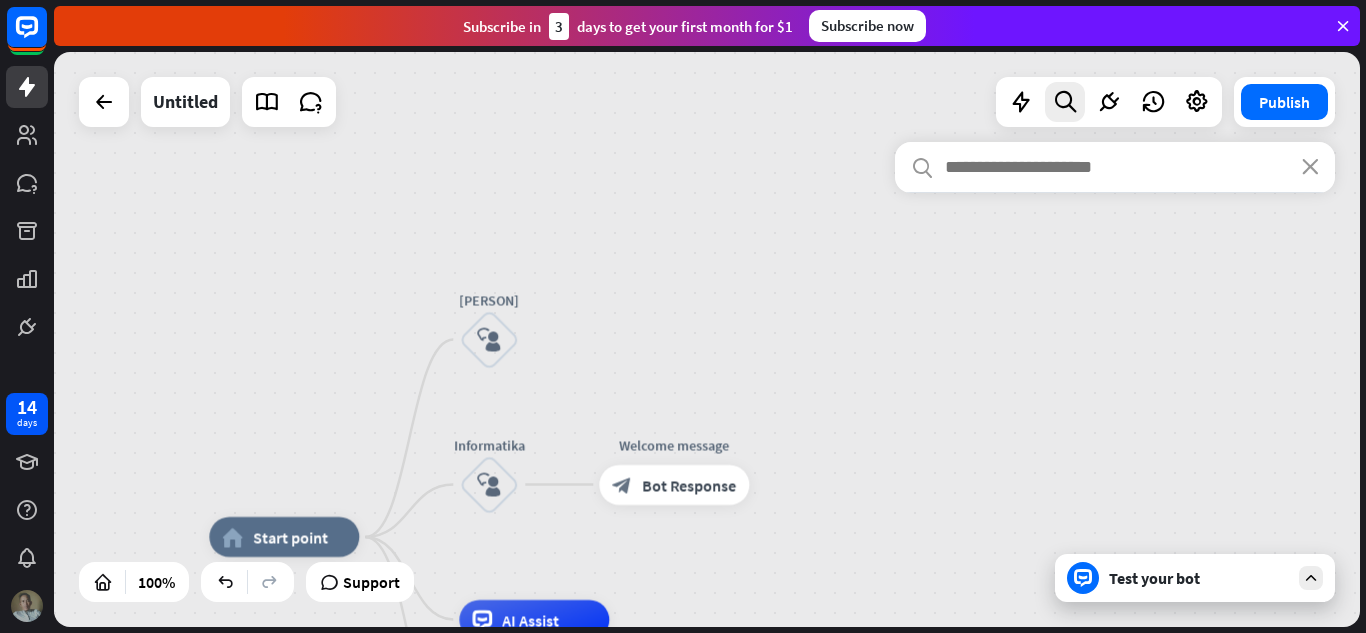 click on "search   close" at bounding box center [1115, 372] 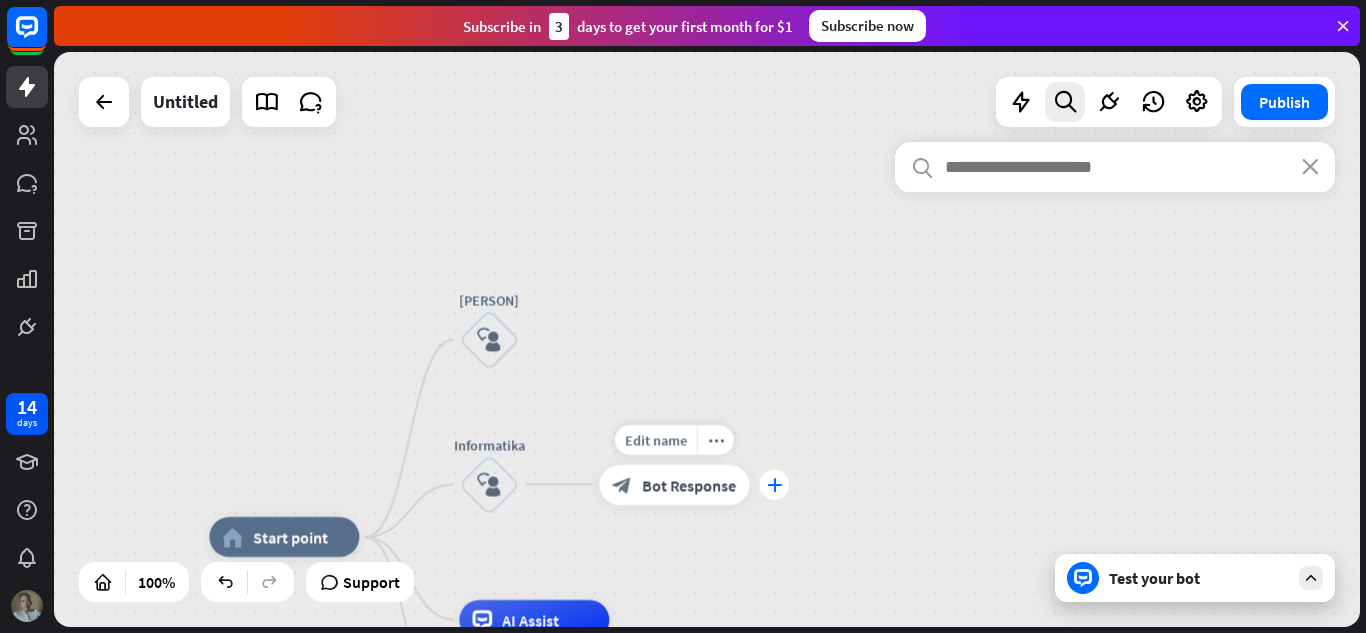 click on "plus" at bounding box center (774, 485) 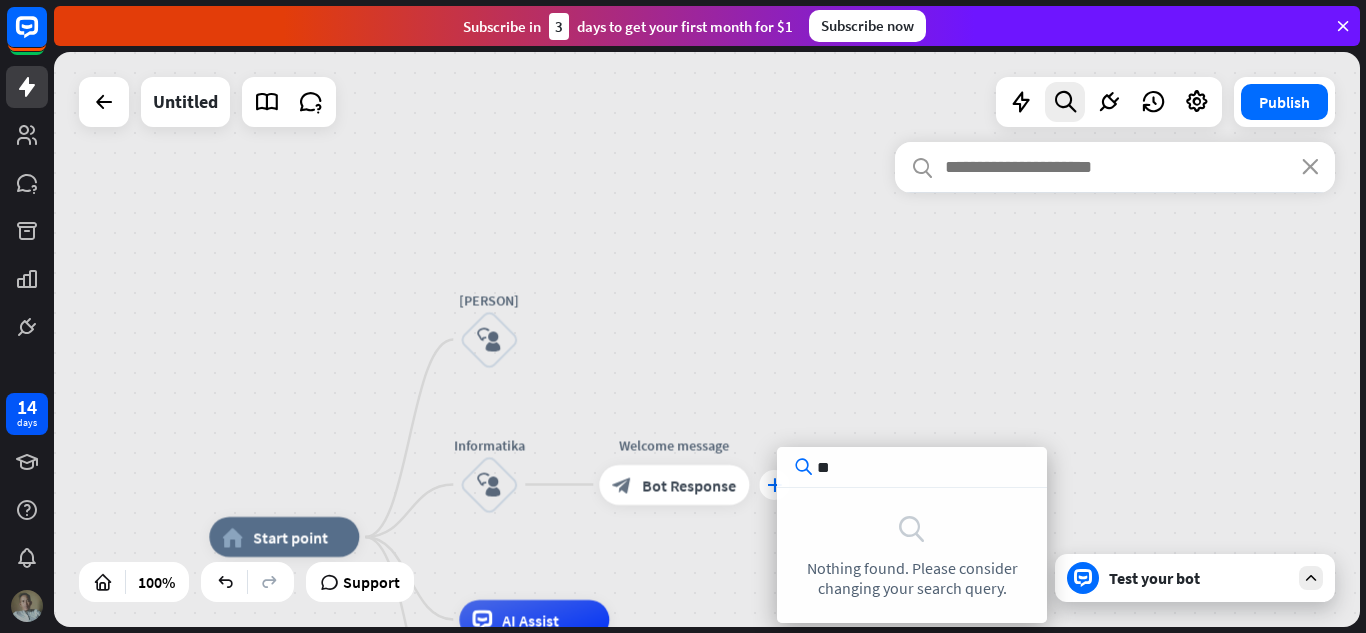 type on "*" 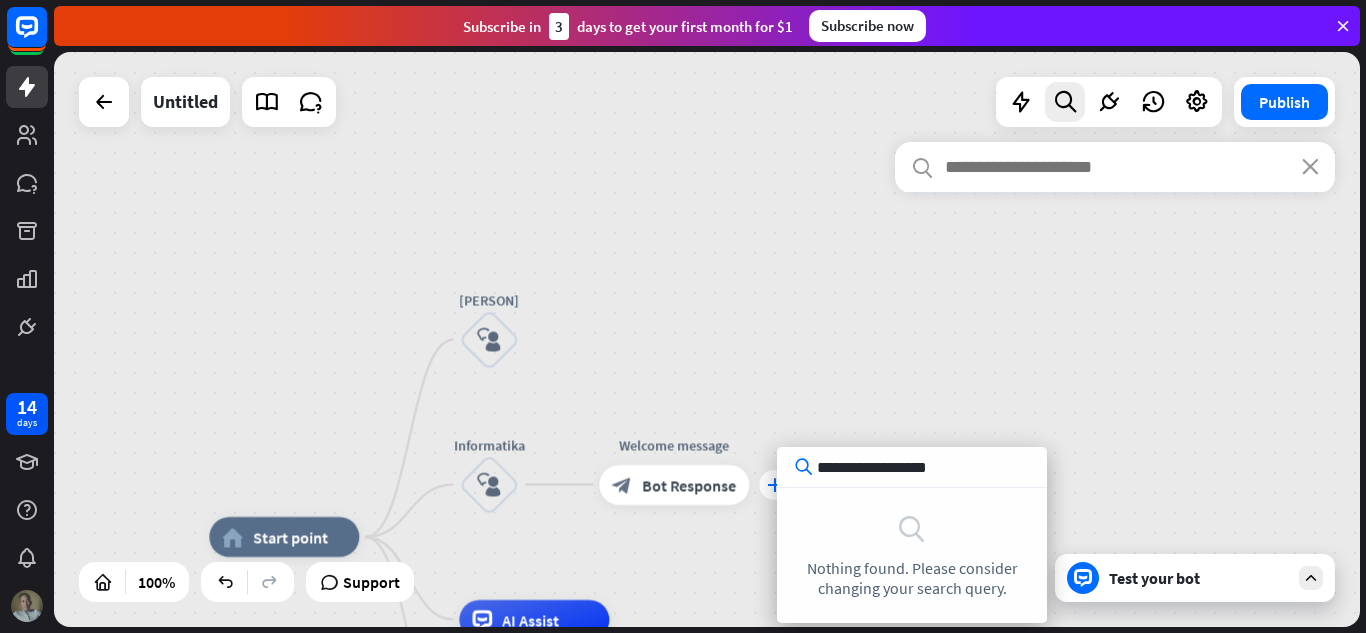 type on "**********" 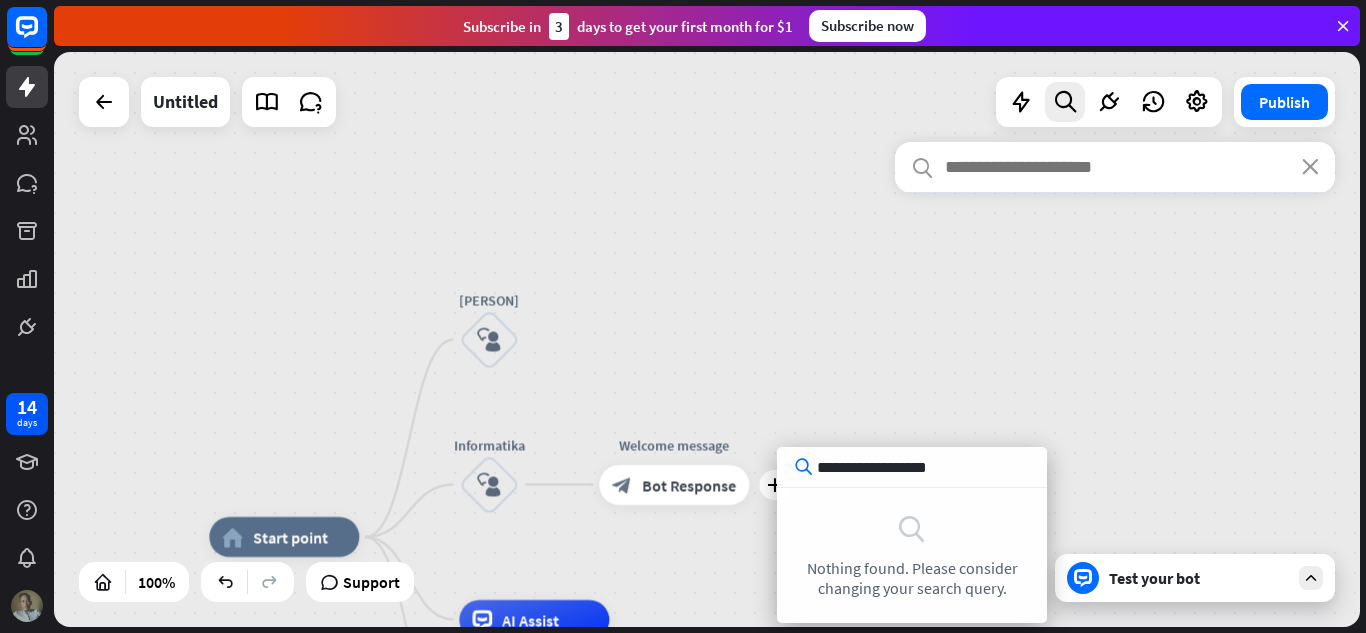 click on "search   close" at bounding box center [1115, 372] 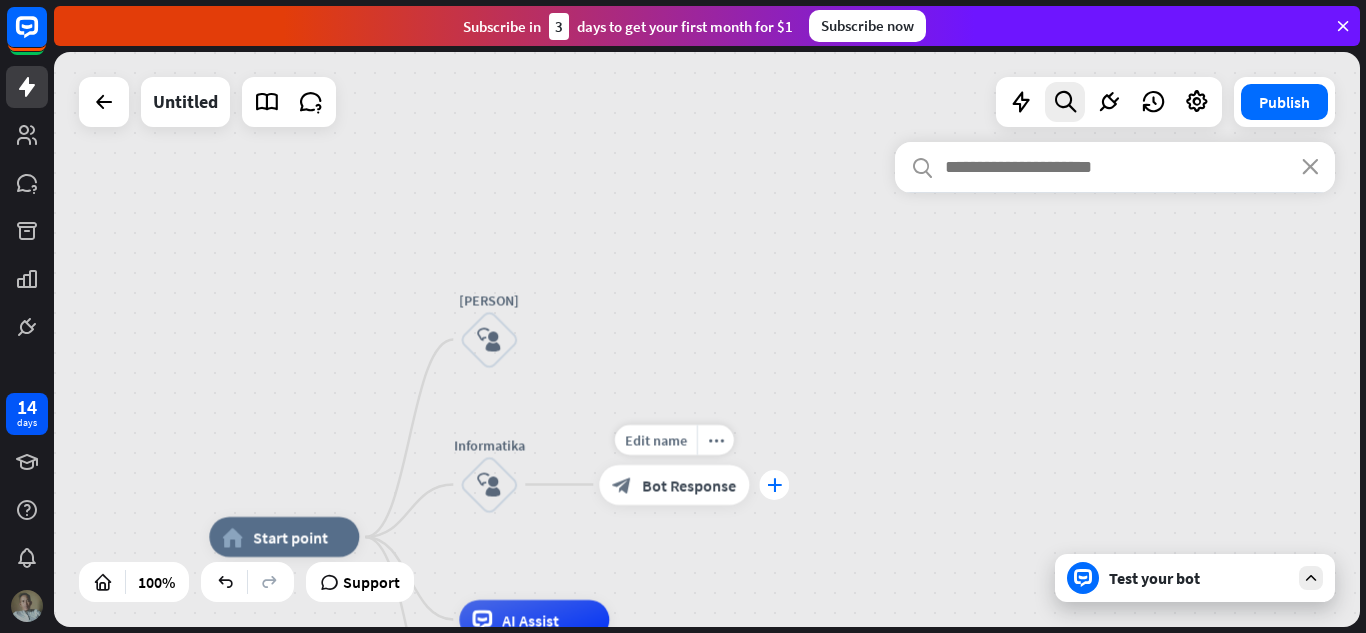 click on "plus" at bounding box center [774, 485] 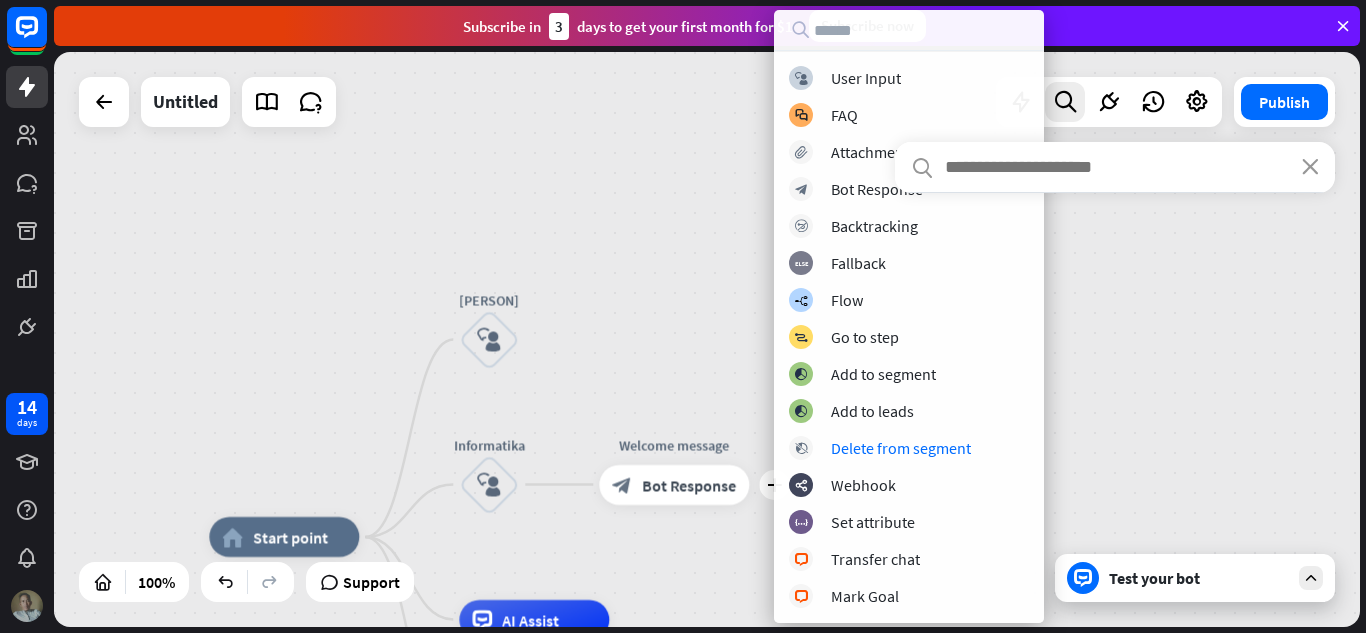 drag, startPoint x: 1036, startPoint y: 259, endPoint x: 1055, endPoint y: 445, distance: 186.96791 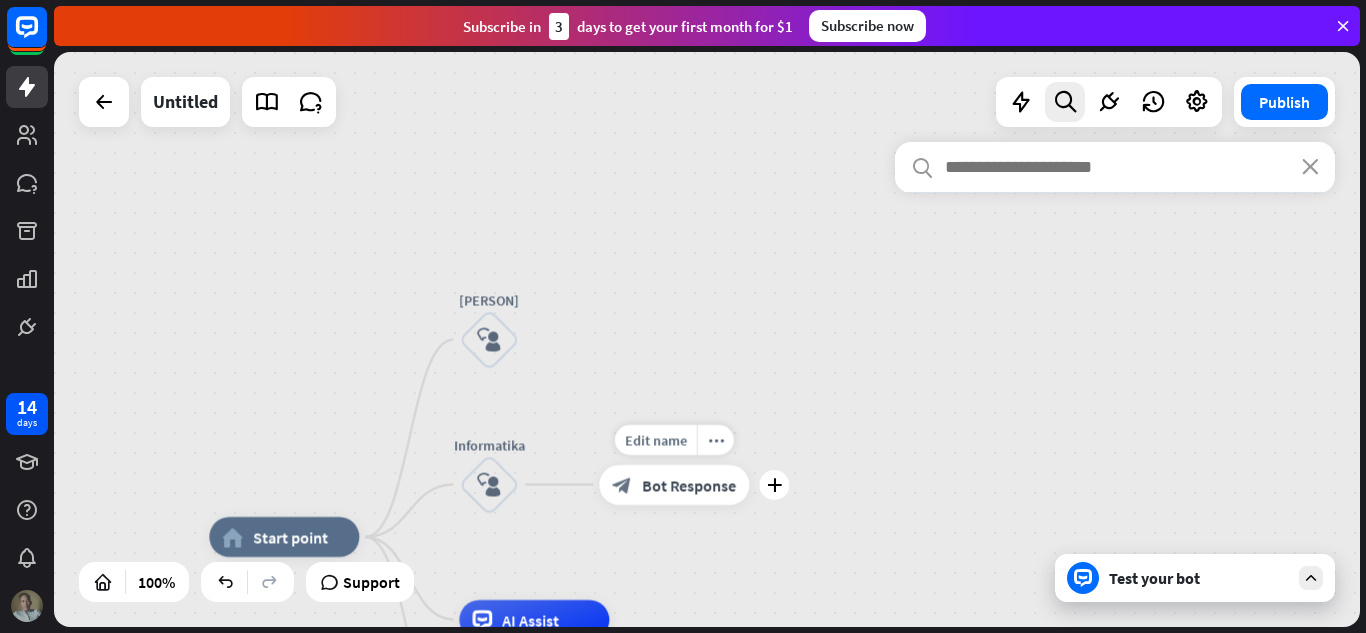 click on "Bot Response" at bounding box center (689, 485) 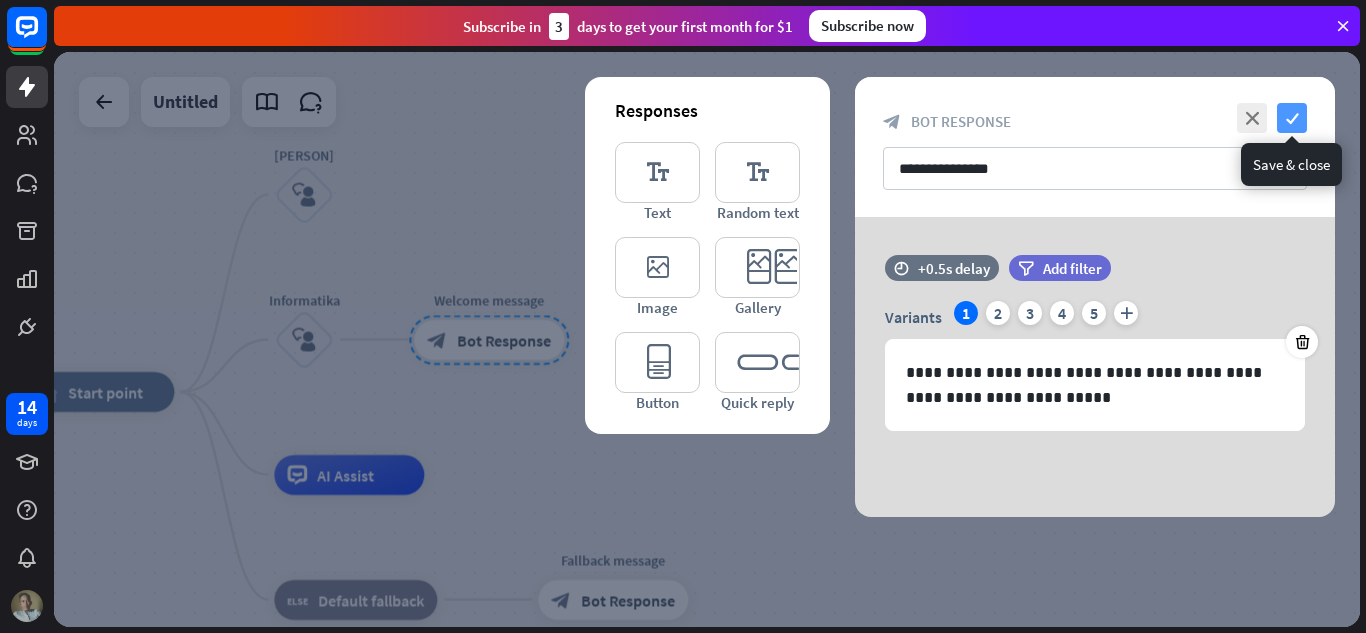 click on "check" at bounding box center (1292, 118) 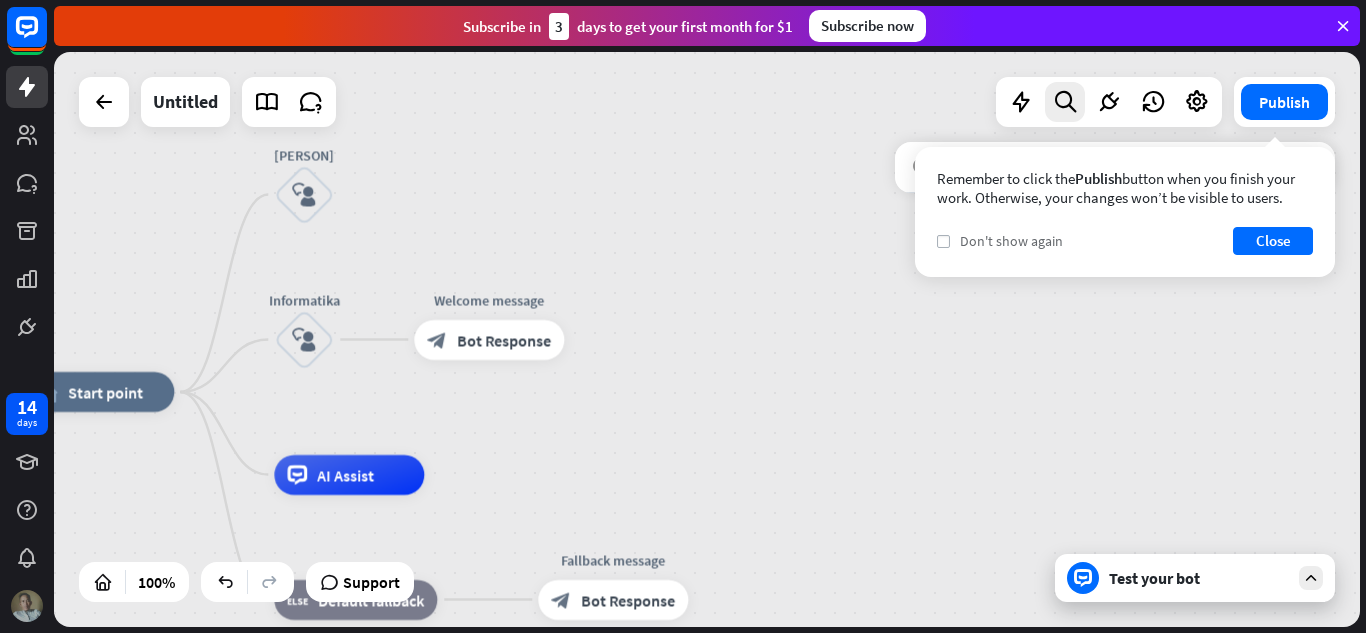 click on "check" at bounding box center [943, 241] 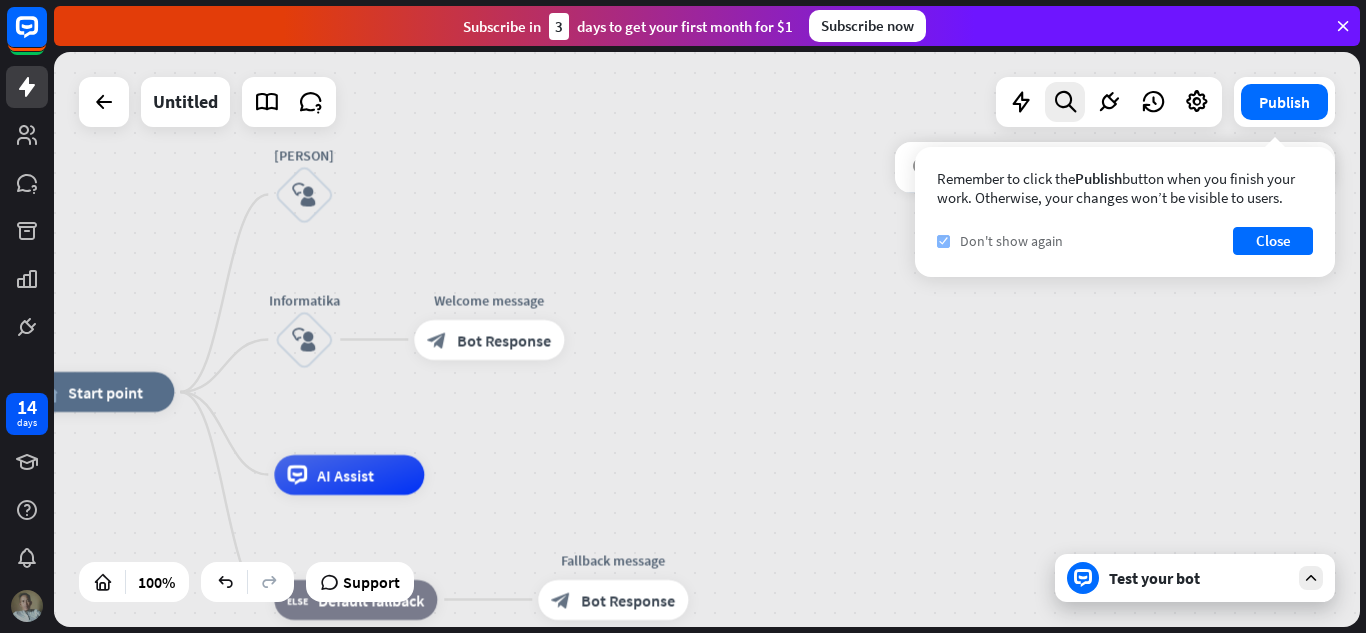 click on "check" at bounding box center [943, 241] 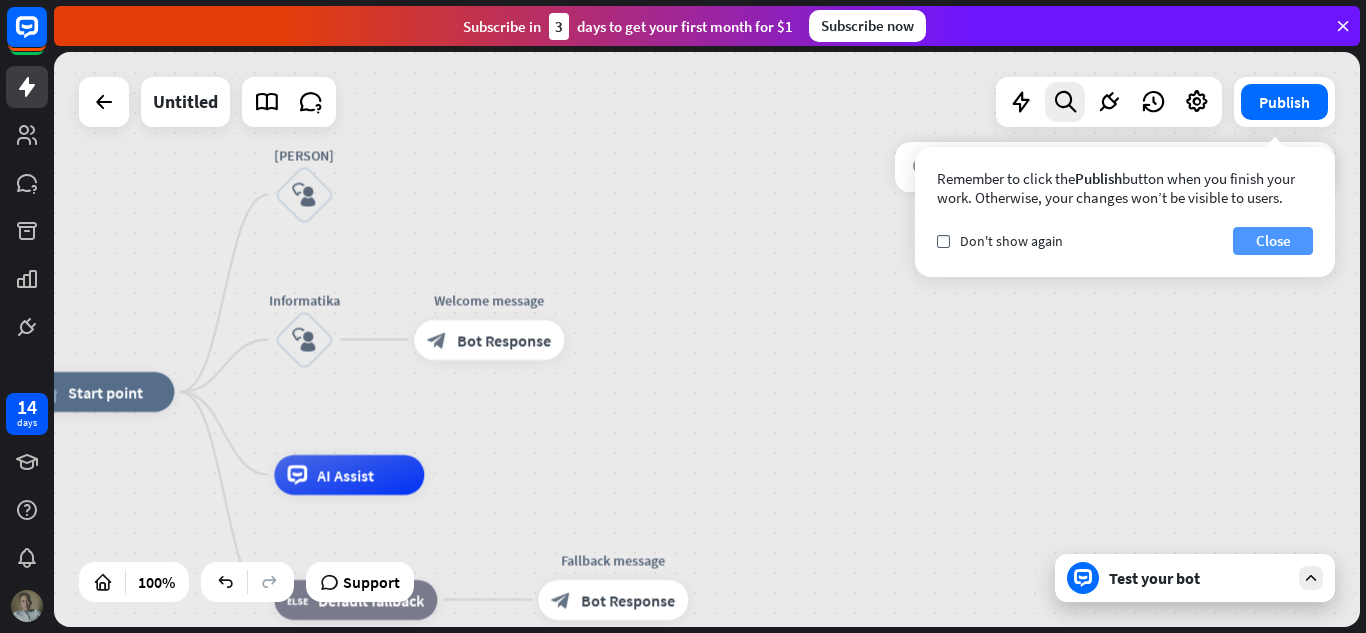click on "Close" at bounding box center (1273, 241) 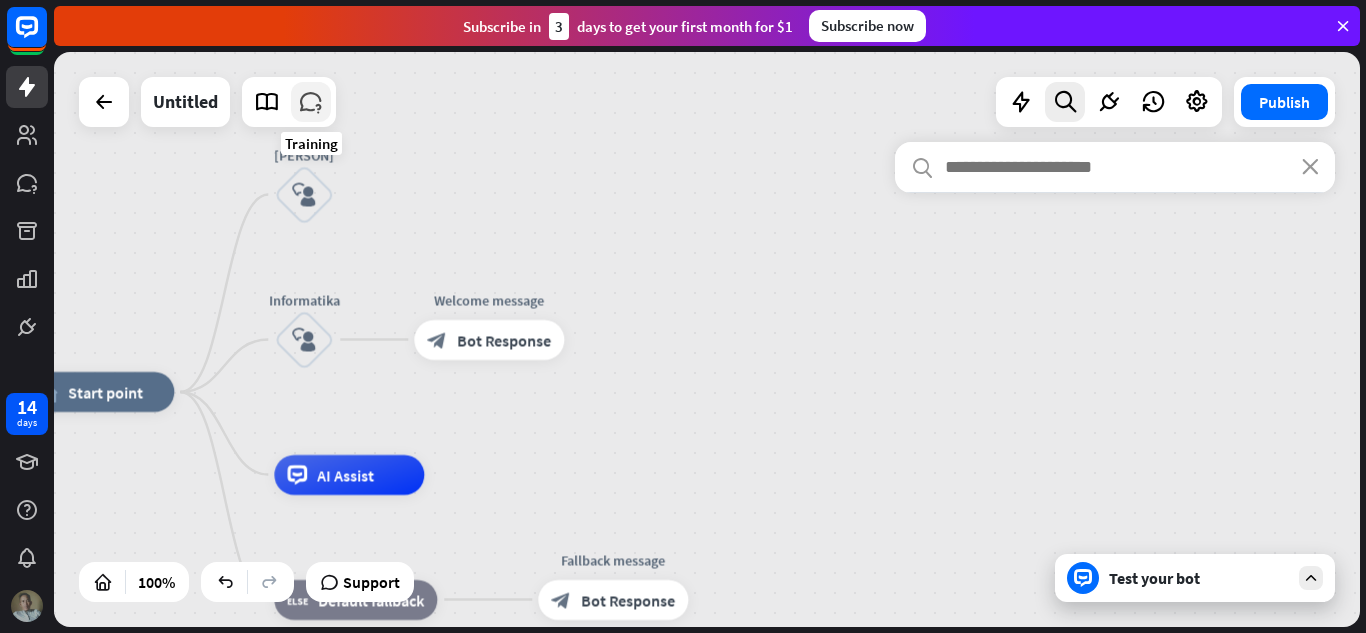 click at bounding box center [311, 102] 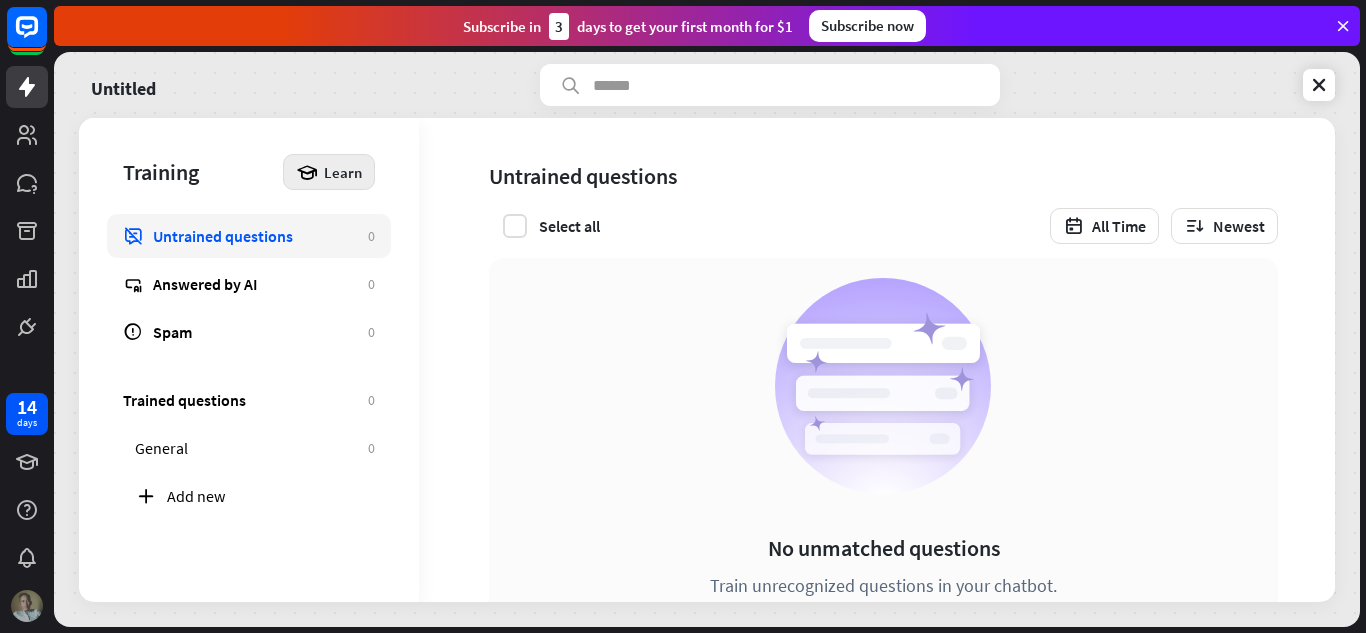 click on "Learn" at bounding box center (343, 172) 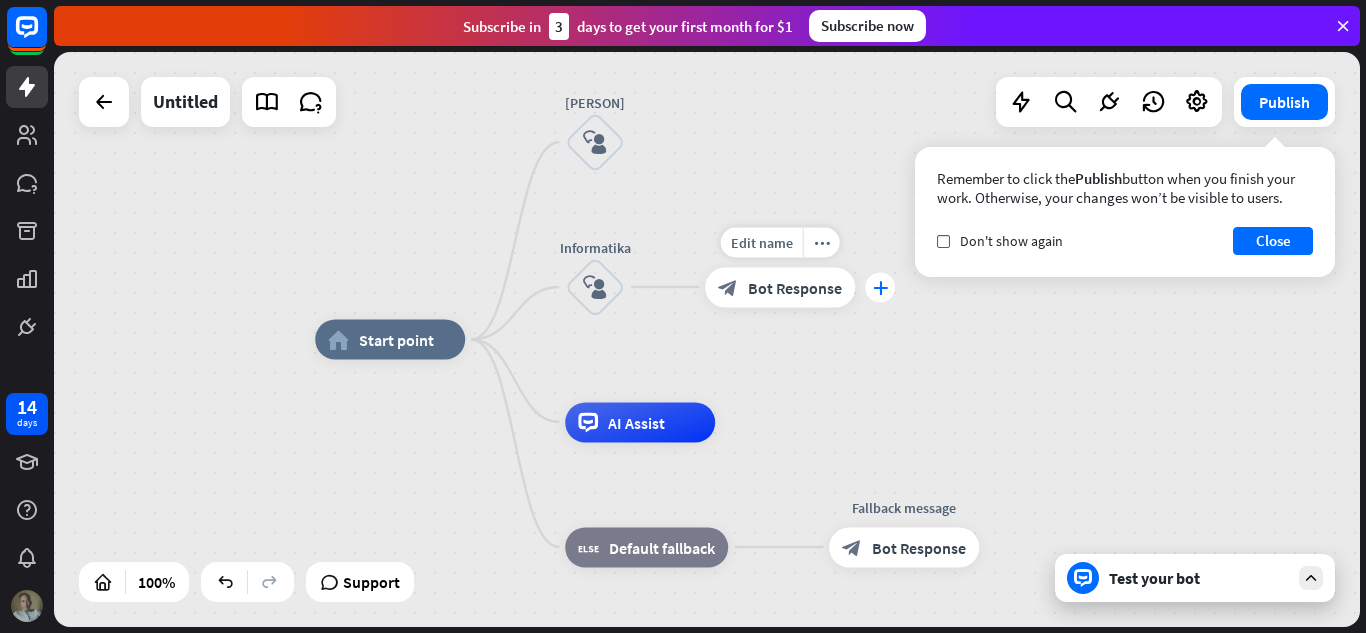 click on "plus" at bounding box center (880, 287) 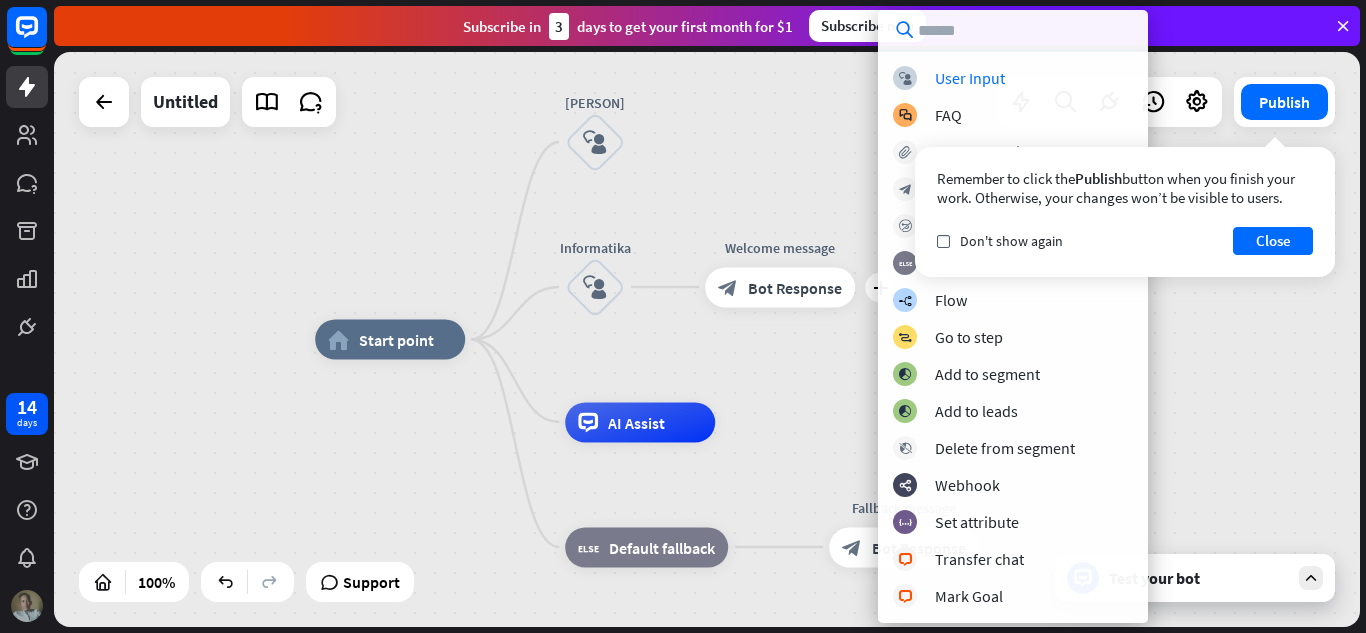 paste on "**********" 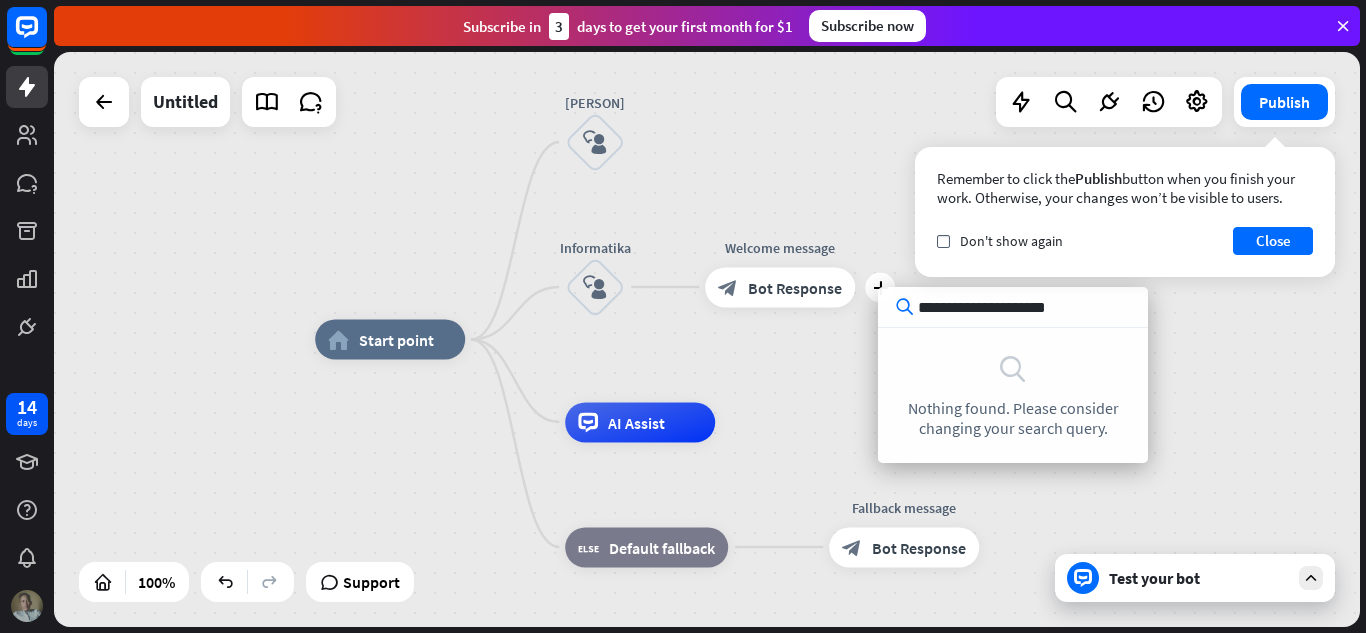 type on "**********" 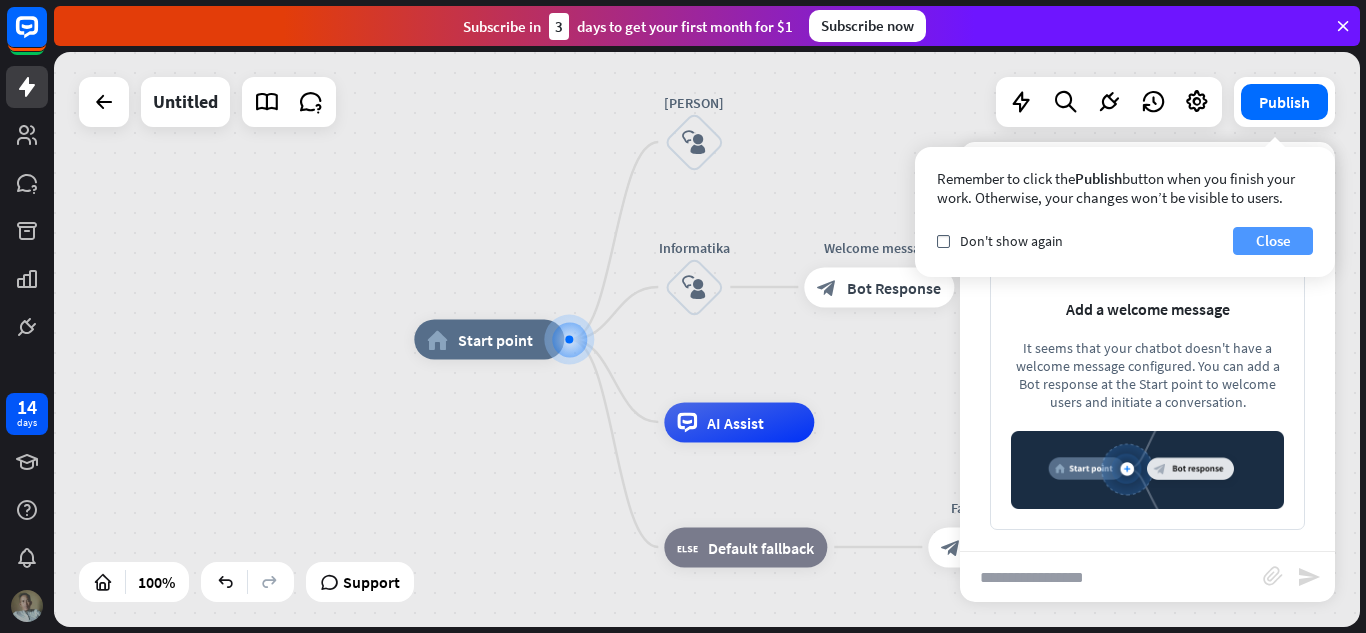 click on "Close" at bounding box center [1273, 241] 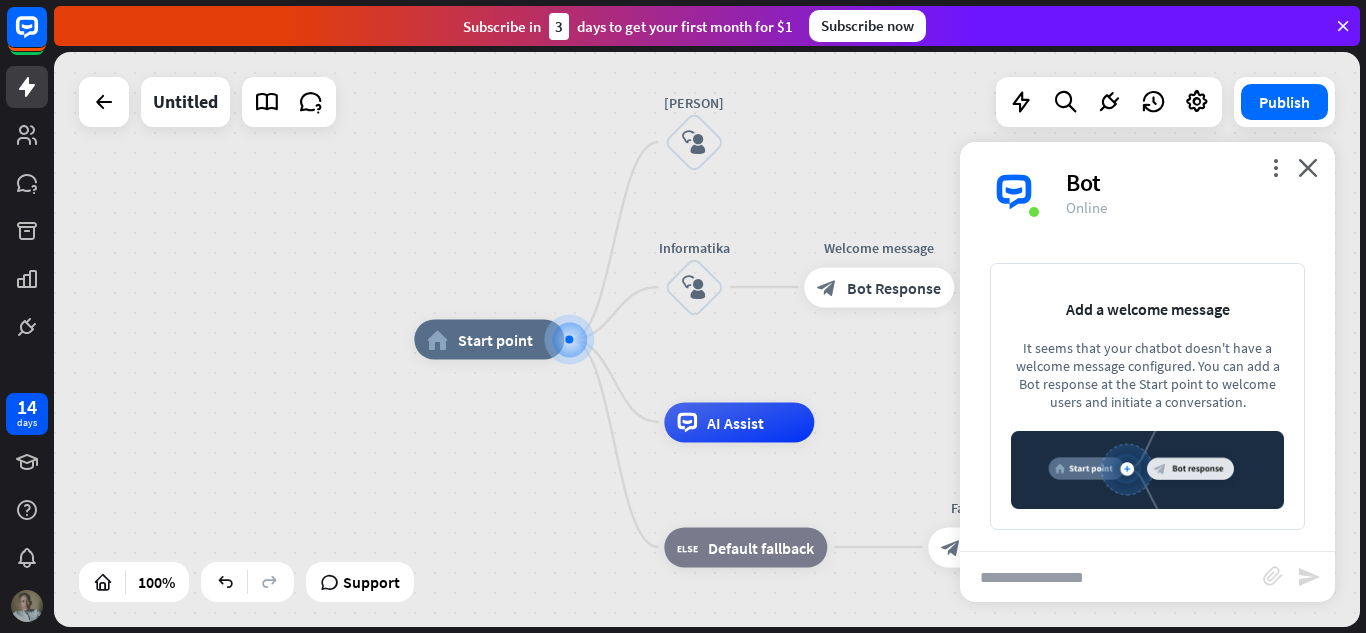 click at bounding box center (1111, 577) 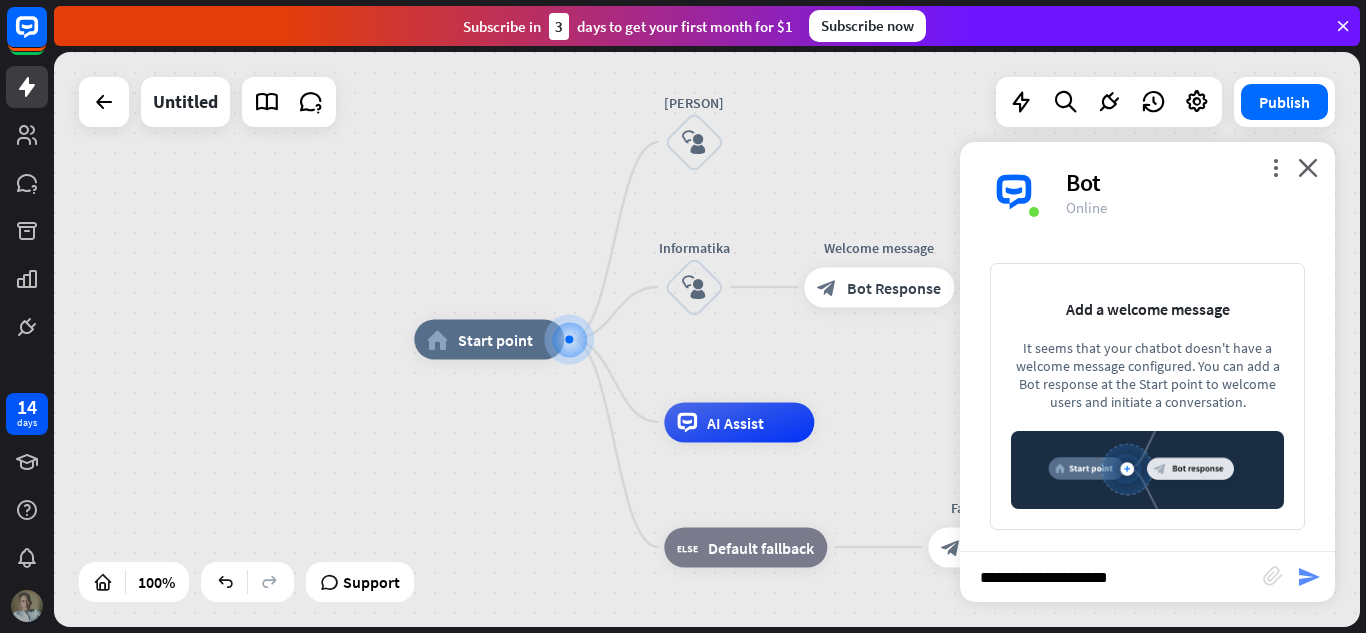 type on "**********" 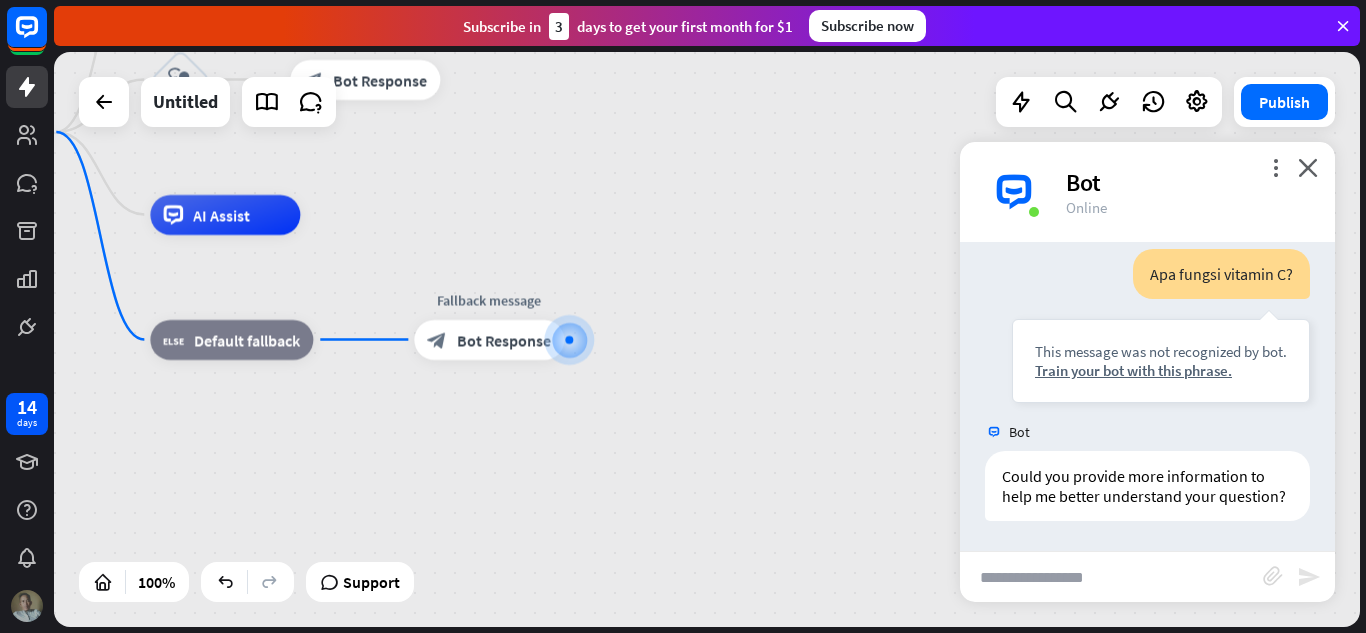 scroll, scrollTop: 71, scrollLeft: 0, axis: vertical 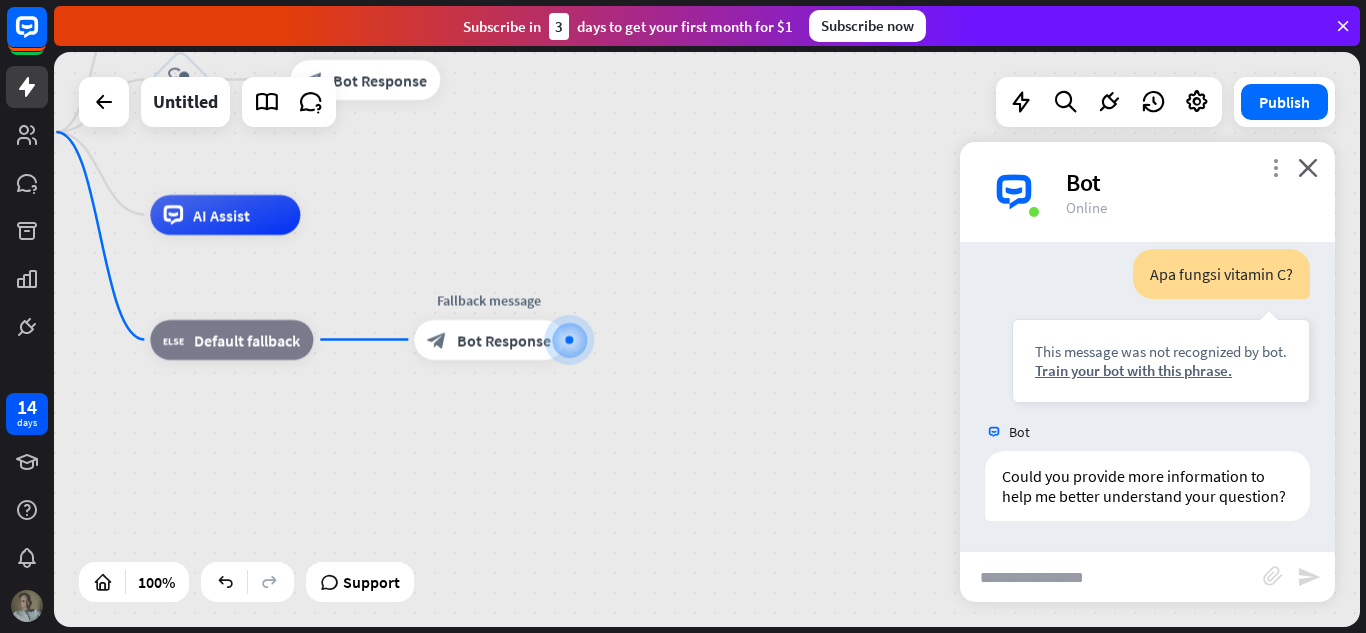 click on "more_vert" at bounding box center [1275, 167] 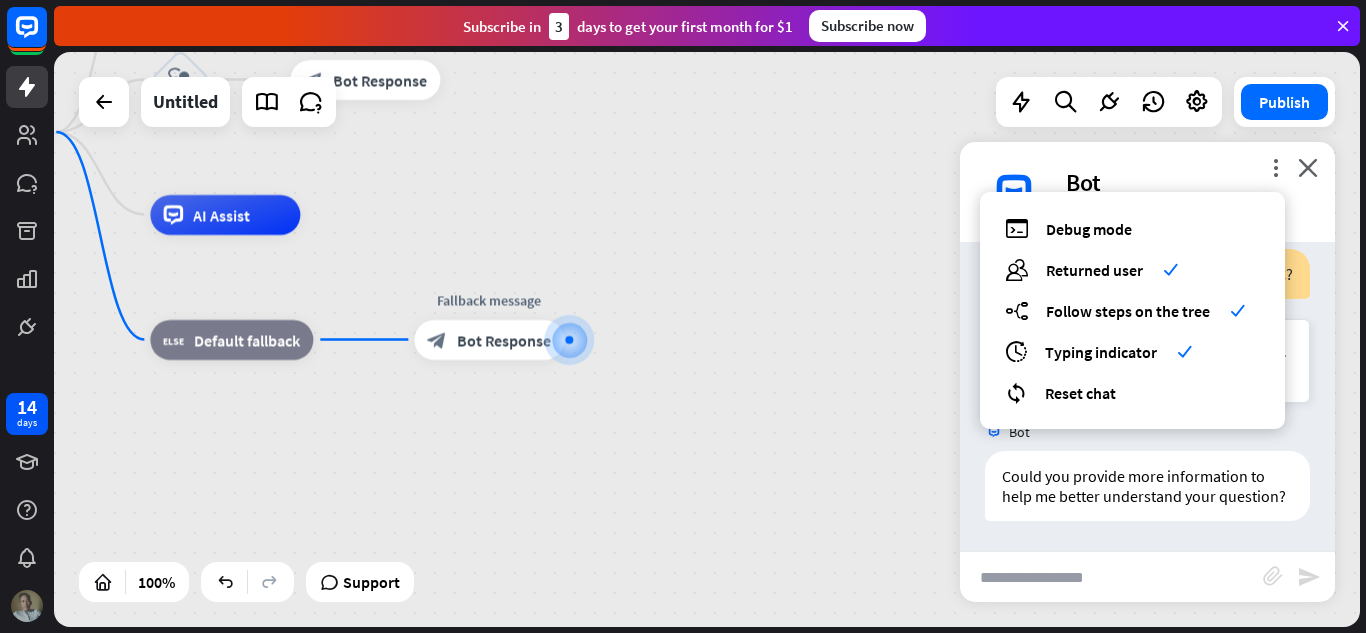click on "home_2   Start point                 [PERSON]   block_user_input                 Informatika   block_user_input                 Welcome message   block_bot_response   Bot Response                     AI Assist                   block_fallback   Default fallback                 Fallback message   block_bot_response   Bot Response" at bounding box center [553, 419] 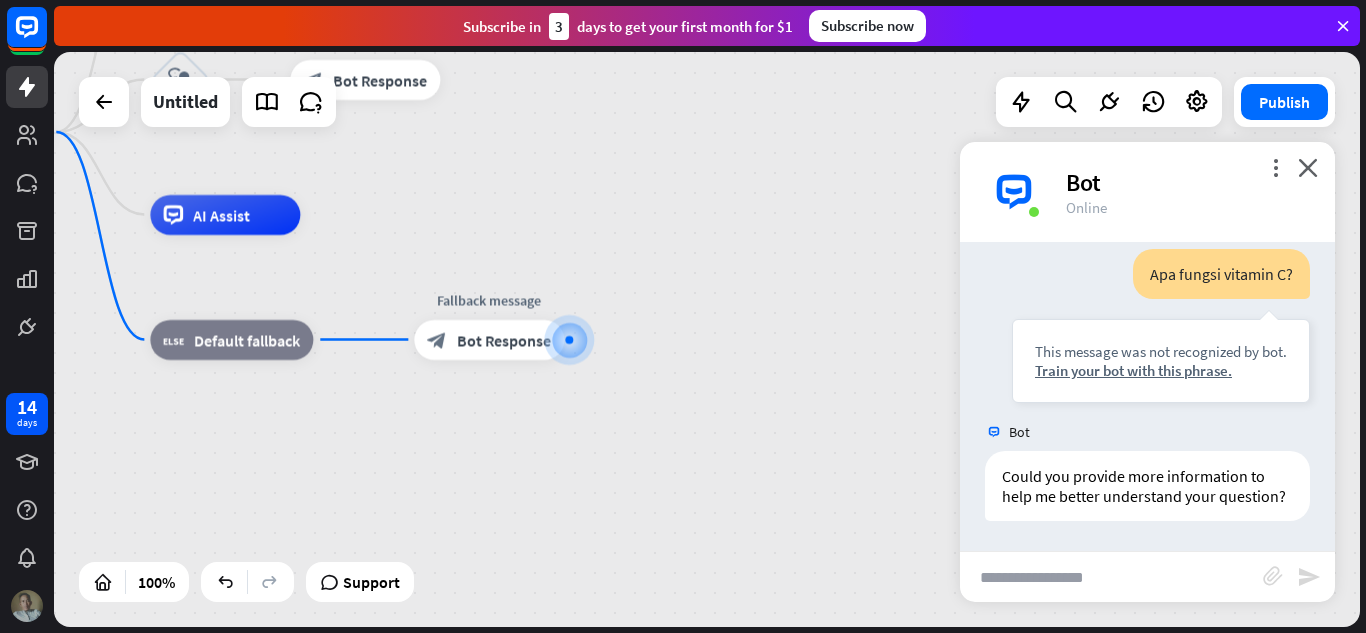 click at bounding box center (1111, 577) 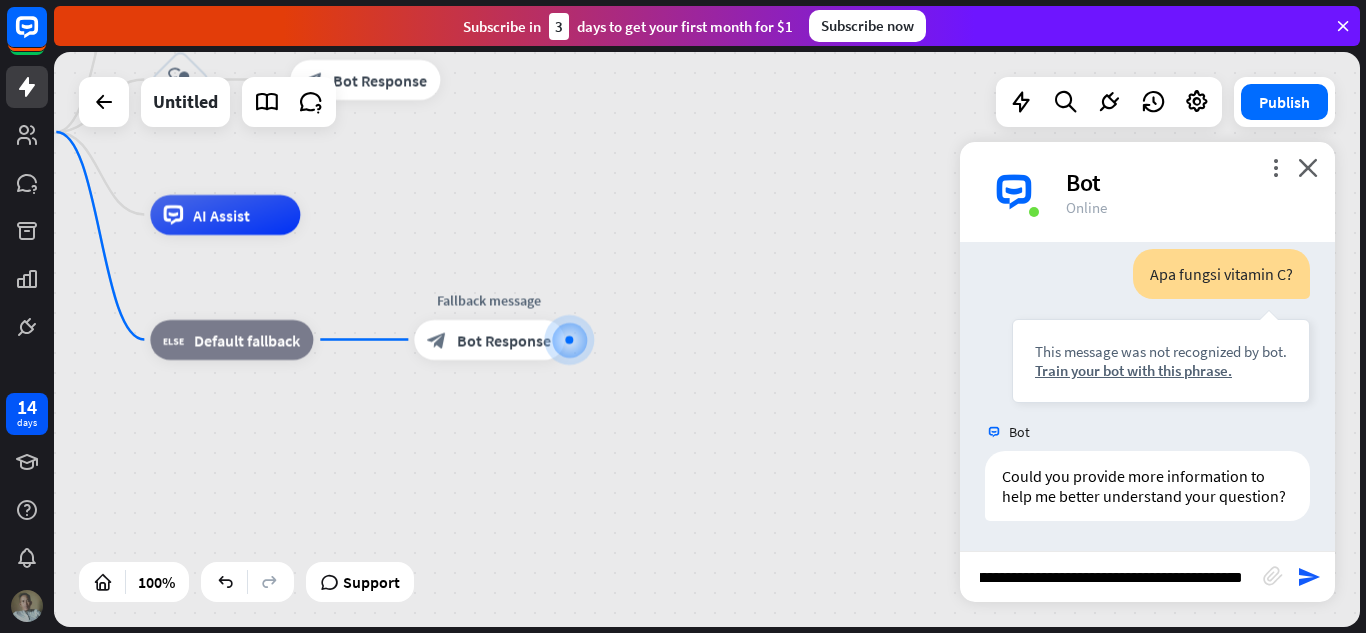 scroll, scrollTop: 0, scrollLeft: 291, axis: horizontal 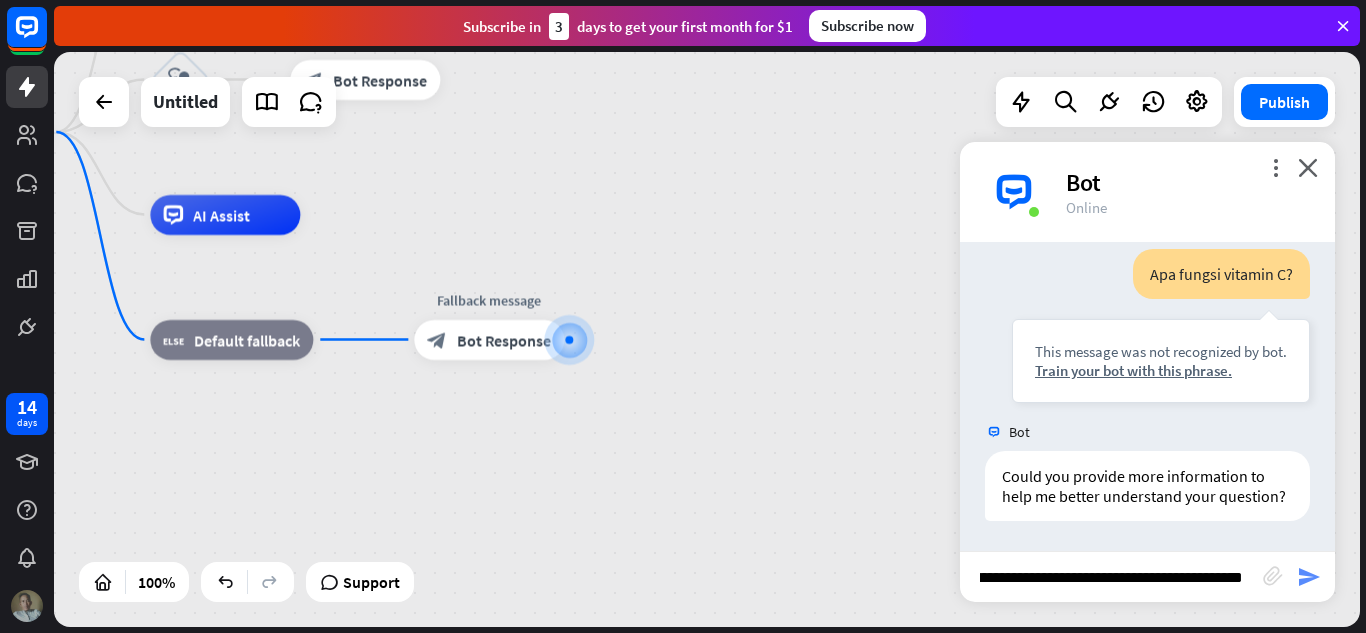 type on "**********" 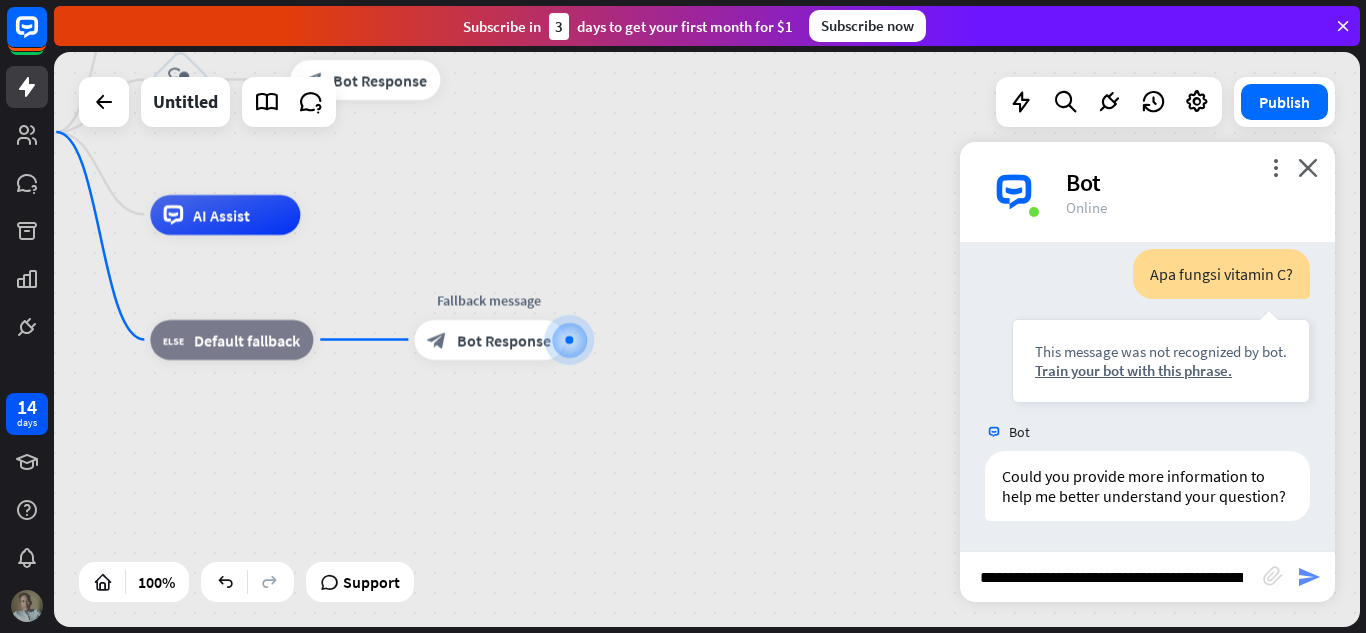click on "send" at bounding box center (1309, 577) 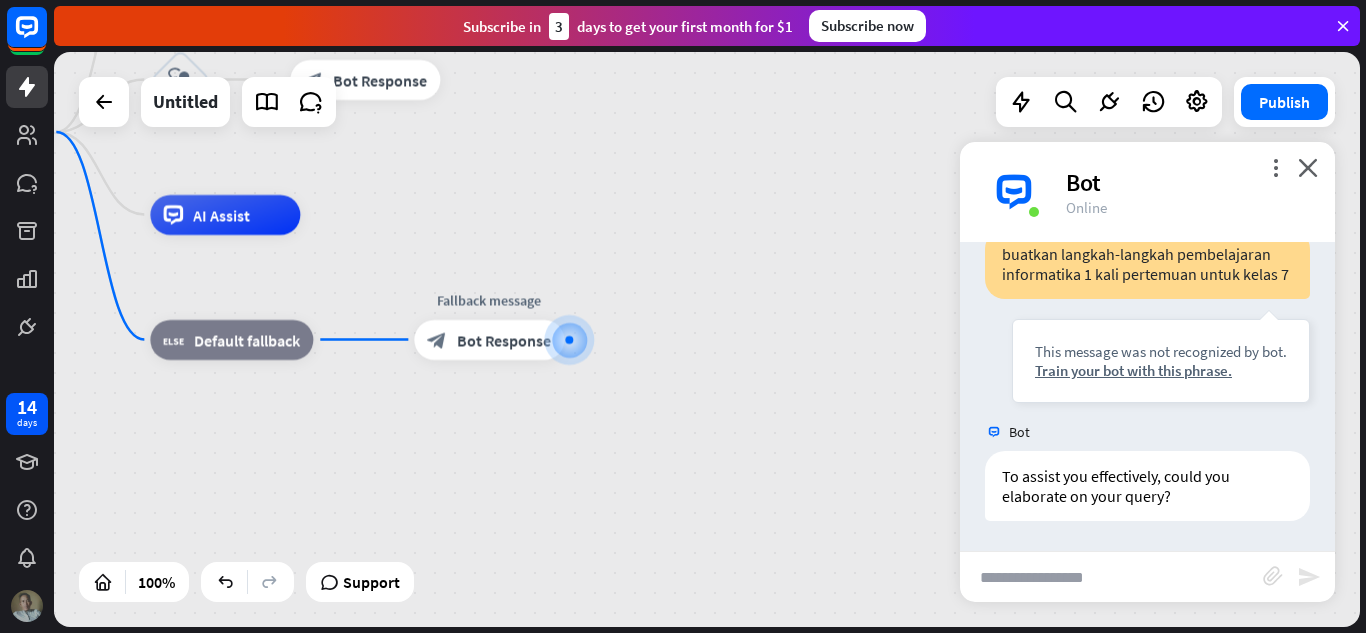 scroll, scrollTop: 431, scrollLeft: 0, axis: vertical 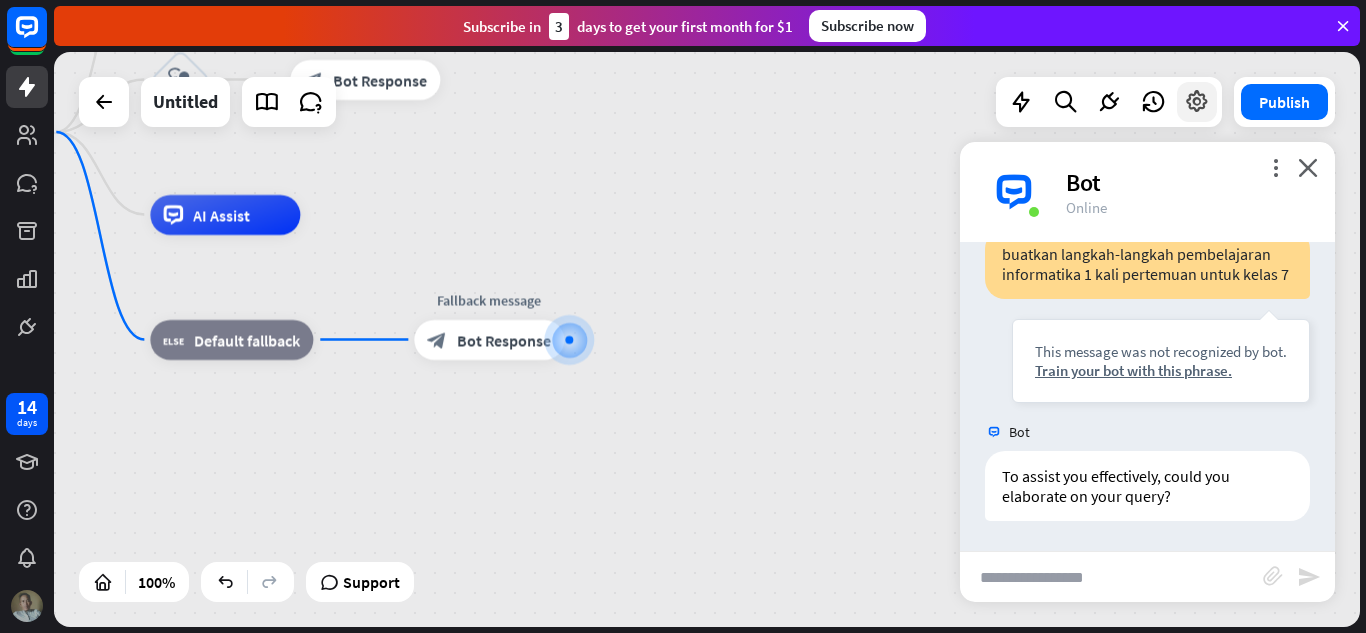 click at bounding box center [1197, 102] 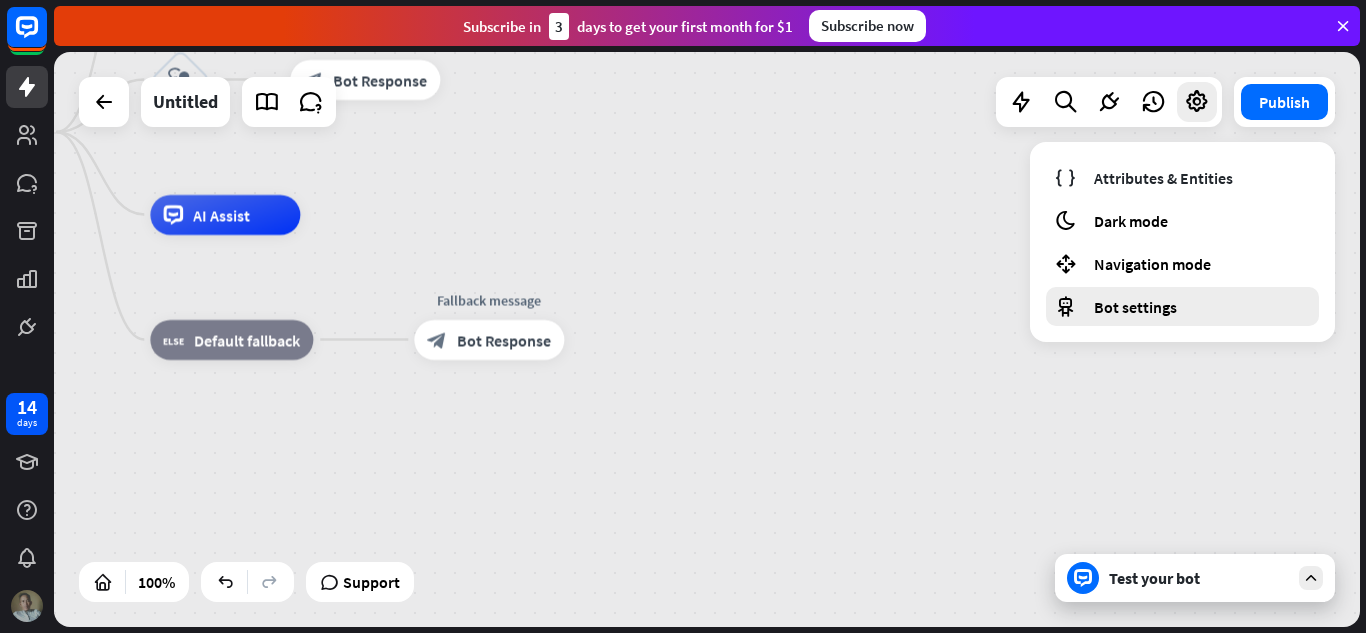 click on "Bot settings" at bounding box center [1135, 307] 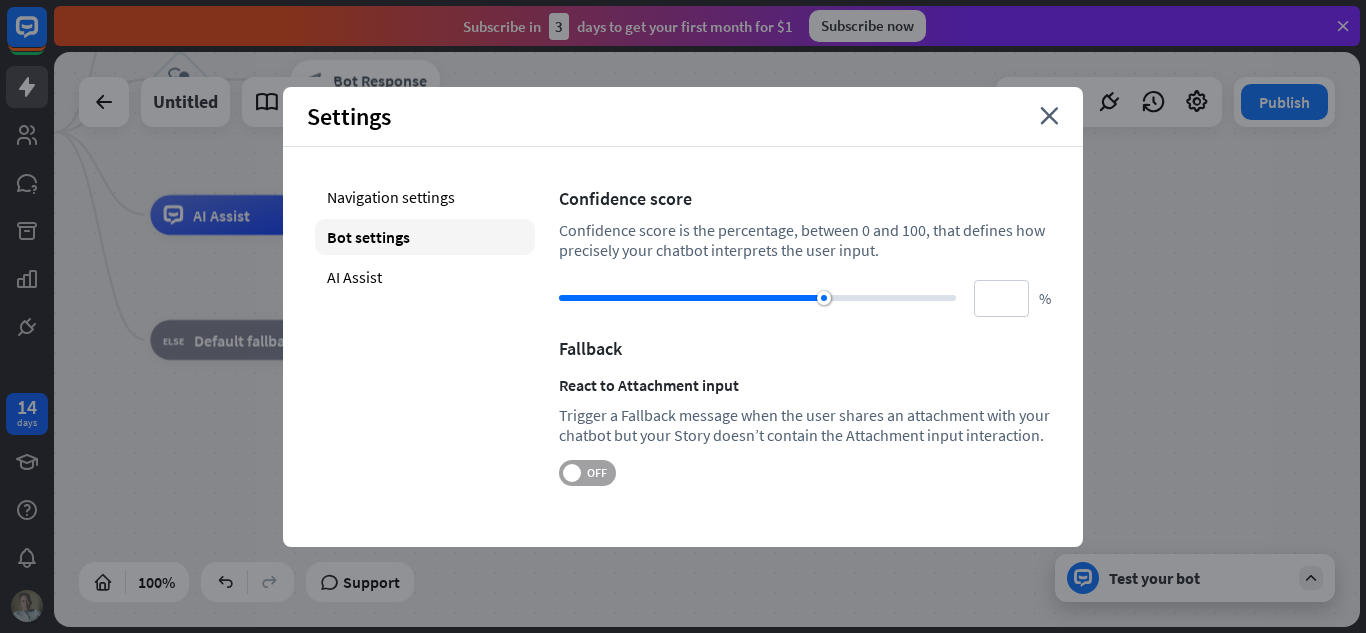 click on "OFF" at bounding box center (596, 473) 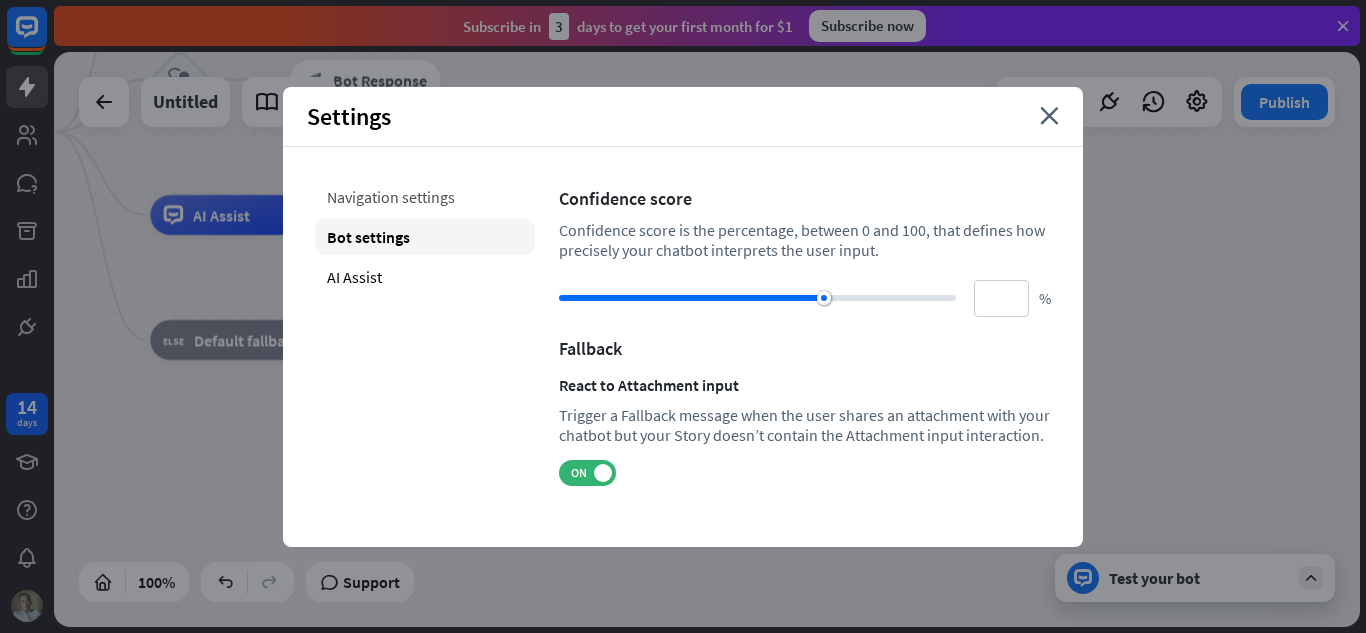 click on "Navigation settings" at bounding box center [425, 197] 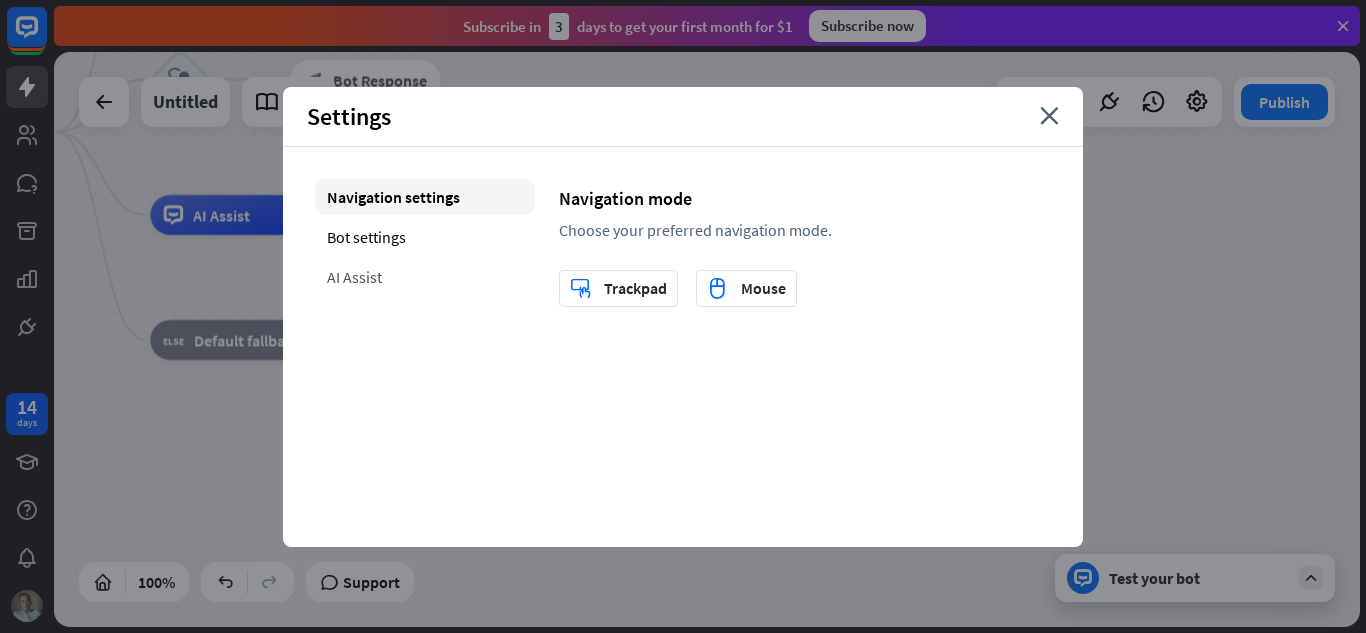 click on "AI Assist" at bounding box center [425, 277] 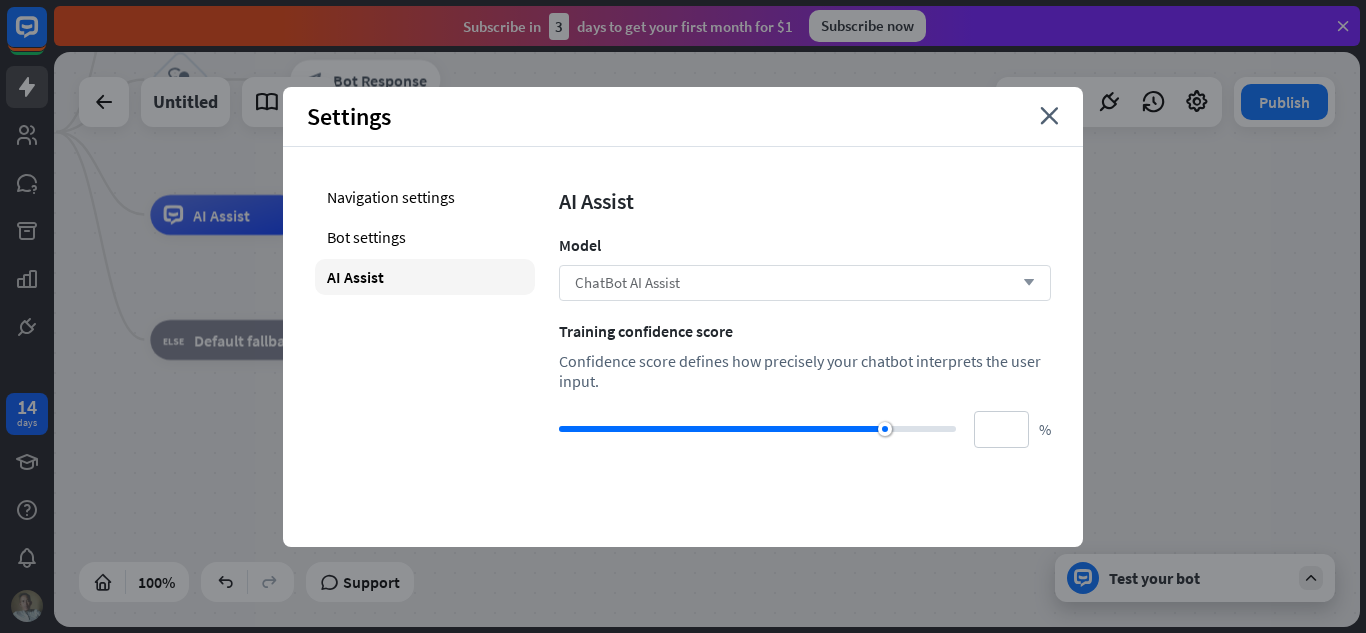 click on "arrow_down" at bounding box center [1024, 283] 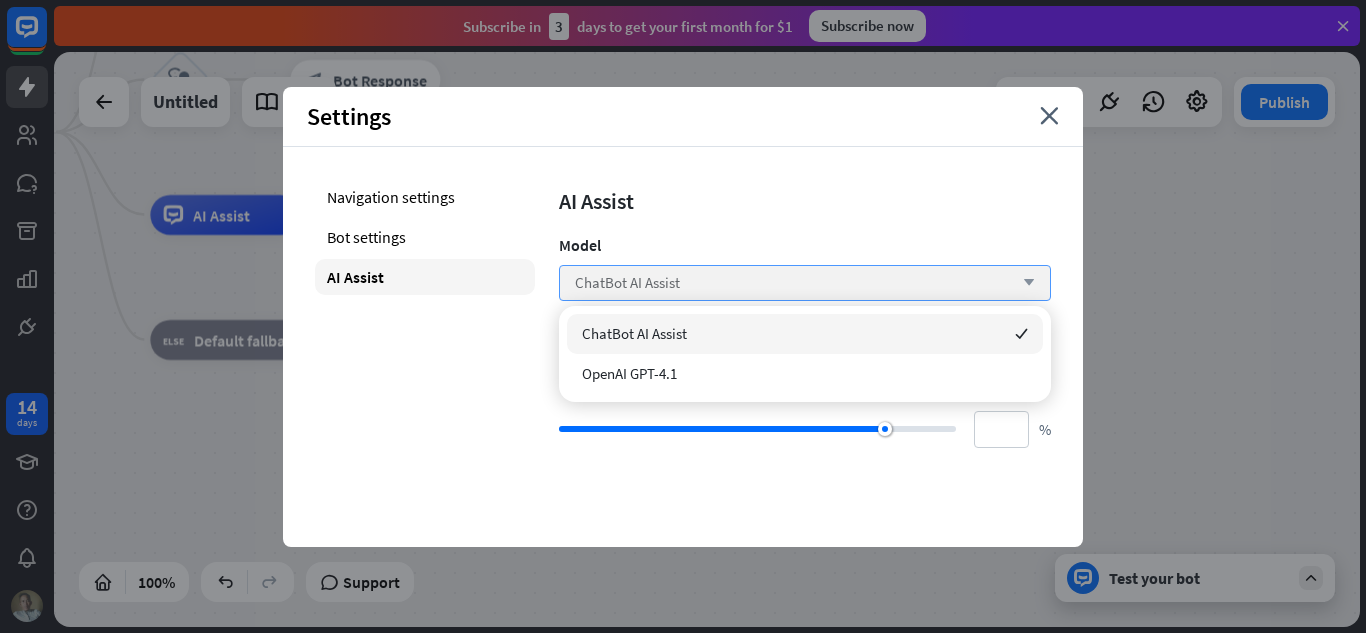 click on "arrow_down" at bounding box center [1024, 283] 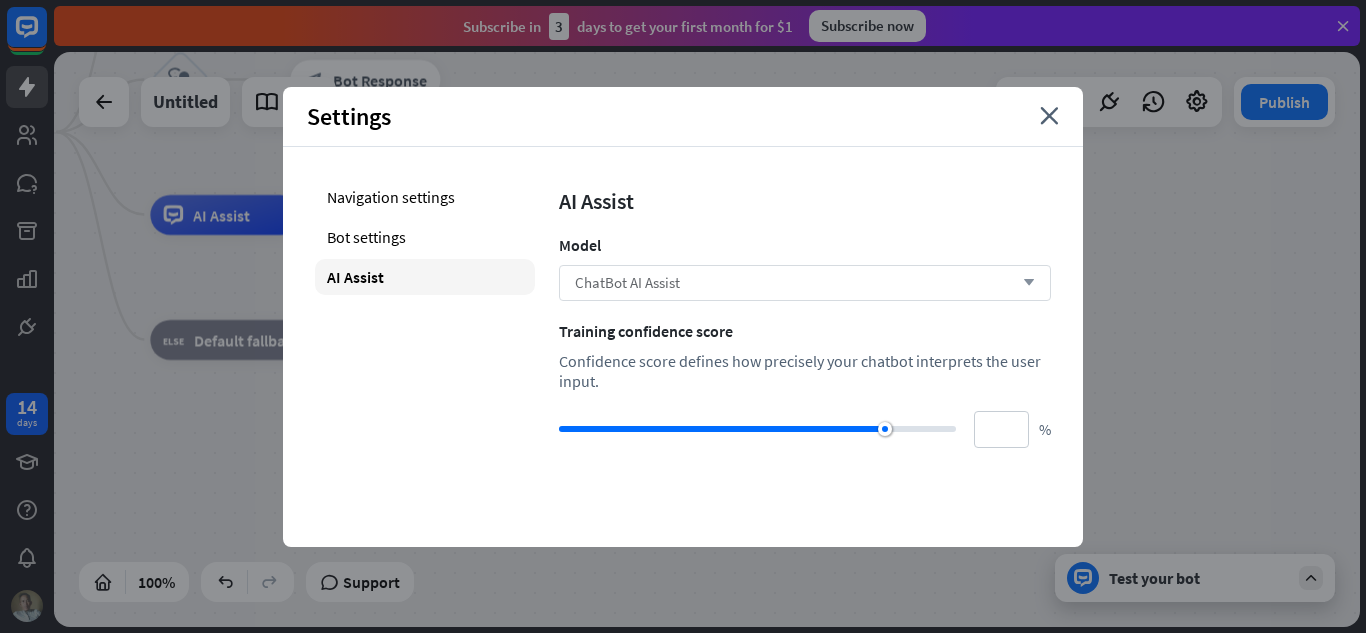 click on "arrow_down" at bounding box center (1024, 283) 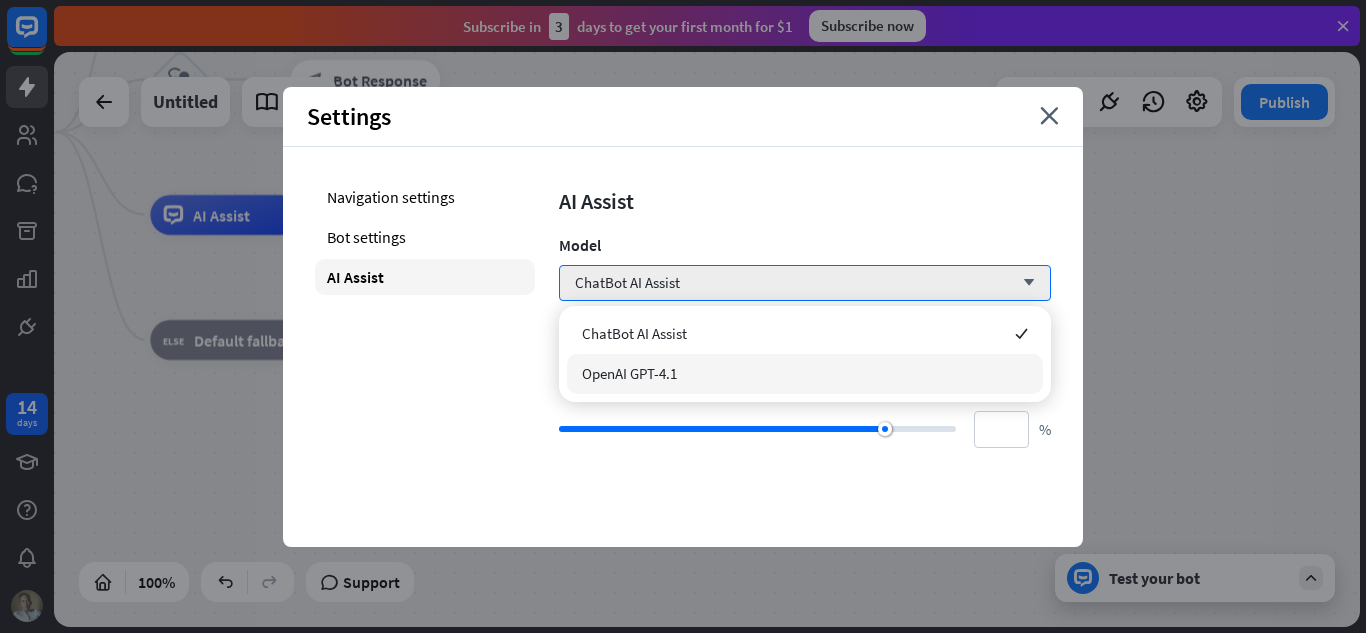 click on "OpenAI GPT-4.1" at bounding box center [629, 373] 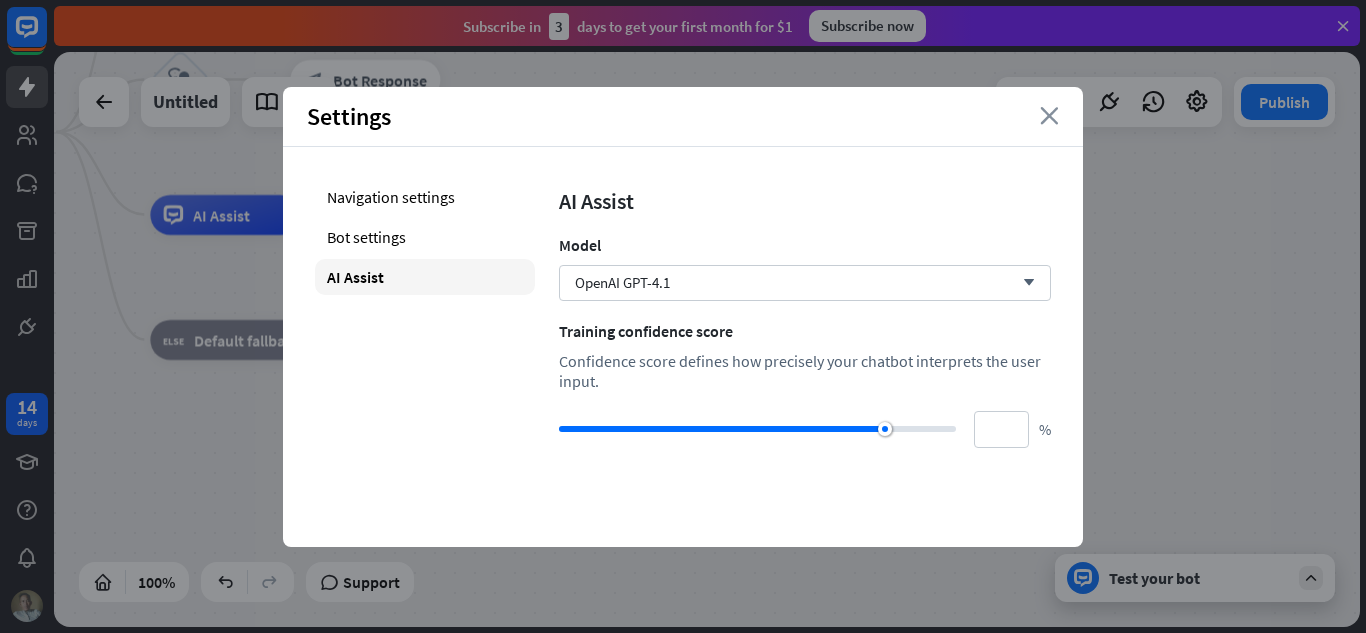 click on "close" at bounding box center [1049, 116] 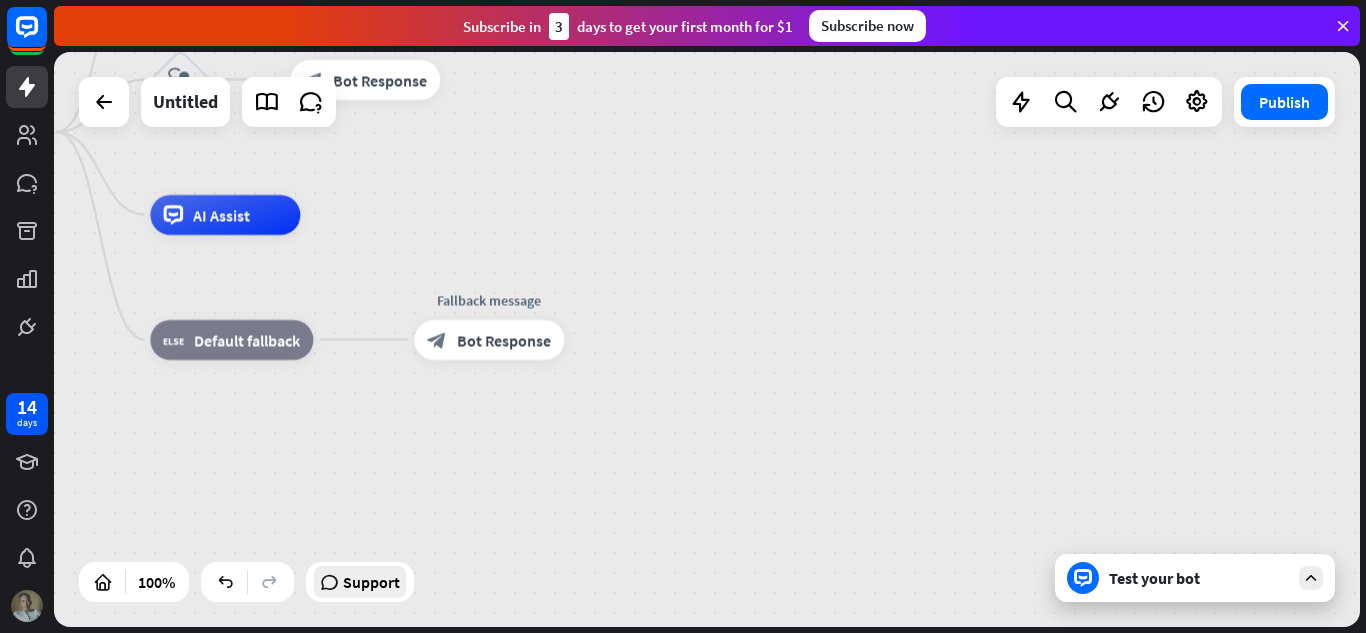 click on "Support" at bounding box center [371, 582] 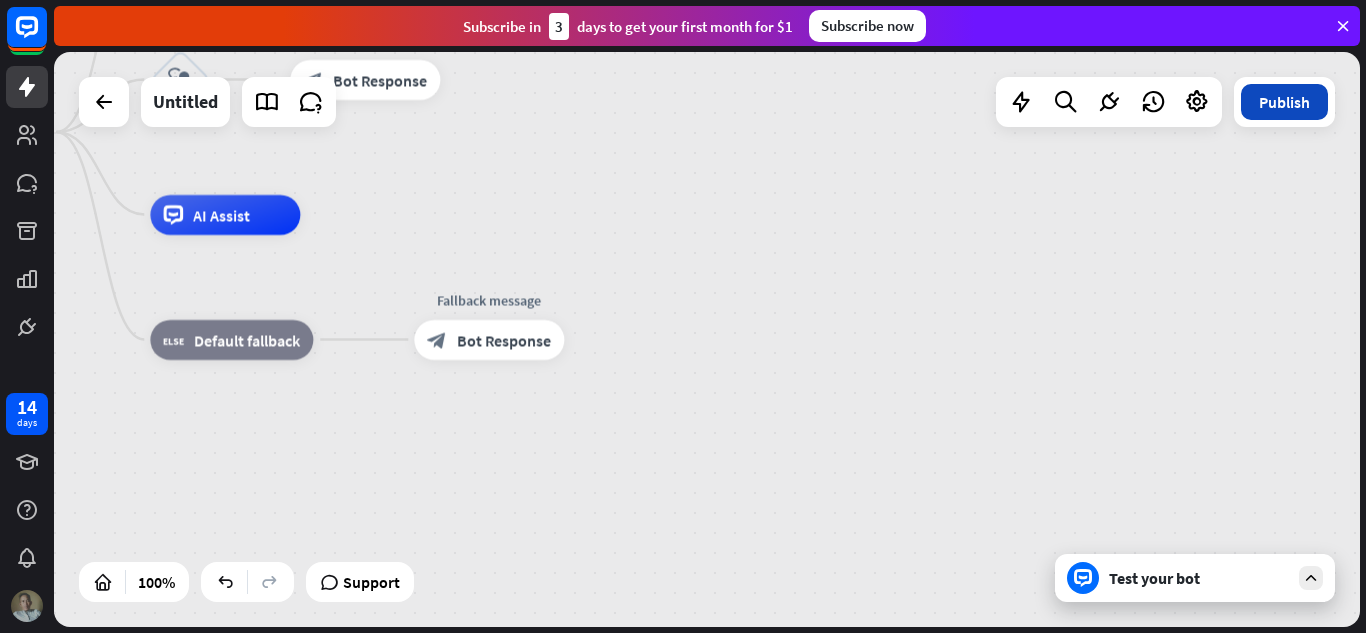 click on "Publish" at bounding box center (1284, 102) 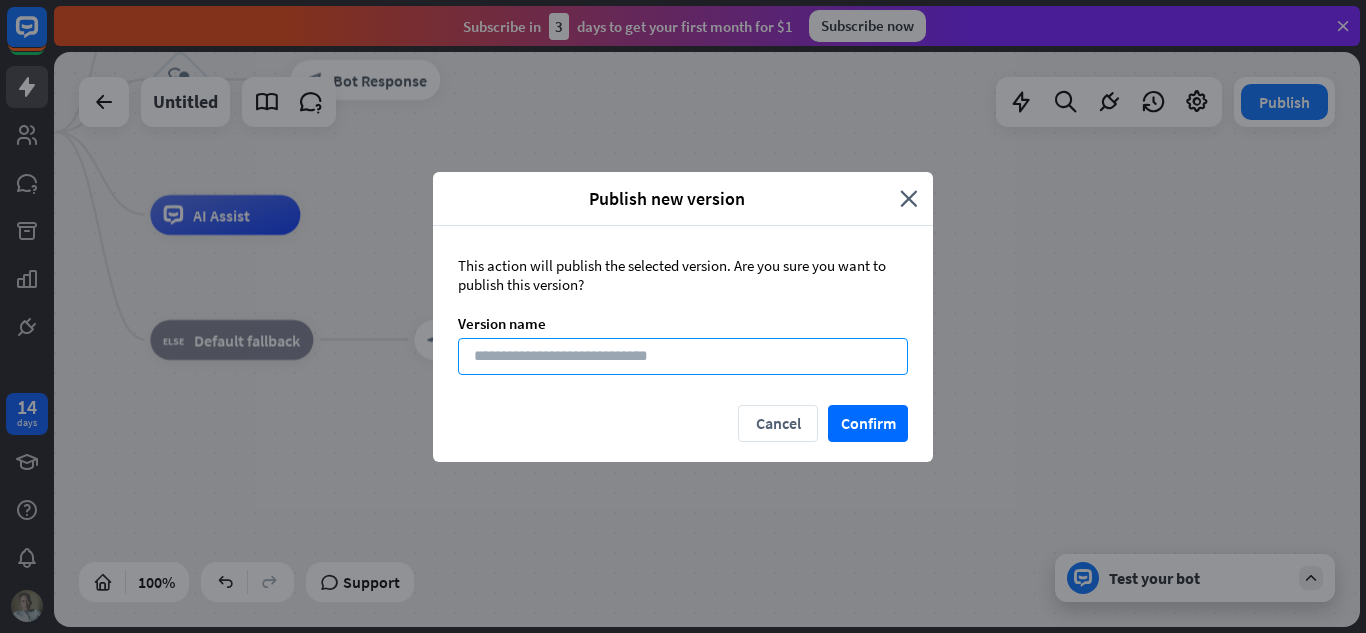 click at bounding box center (683, 356) 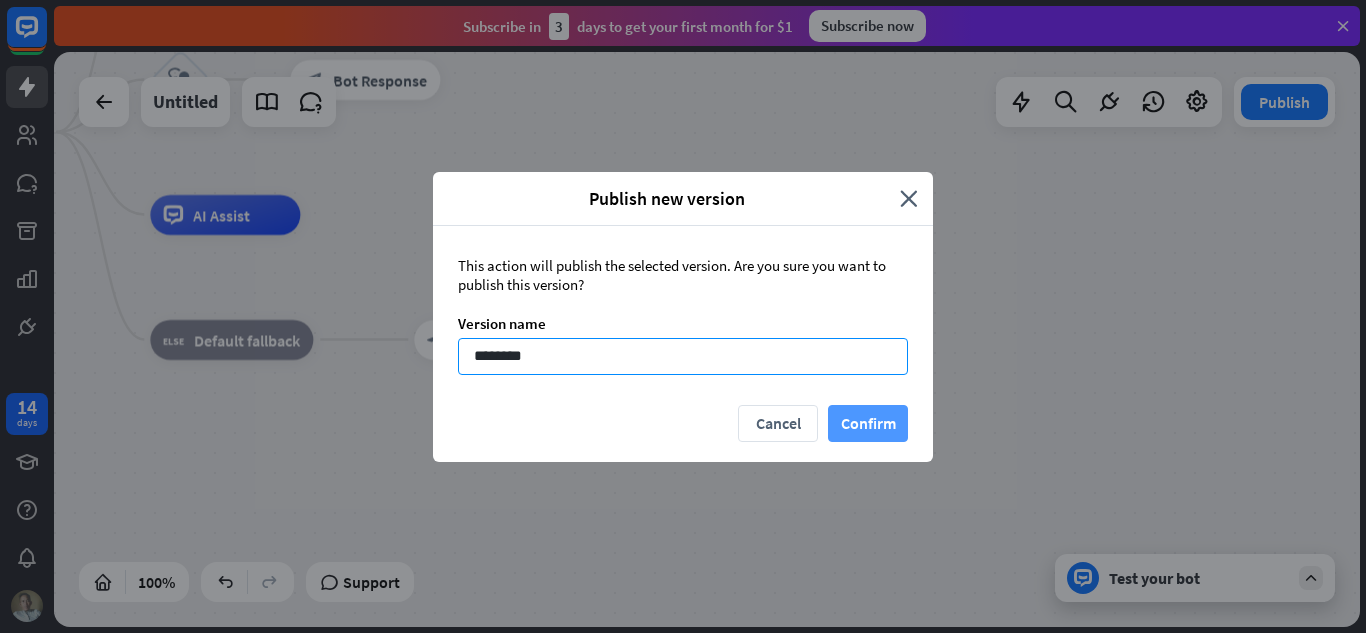 type on "********" 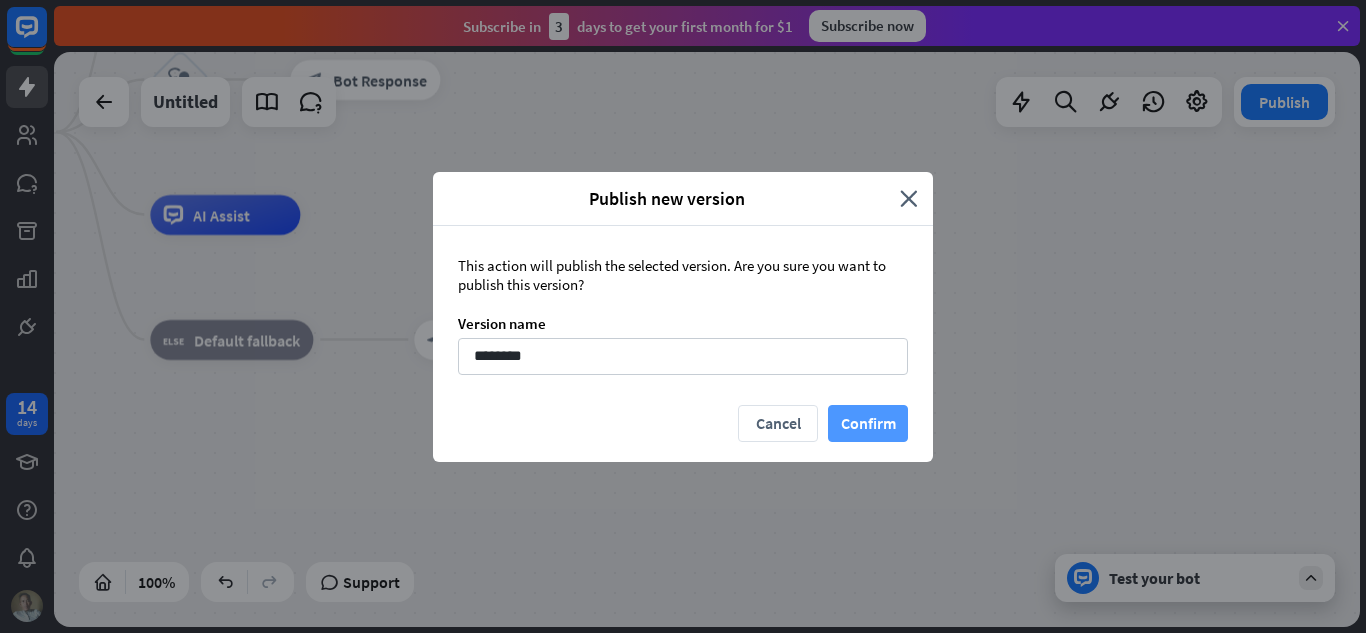 click on "Confirm" at bounding box center [868, 423] 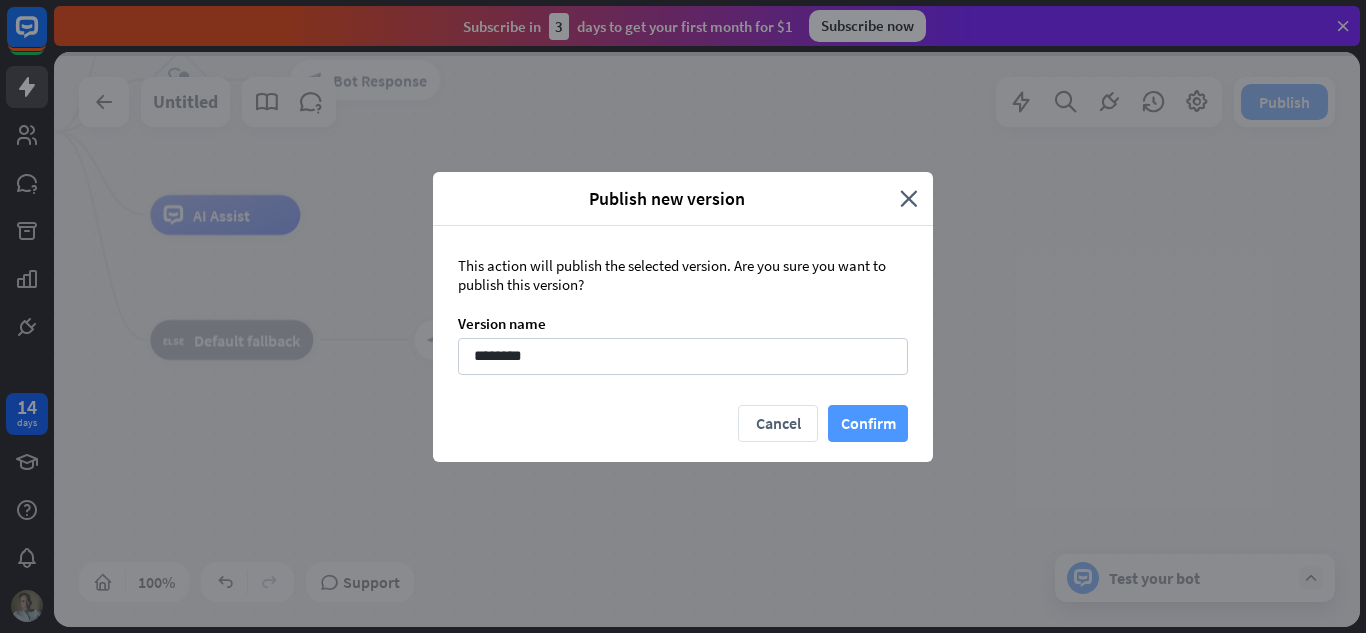 click on "Confirm" at bounding box center (868, 423) 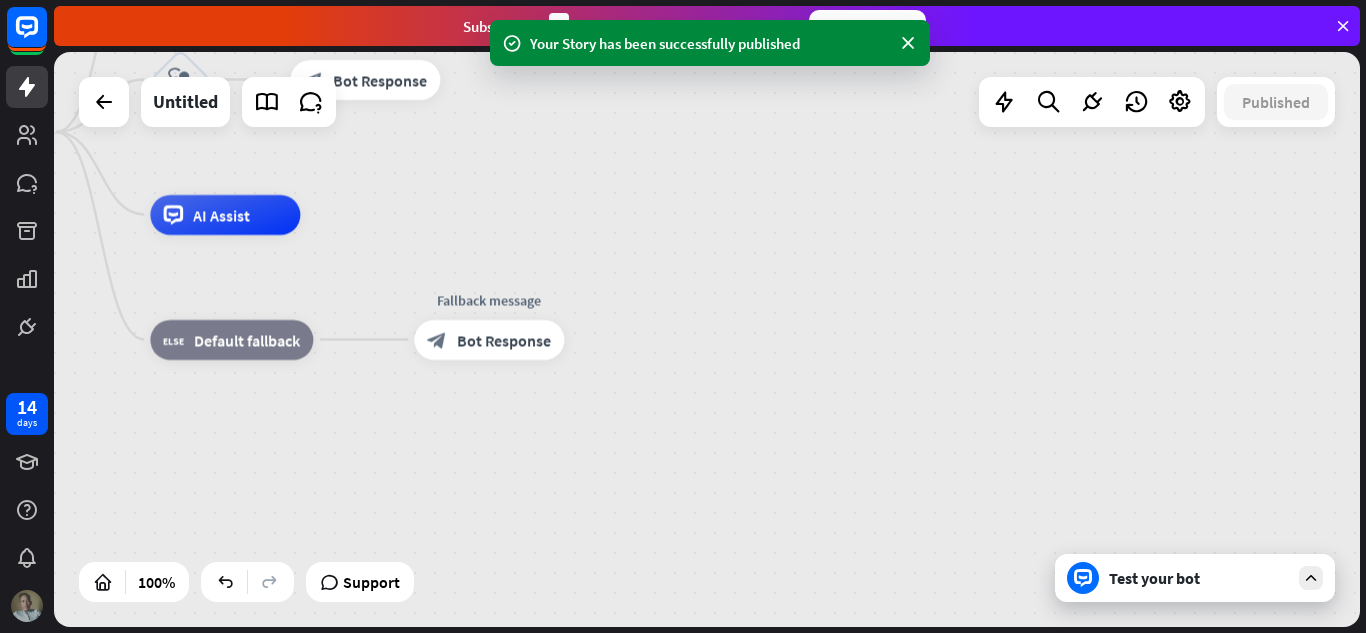 click on "home_2   Start point                 [PERSON]   block_user_input                 Informatika   block_user_input                 Welcome message   block_bot_response   Bot Response                     AI Assist                   block_fallback   Default fallback                 Fallback message   block_bot_response   Bot Response" at bounding box center (553, 419) 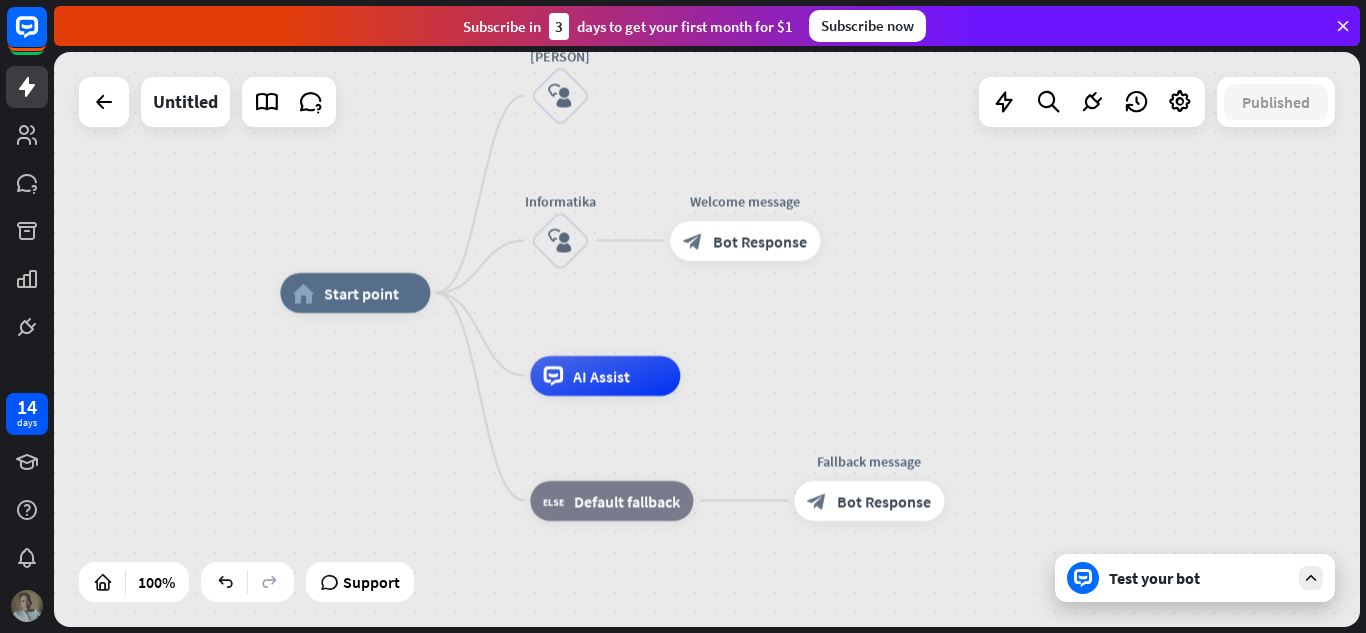 drag, startPoint x: 682, startPoint y: 199, endPoint x: 1062, endPoint y: 360, distance: 412.69965 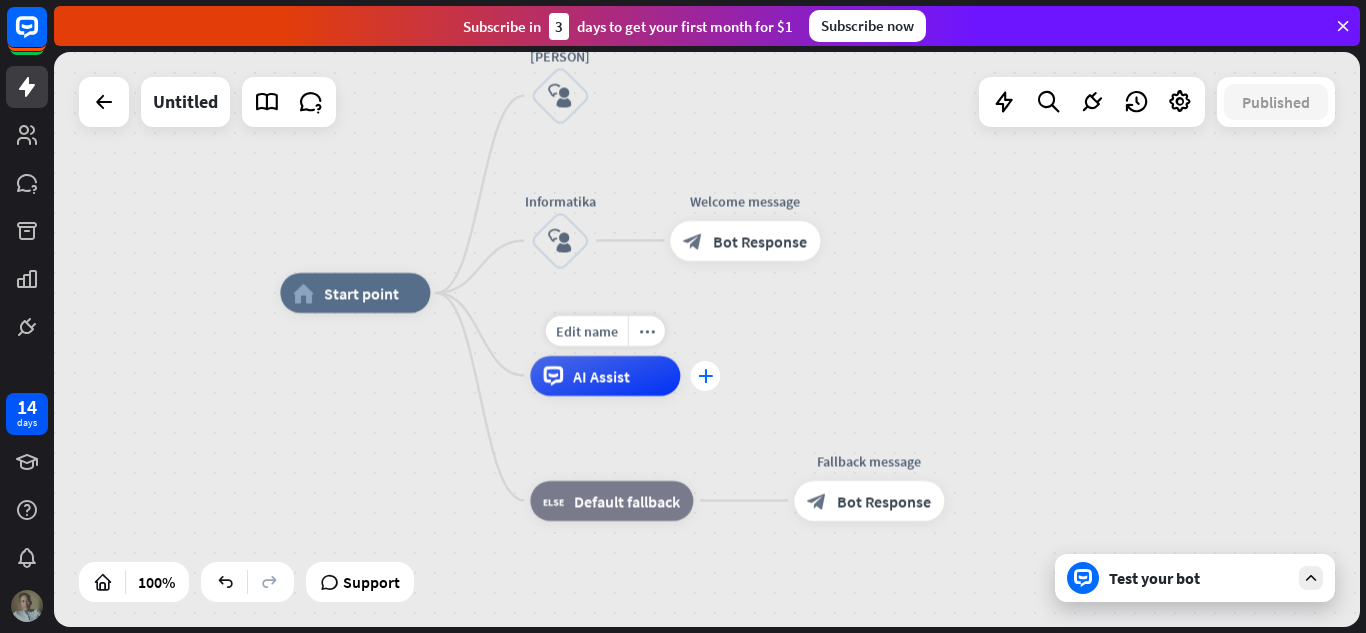 click on "plus" at bounding box center [705, 376] 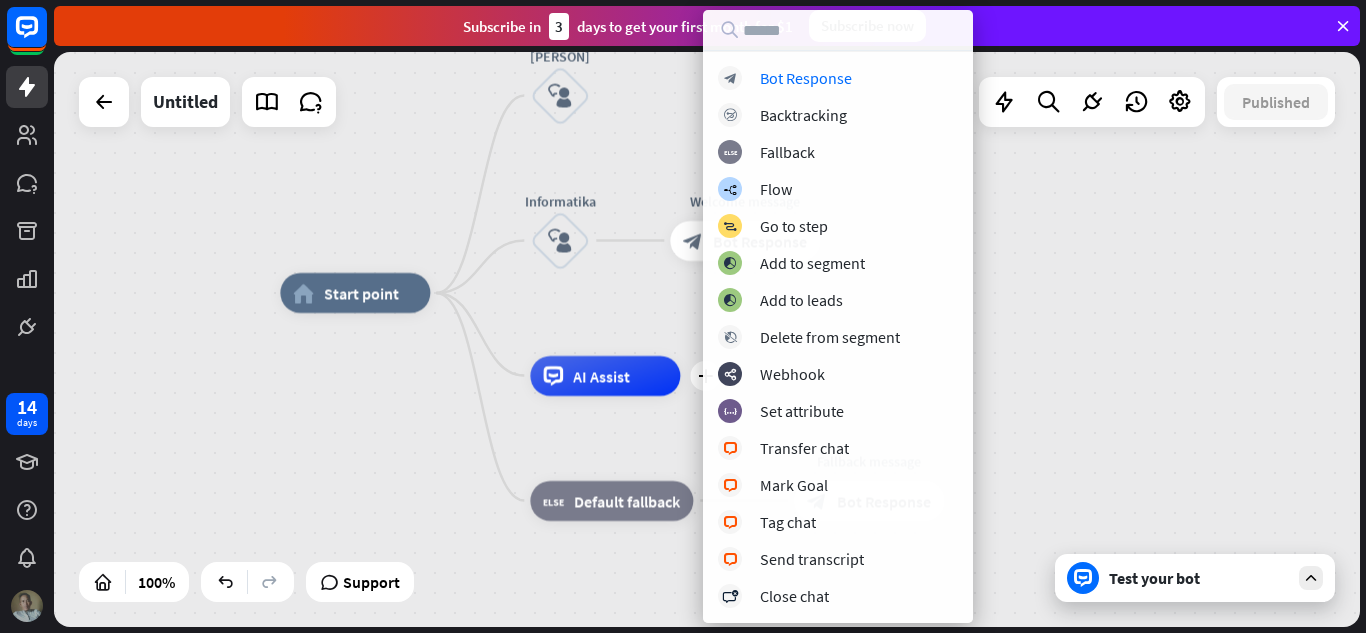 click on "home_2   Start point                 [PERSON]   block_user_input                 Informatika   block_user_input                 Welcome message   block_bot_response   Bot Response               plus       AI Assist                   block_fallback   Default fallback                 Fallback message   block_bot_response   Bot Response" at bounding box center (933, 580) 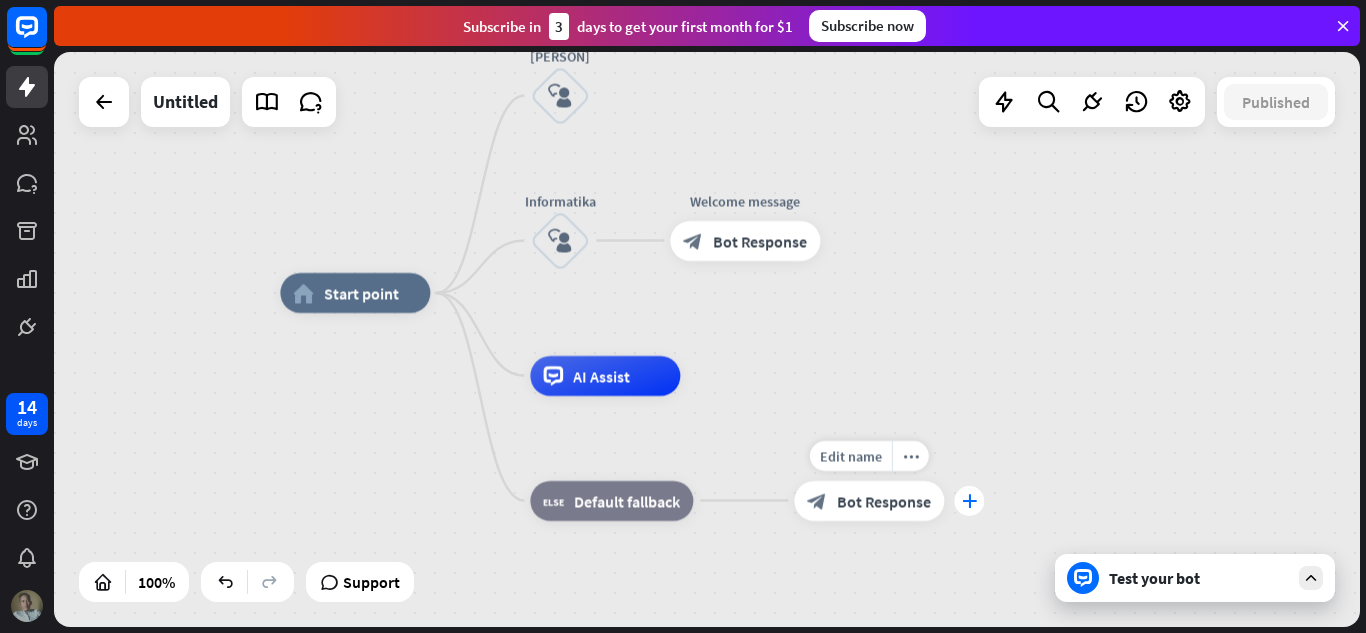 click on "plus" at bounding box center (969, 501) 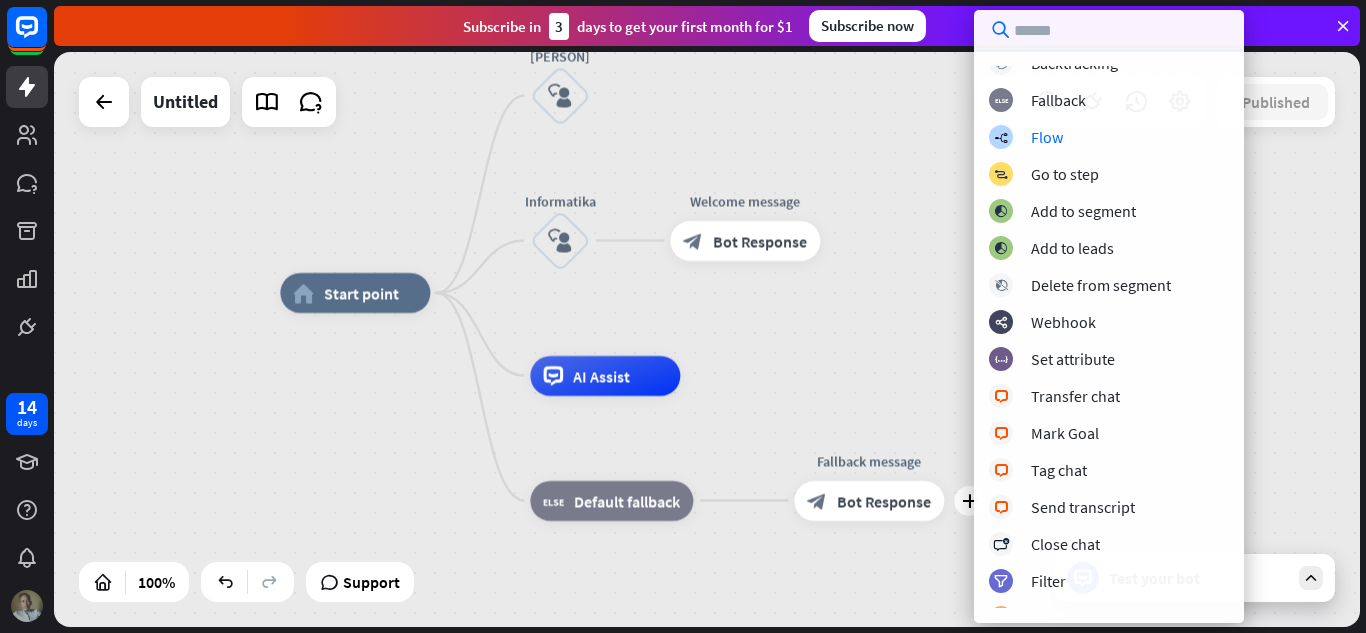 scroll, scrollTop: 0, scrollLeft: 0, axis: both 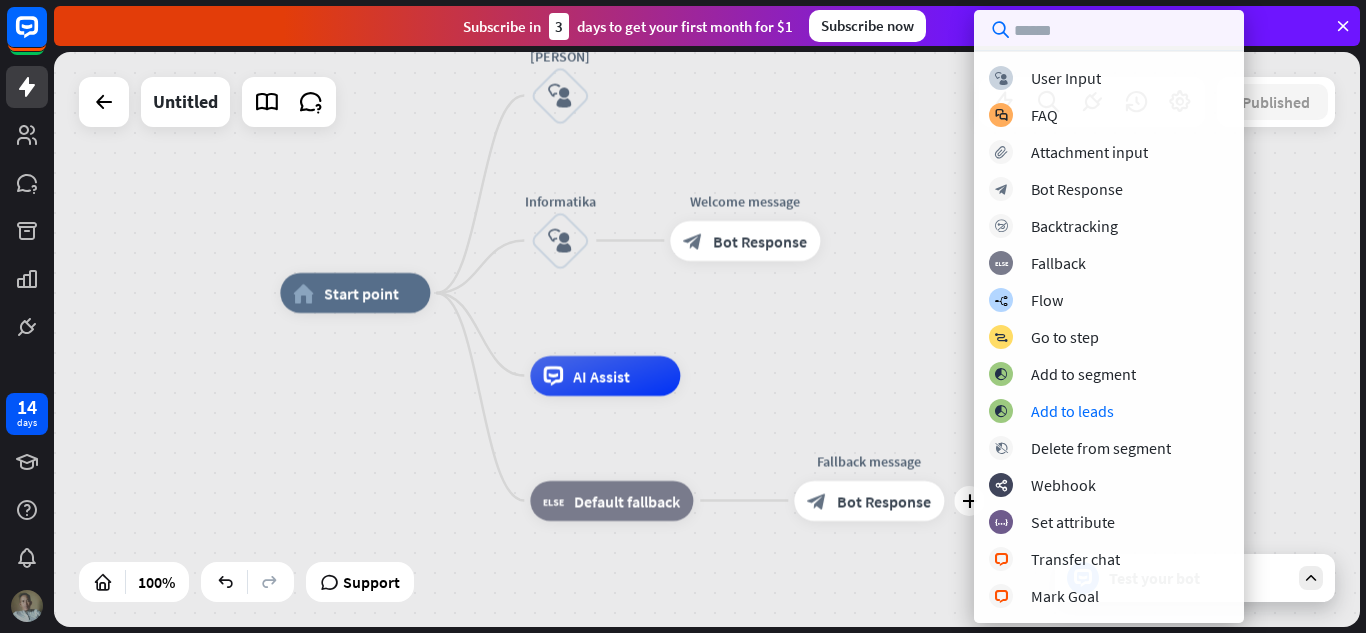 click on "home_2   Start point                 [PERSON]   block_user_input                 Informatika   block_user_input                 Welcome message   block_bot_response   Bot Response                     AI Assist                   block_fallback   Default fallback               plus   Fallback message   block_bot_response   Bot Response" at bounding box center (933, 580) 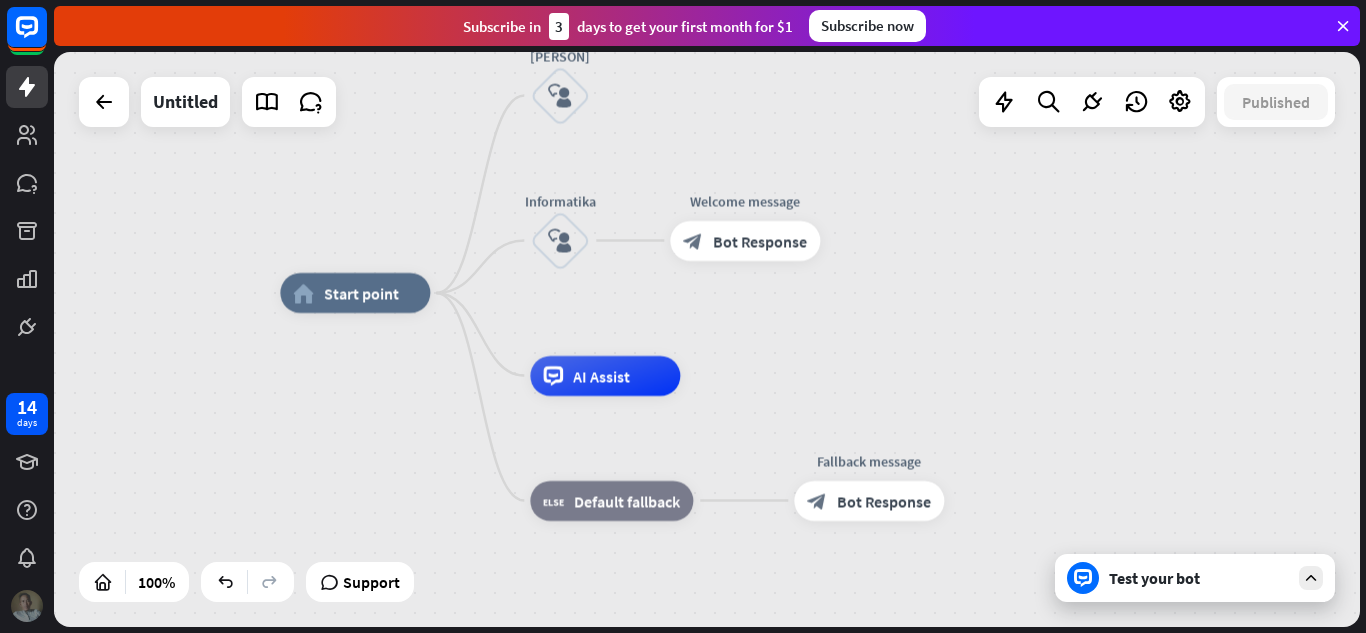 click at bounding box center (27, 606) 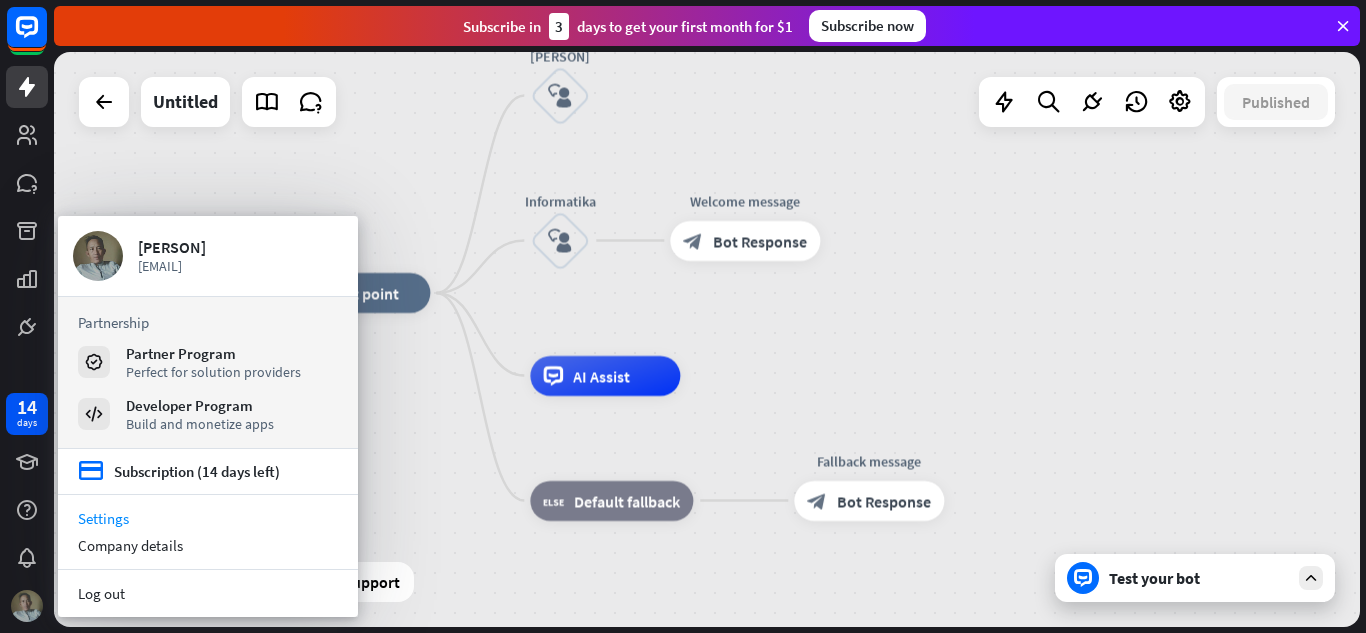 click on "Settings" at bounding box center (208, 518) 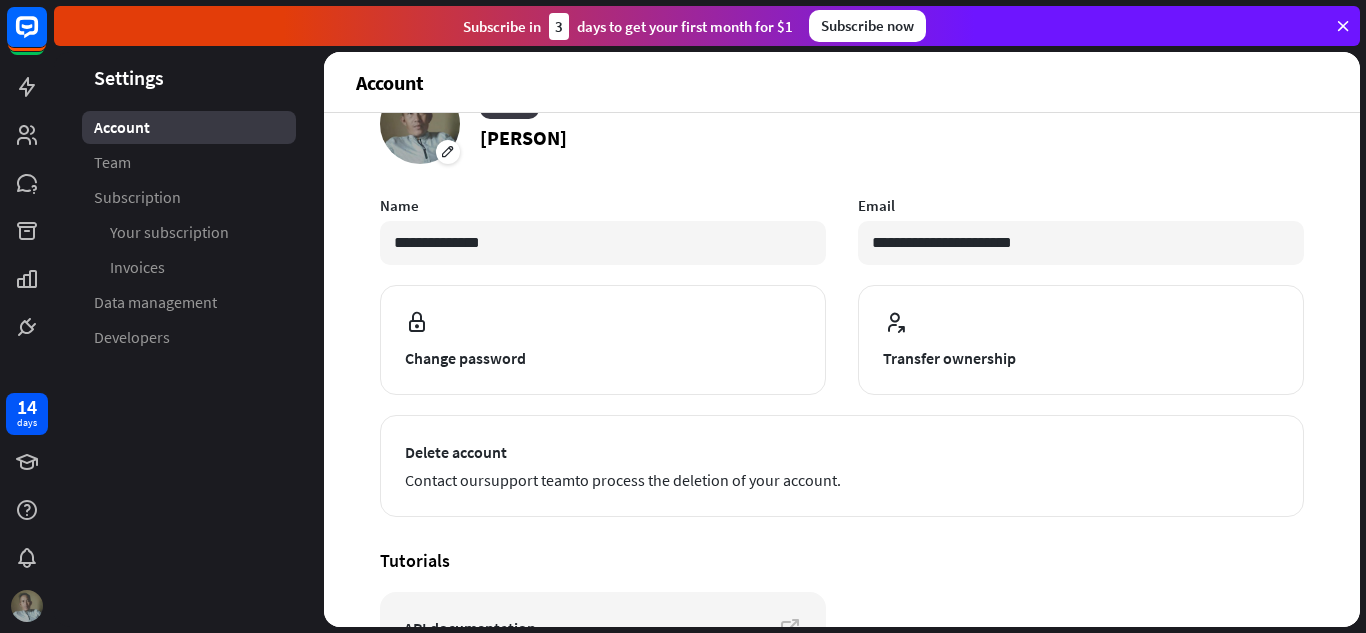 scroll, scrollTop: 59, scrollLeft: 0, axis: vertical 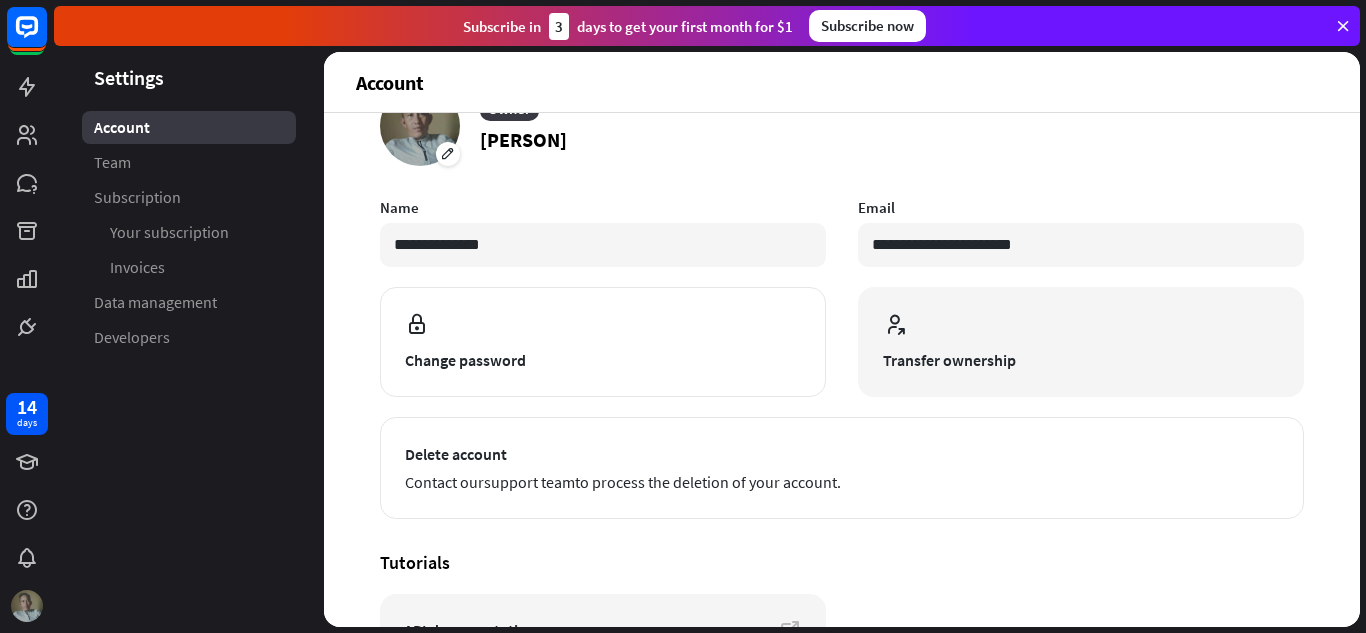 click on "Transfer ownership" at bounding box center (1081, 360) 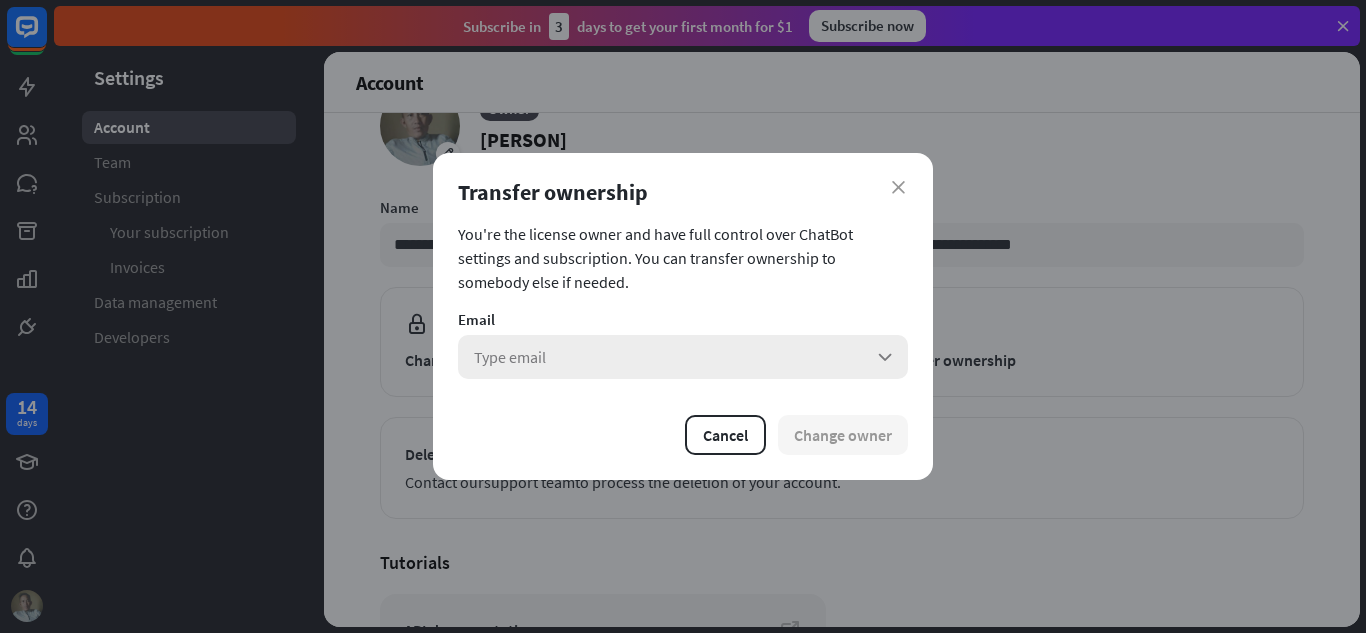click on "arrow_down" at bounding box center [885, 357] 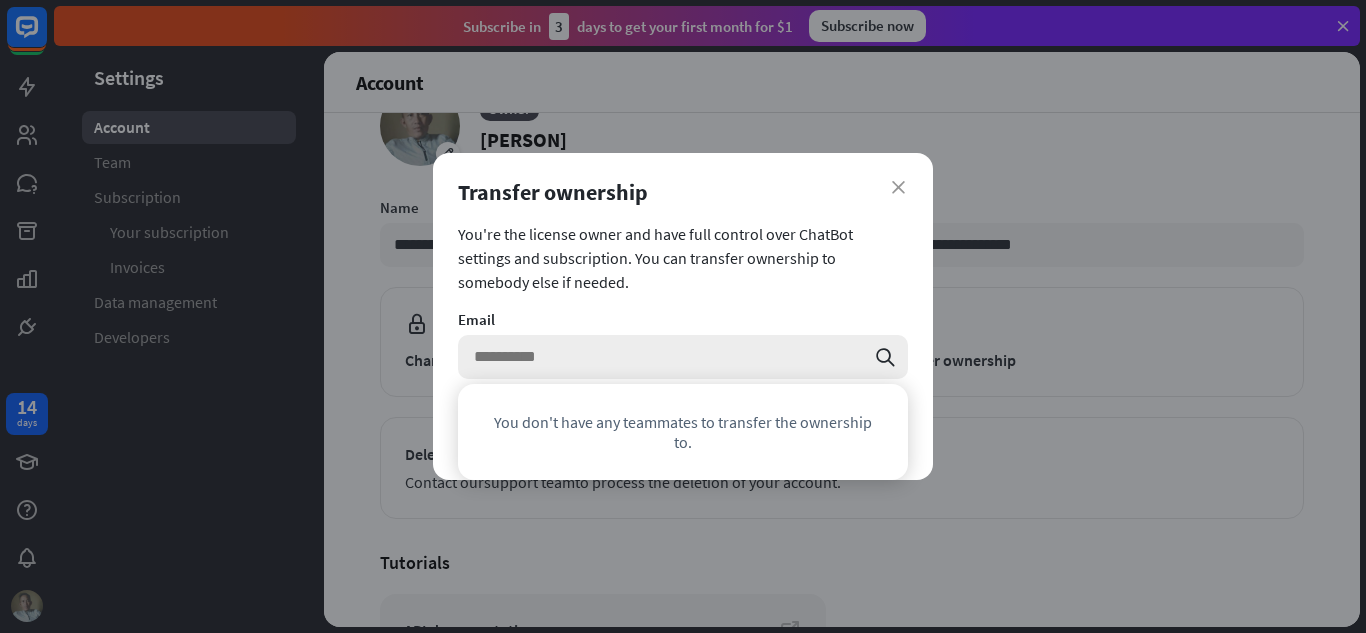 click on "search" at bounding box center (885, 357) 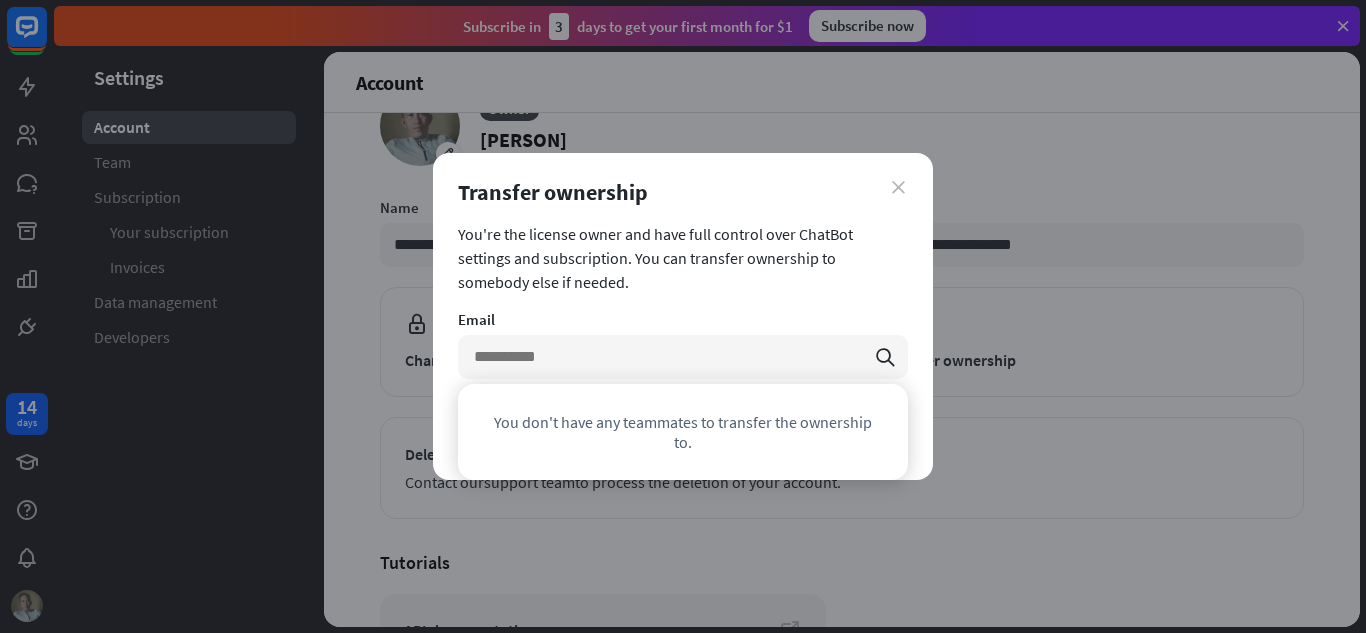 click on "close" at bounding box center (898, 187) 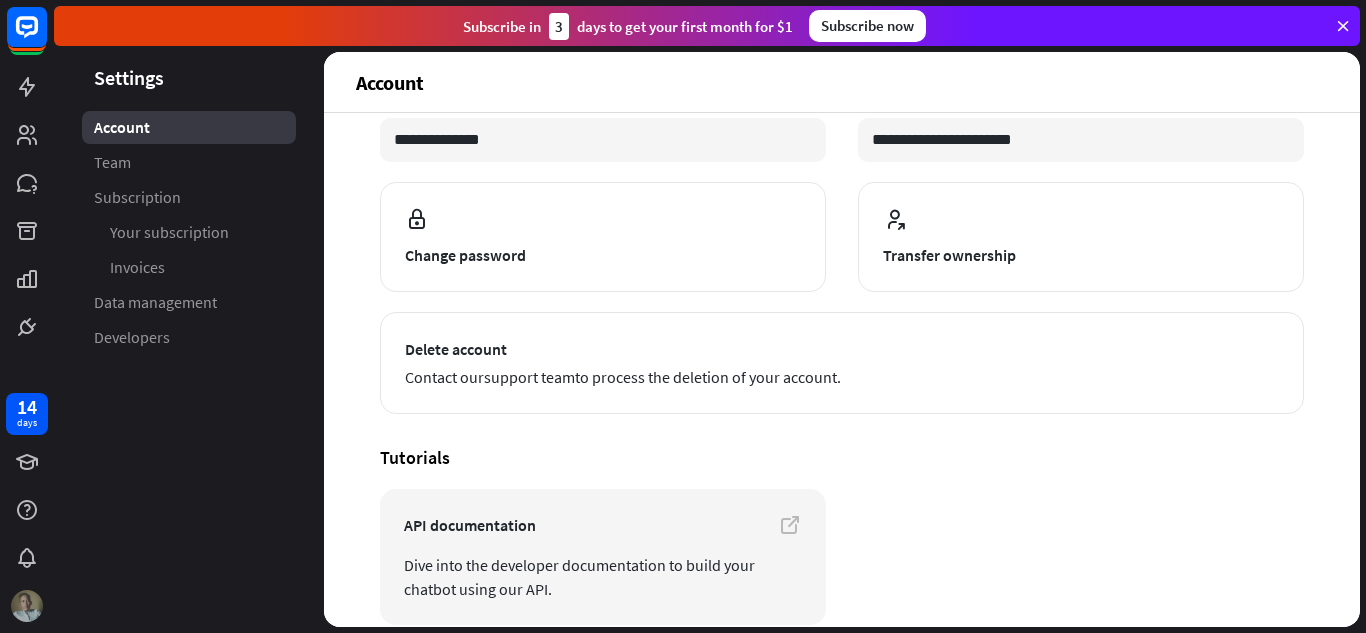 scroll, scrollTop: 254, scrollLeft: 0, axis: vertical 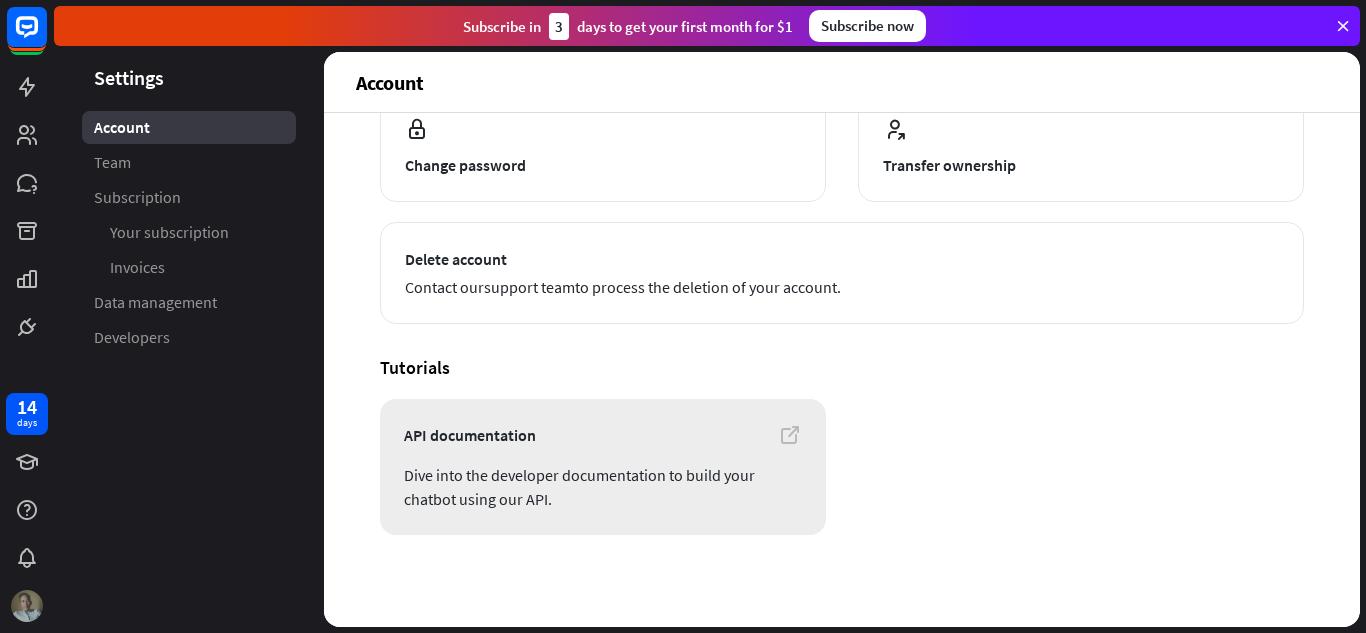 click on "API documentation
Dive into the developer documentation to build
your chatbot using our API." at bounding box center (603, 467) 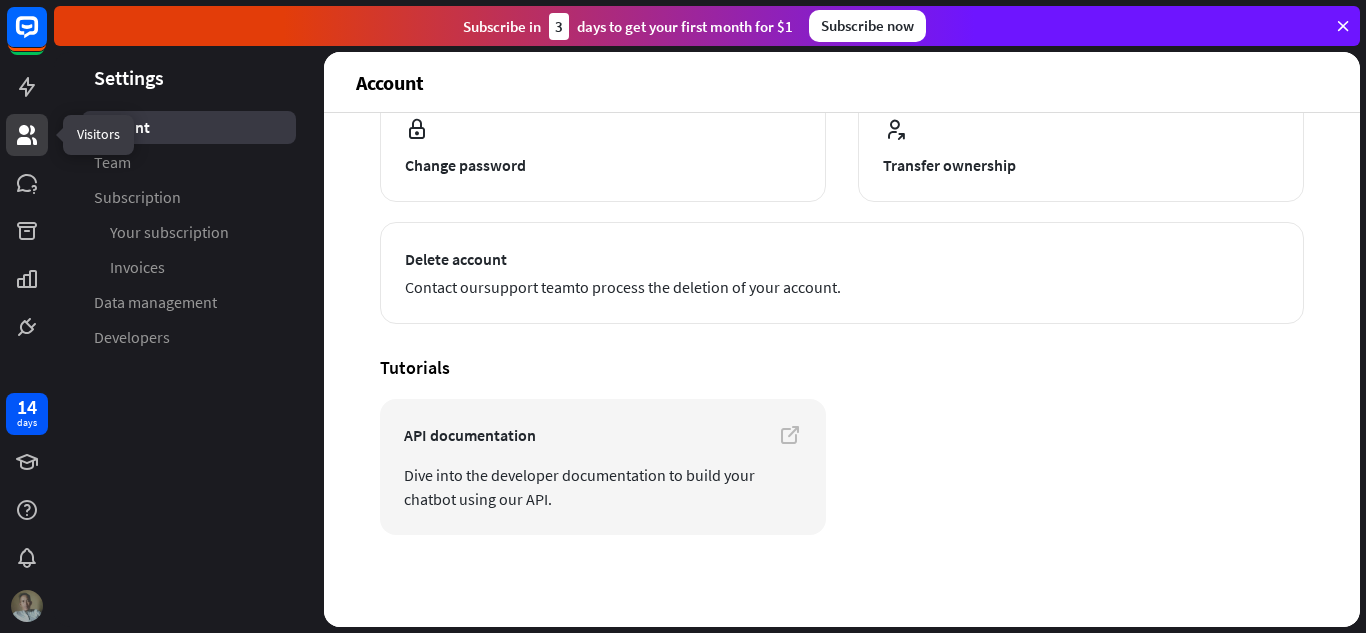 click 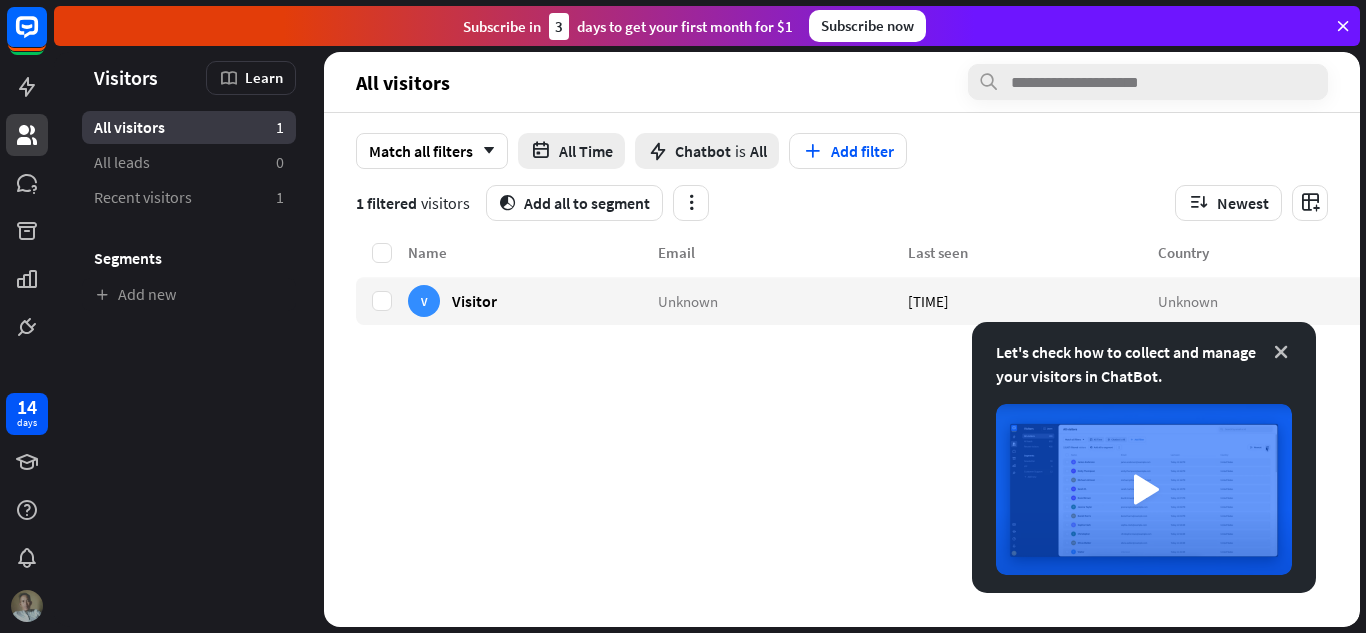 click at bounding box center [1281, 352] 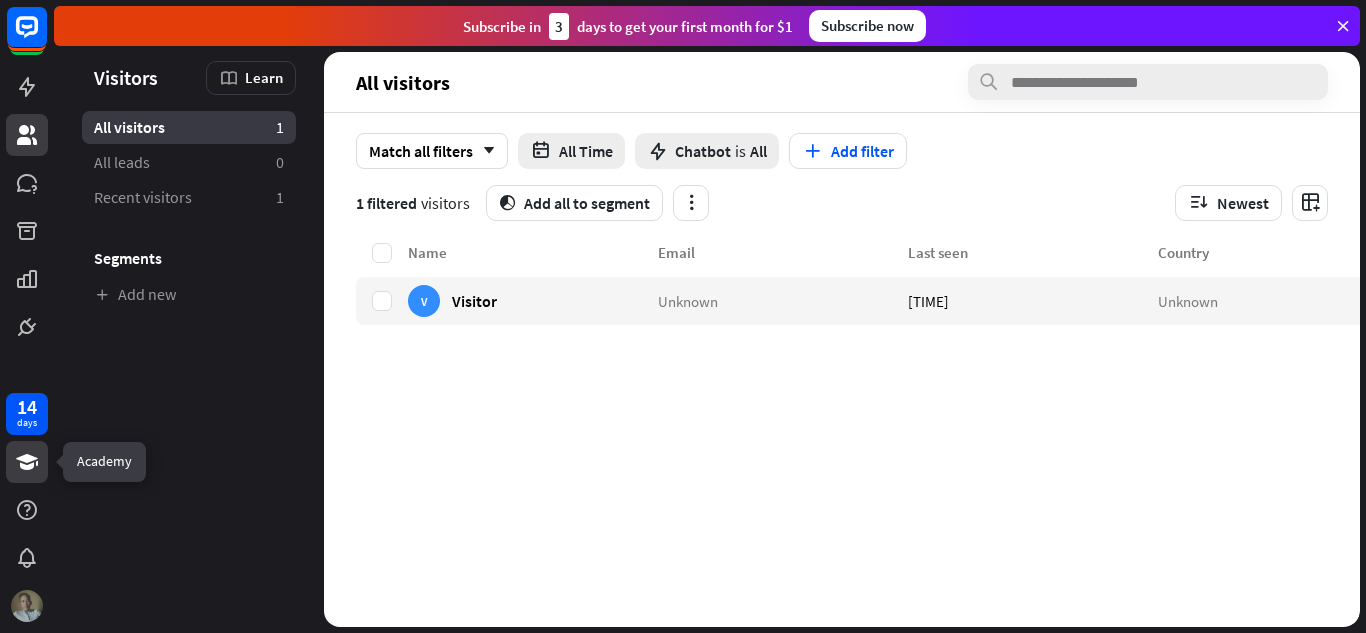 click 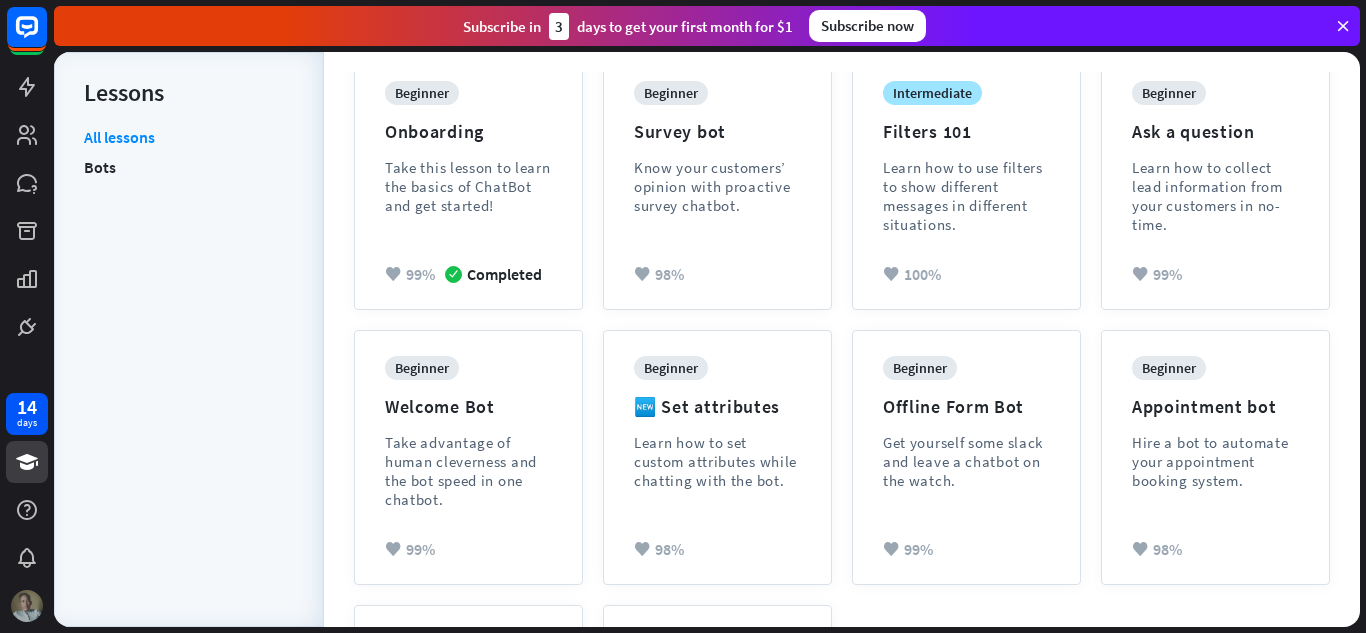 scroll, scrollTop: 246, scrollLeft: 0, axis: vertical 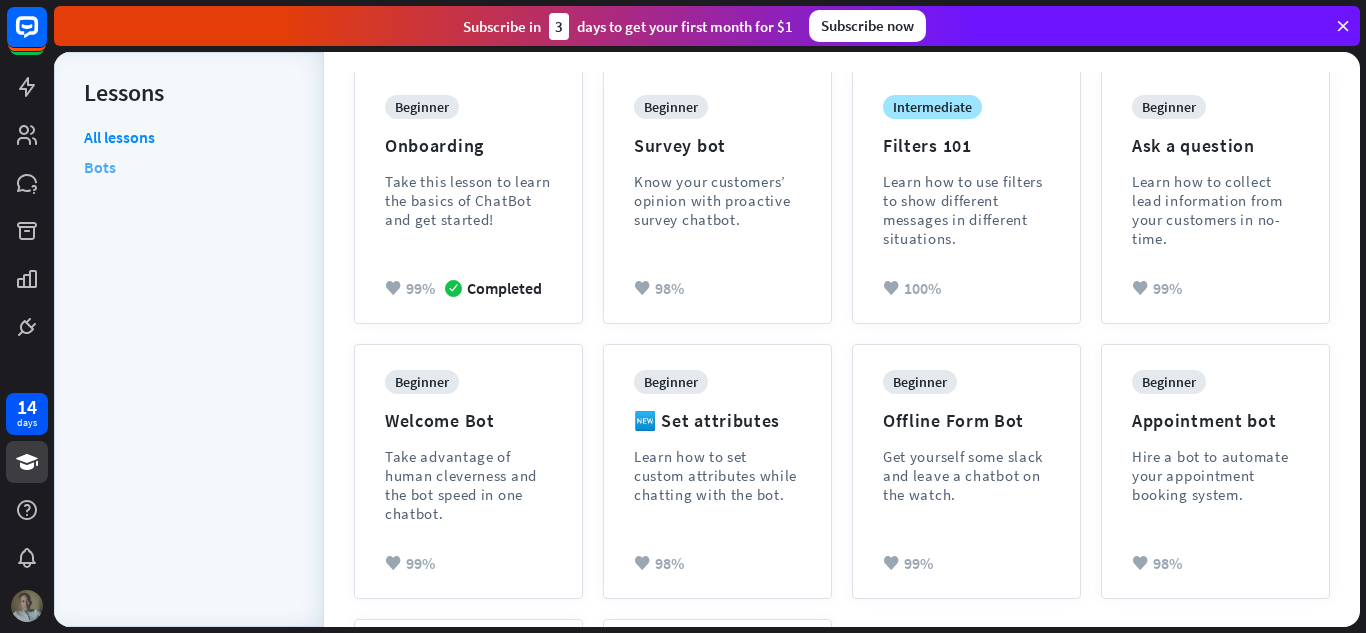 click on "Bots" at bounding box center [100, 167] 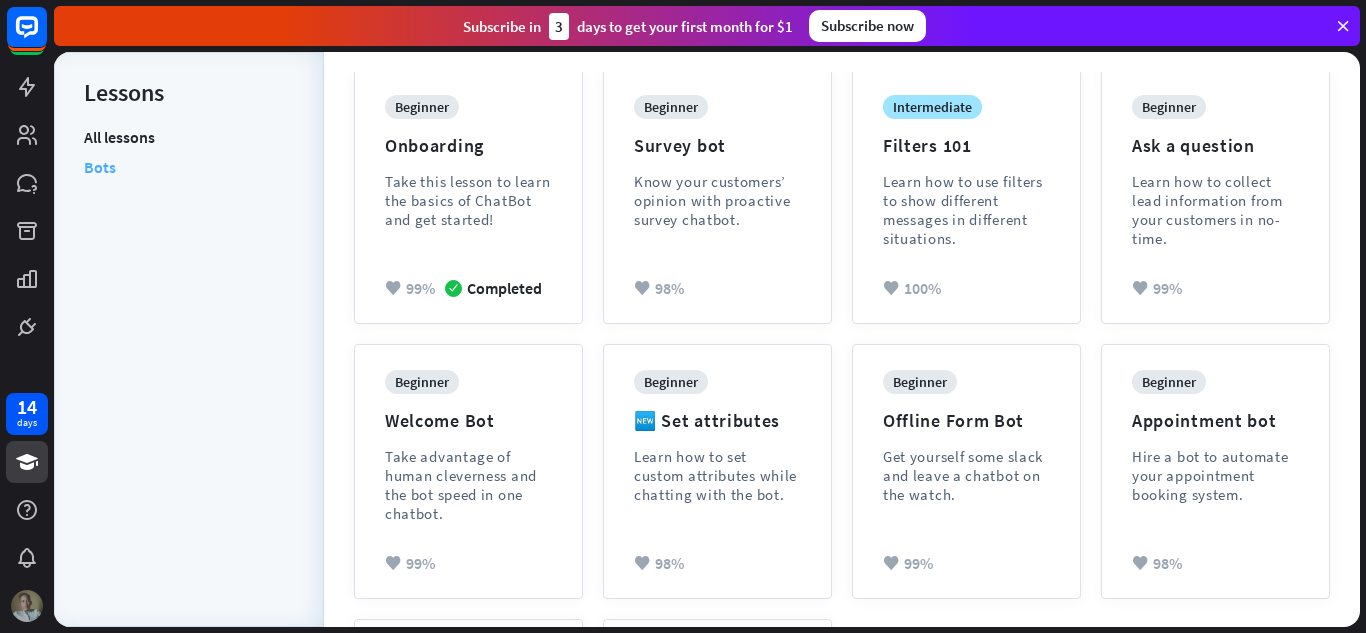 click on "Bots" at bounding box center (100, 167) 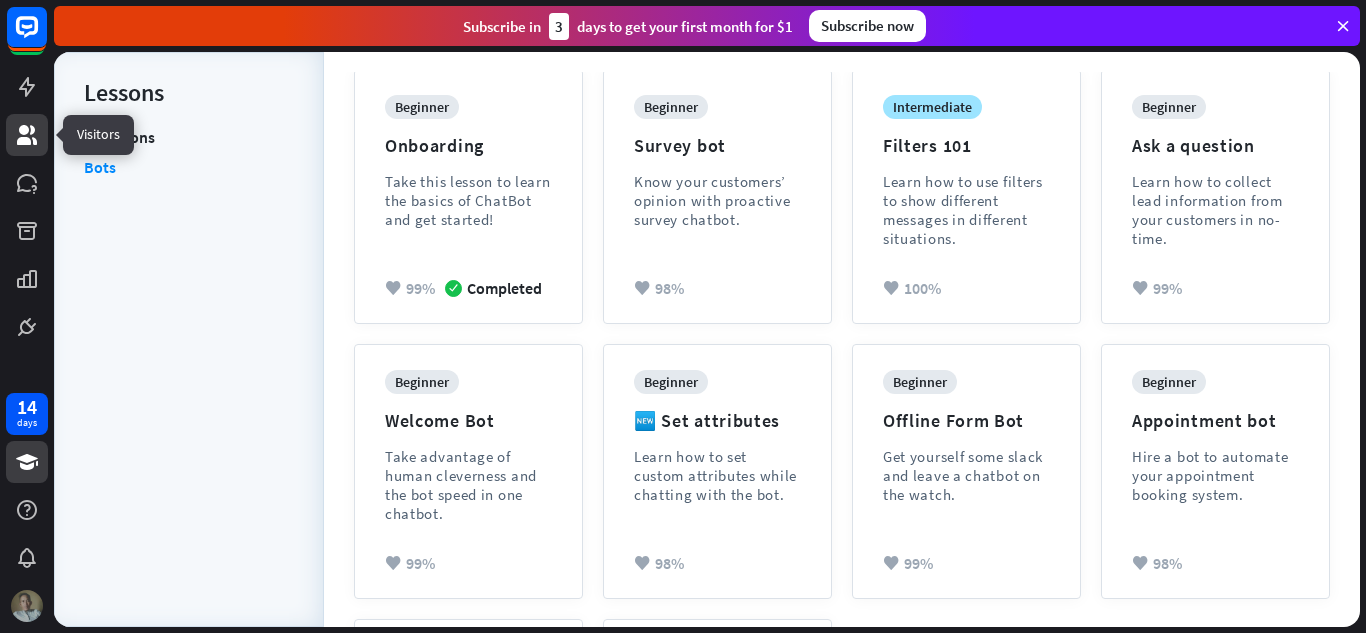 click 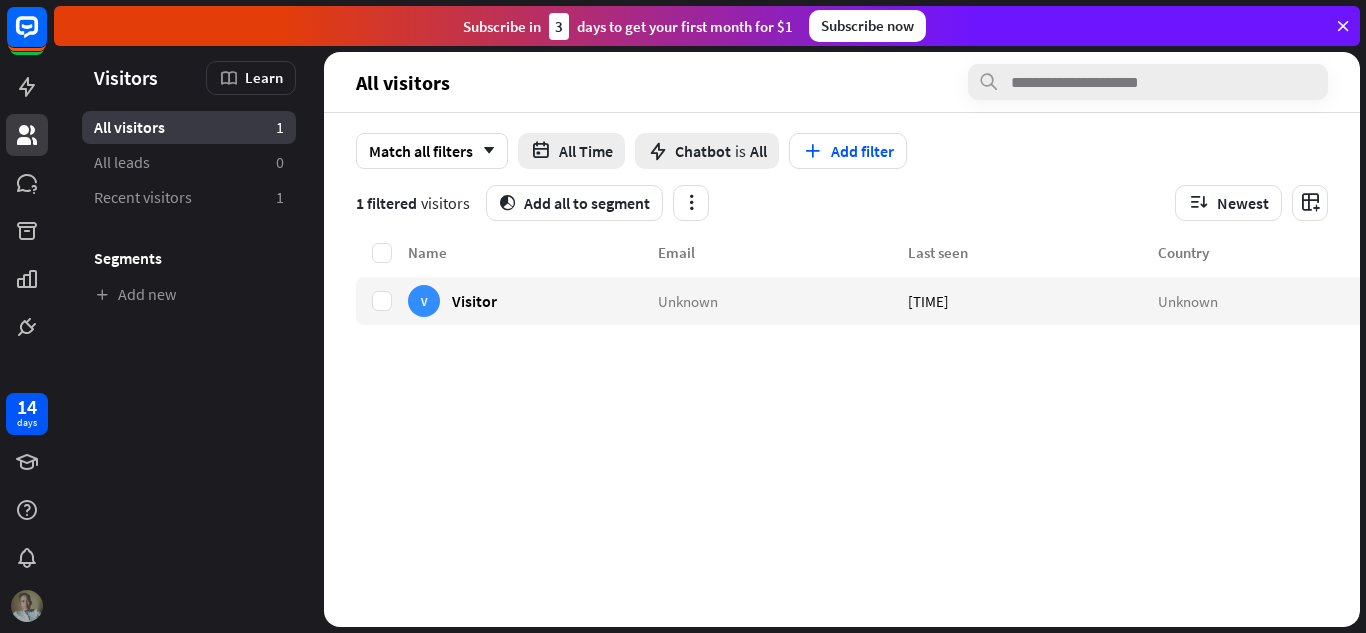click on "All visitors" at bounding box center (129, 127) 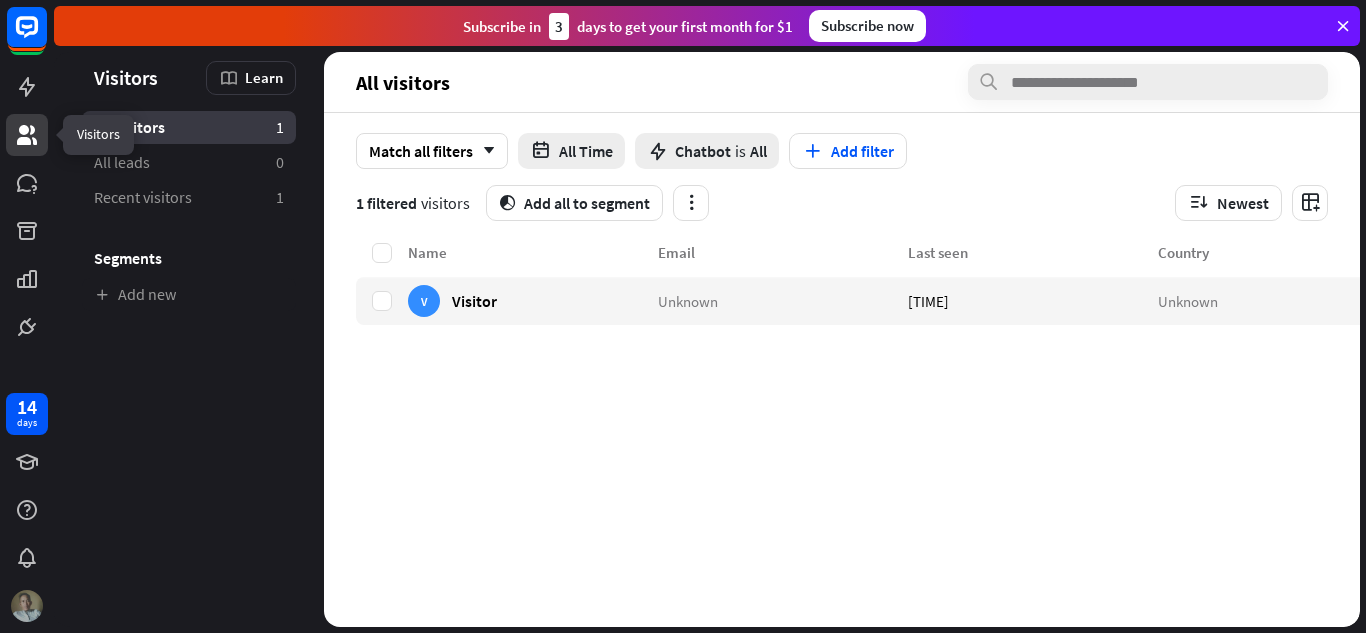 click 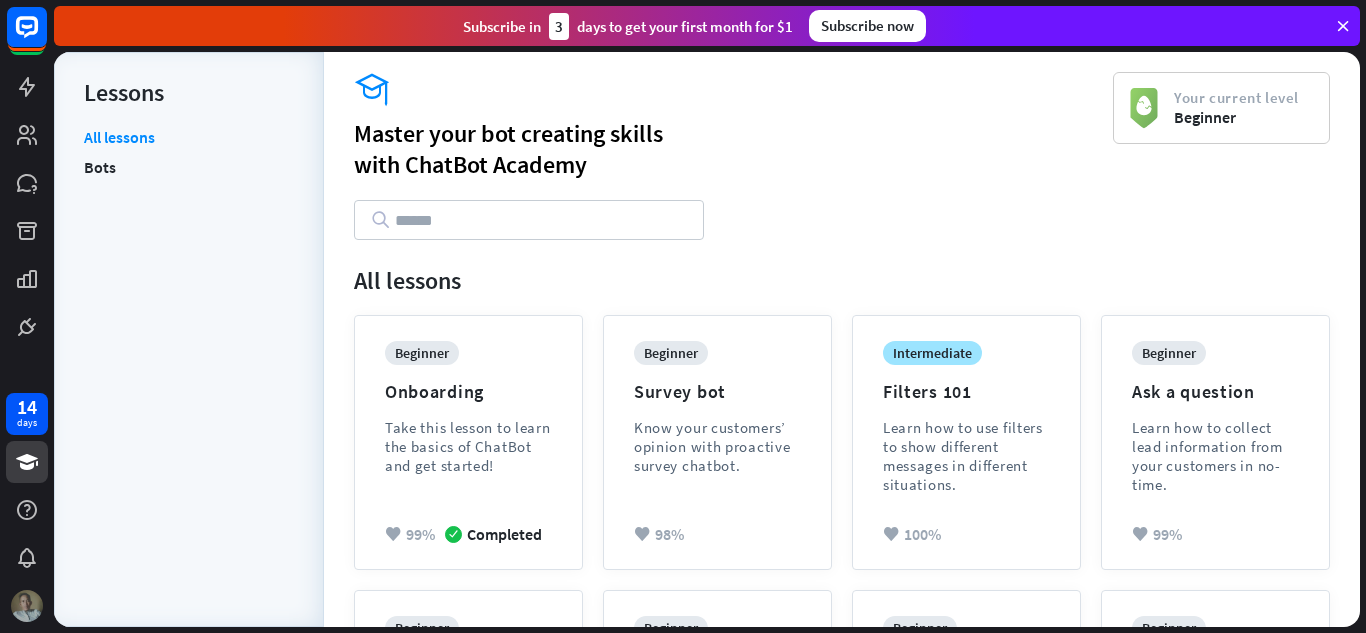 click on "Beginner" at bounding box center (1236, 117) 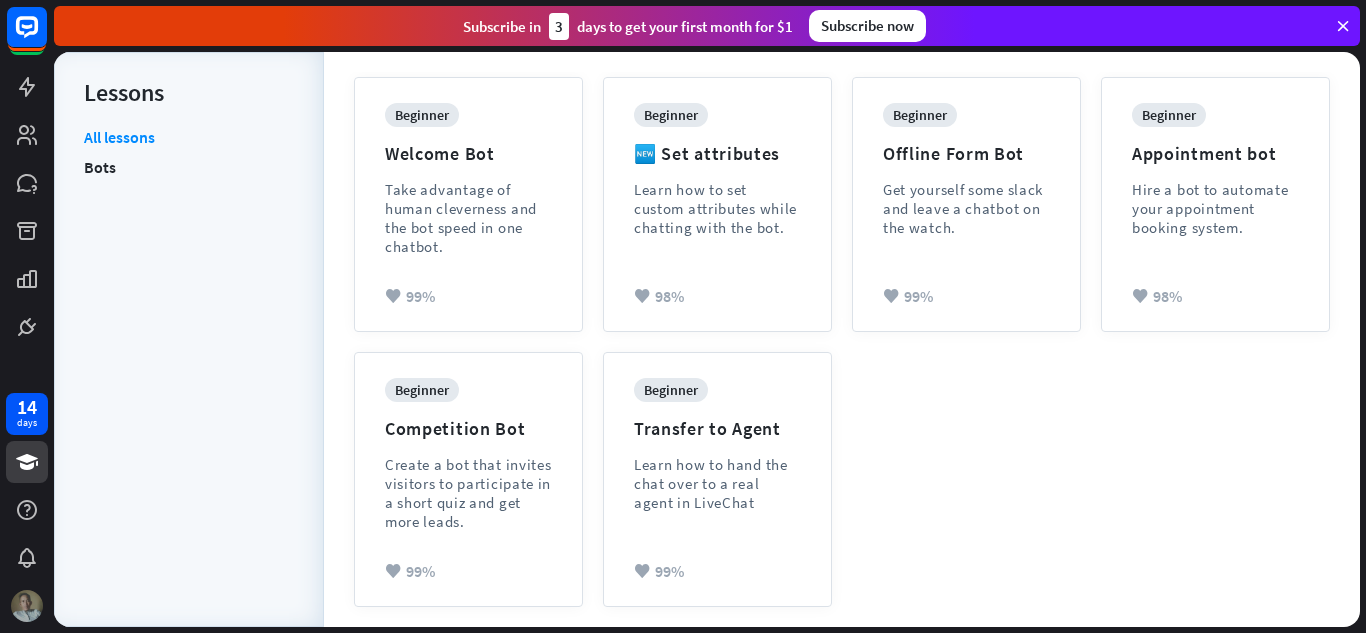 scroll, scrollTop: 0, scrollLeft: 0, axis: both 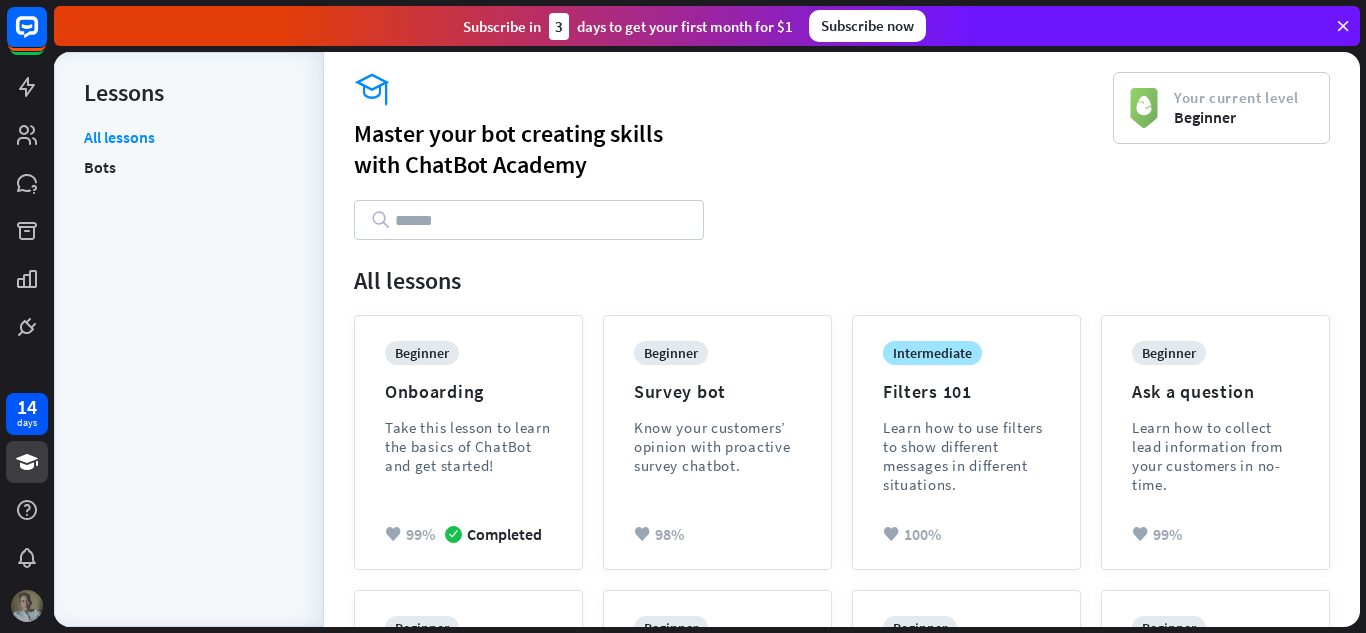 click on "Your current level   Beginner" at bounding box center [1221, 108] 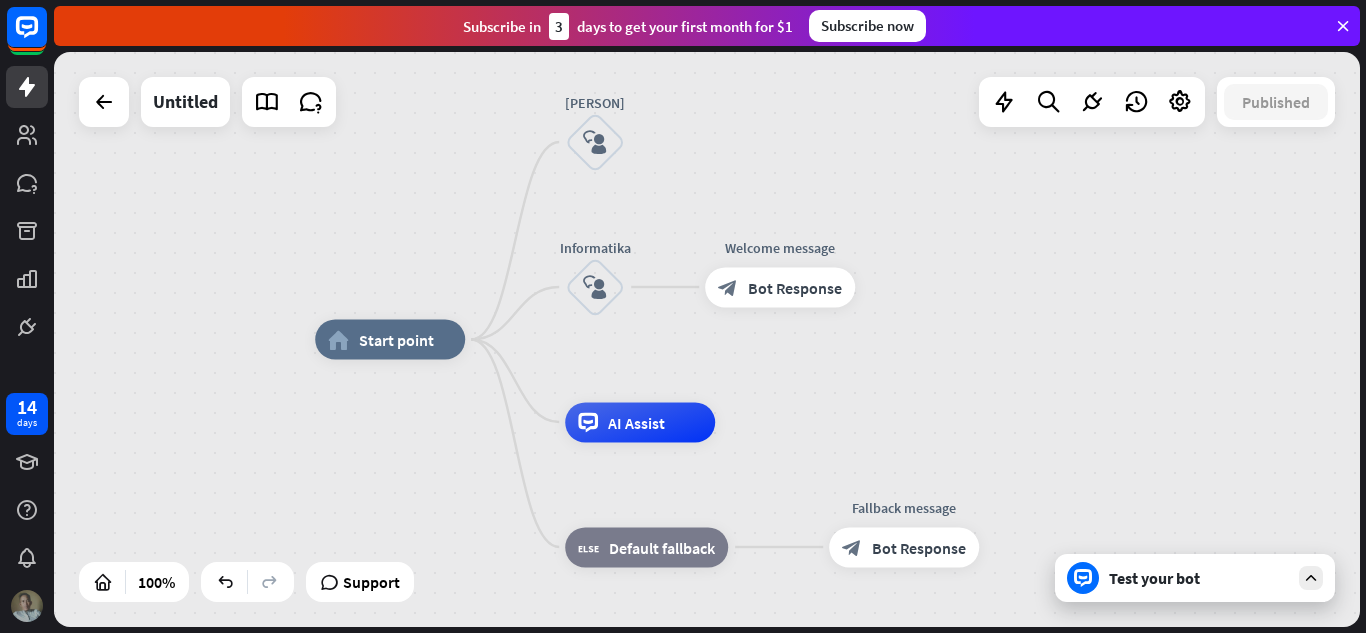 click on "Test your bot" at bounding box center (1199, 578) 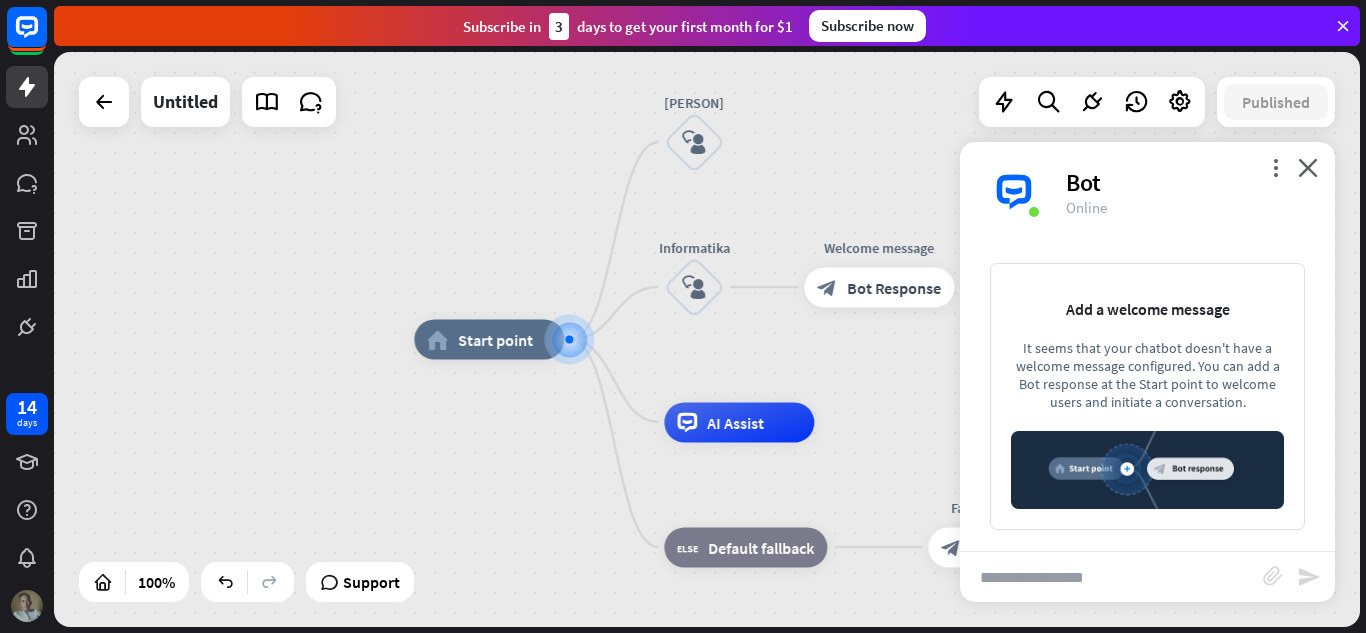 click at bounding box center (1111, 577) 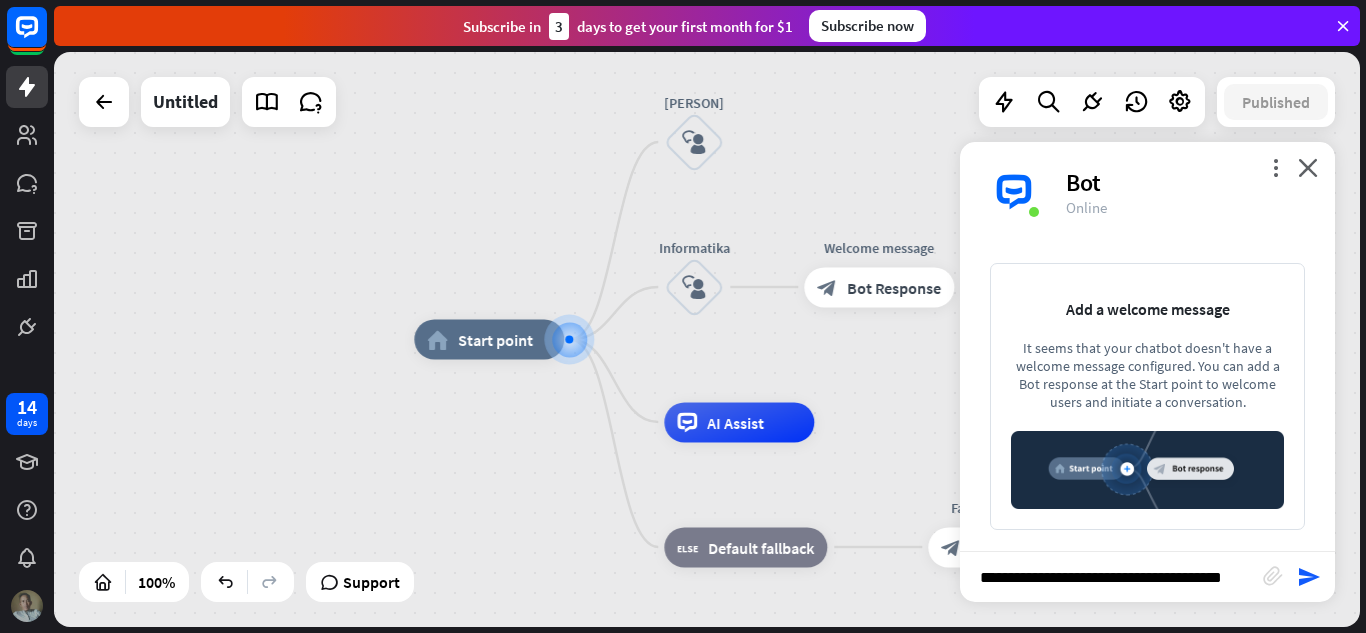 scroll, scrollTop: 0, scrollLeft: 25, axis: horizontal 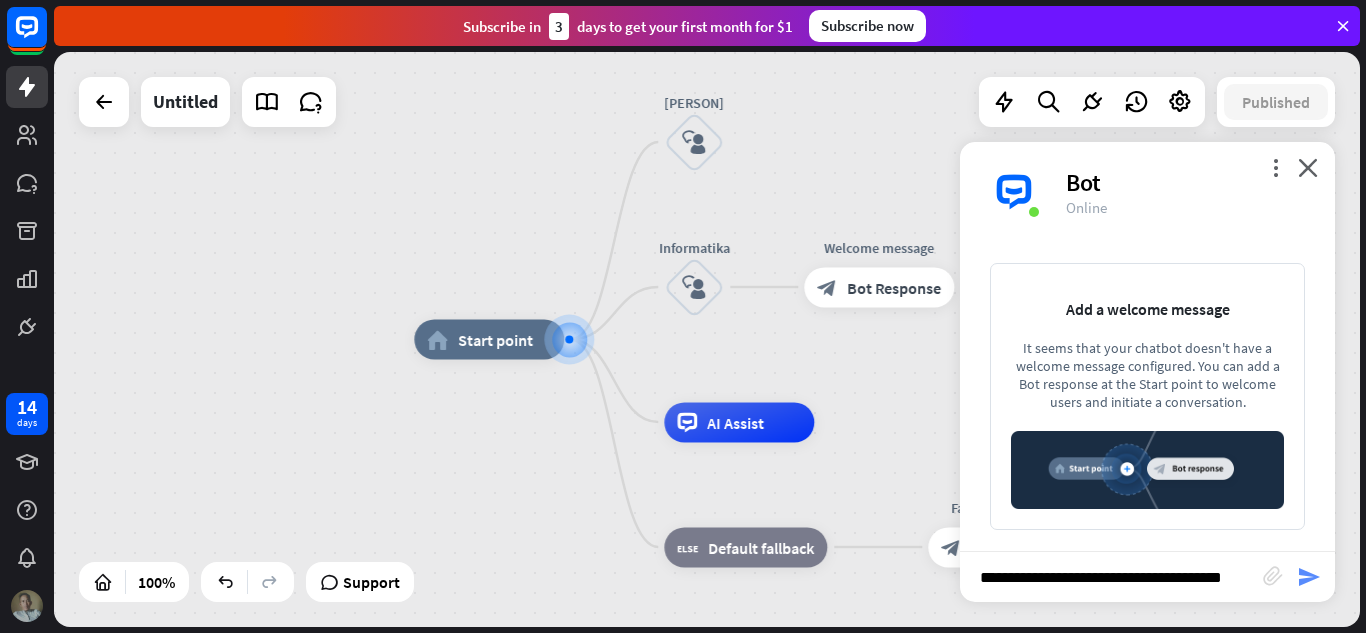 type on "**********" 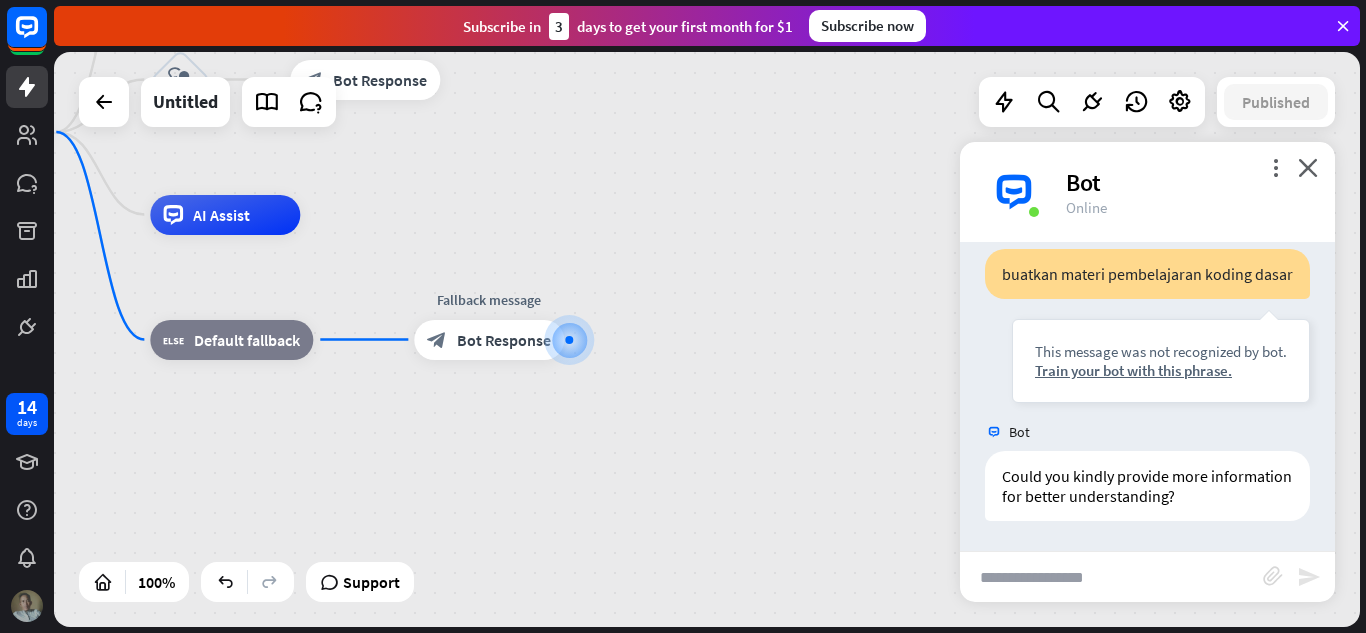 scroll, scrollTop: 71, scrollLeft: 0, axis: vertical 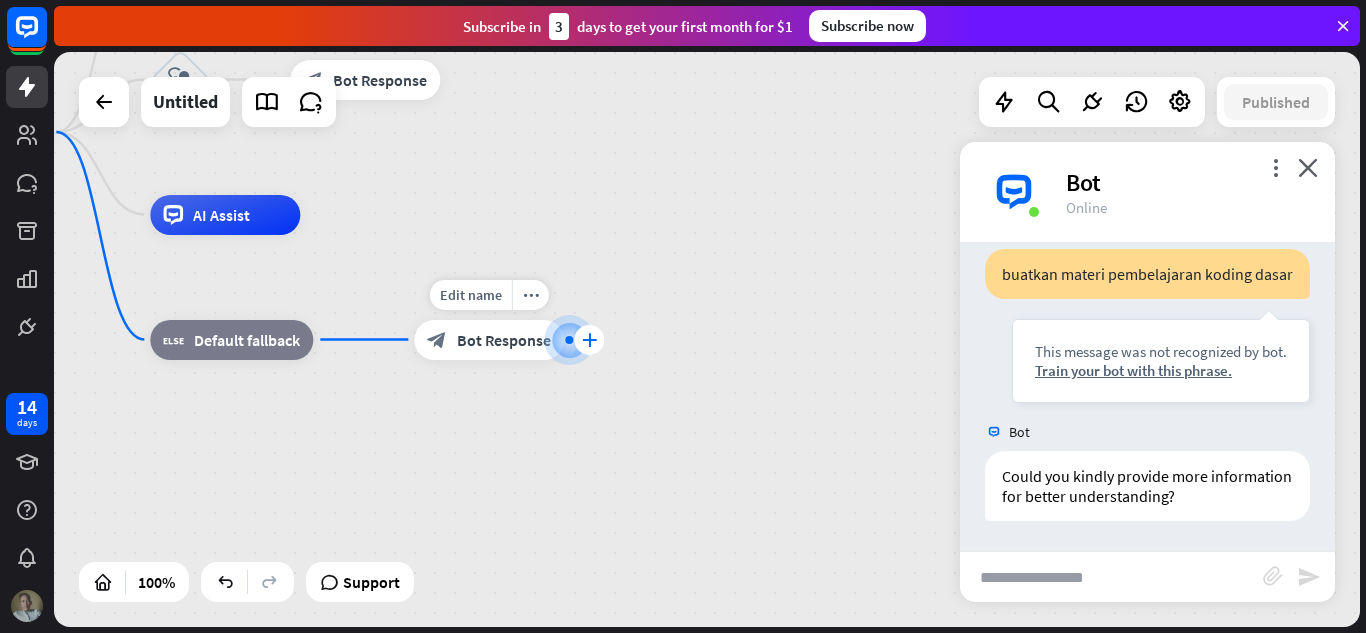 click on "plus" at bounding box center (589, 340) 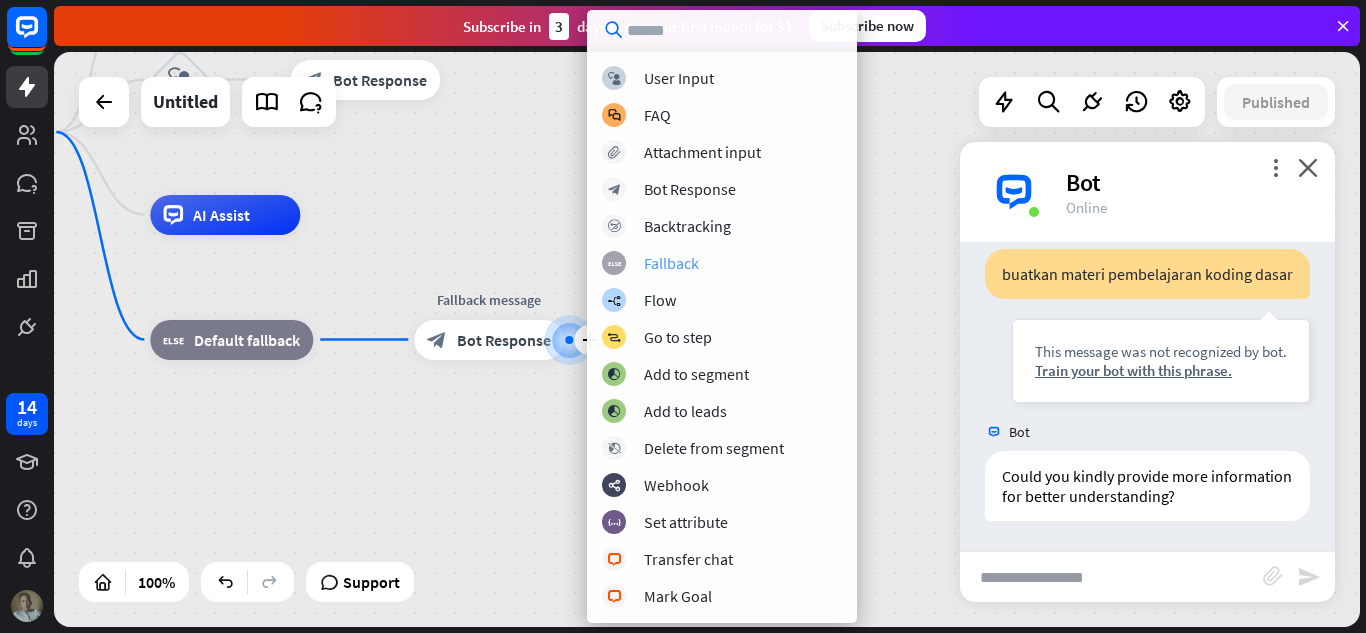click on "Fallback" at bounding box center (671, 263) 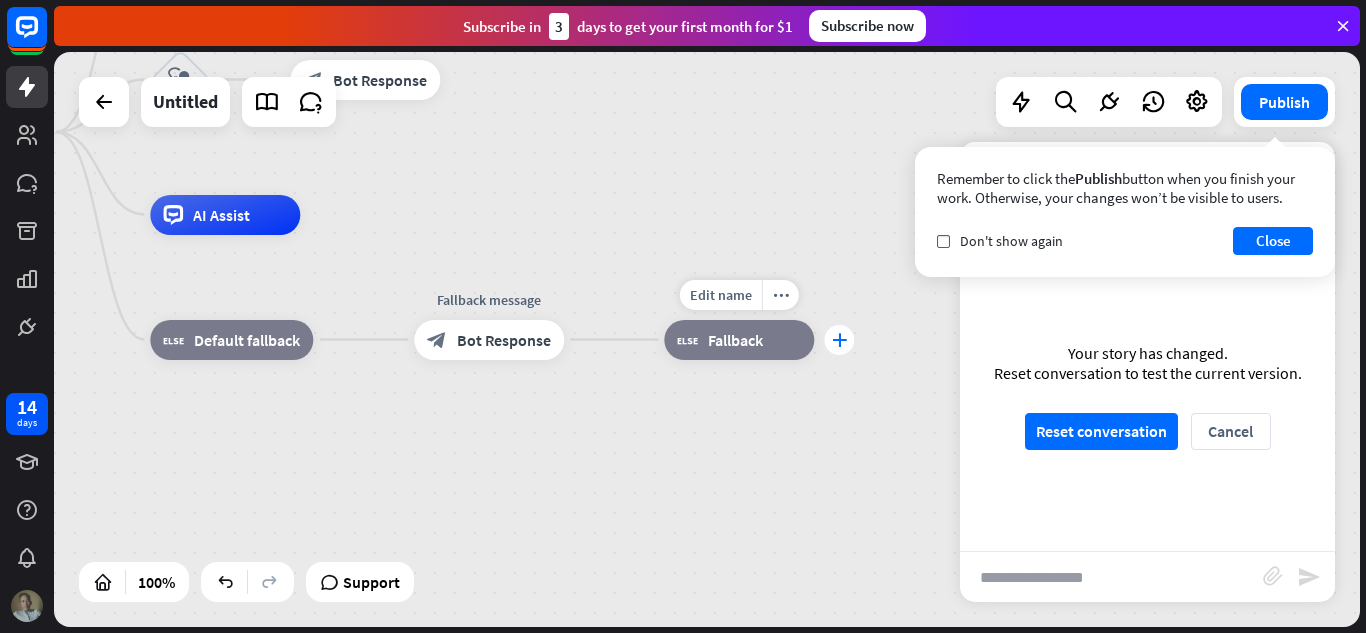 click on "plus" at bounding box center [839, 340] 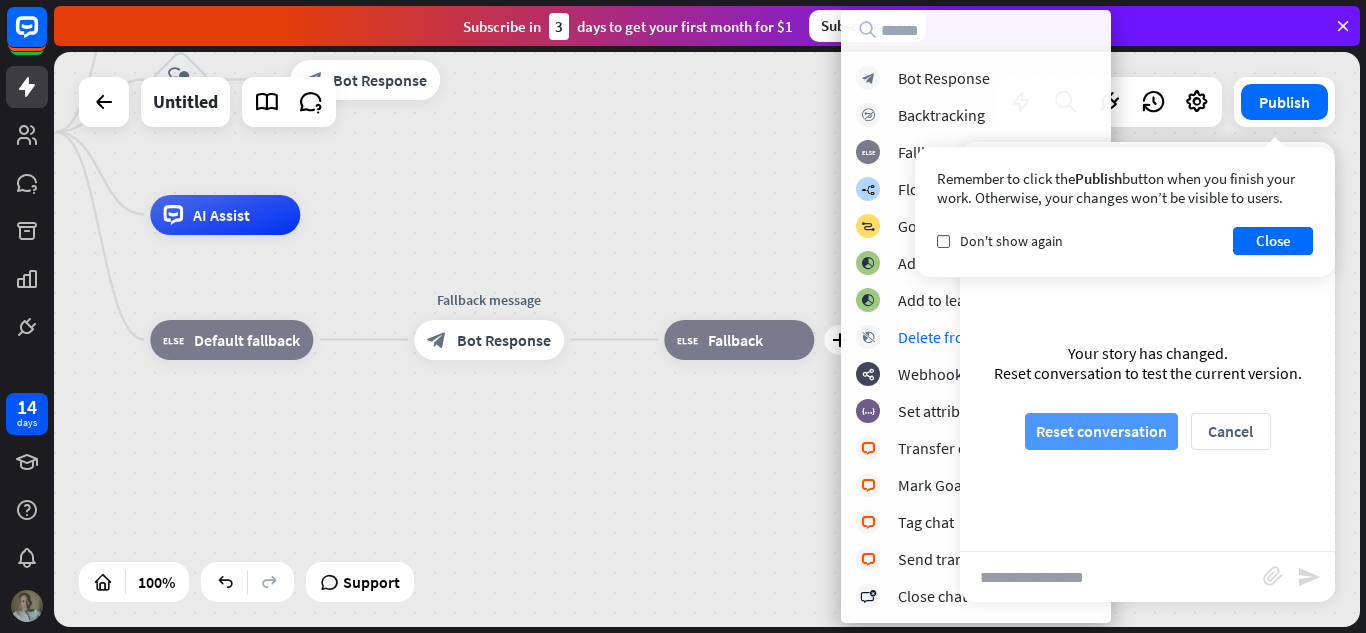 click on "Reset conversation" at bounding box center [1101, 431] 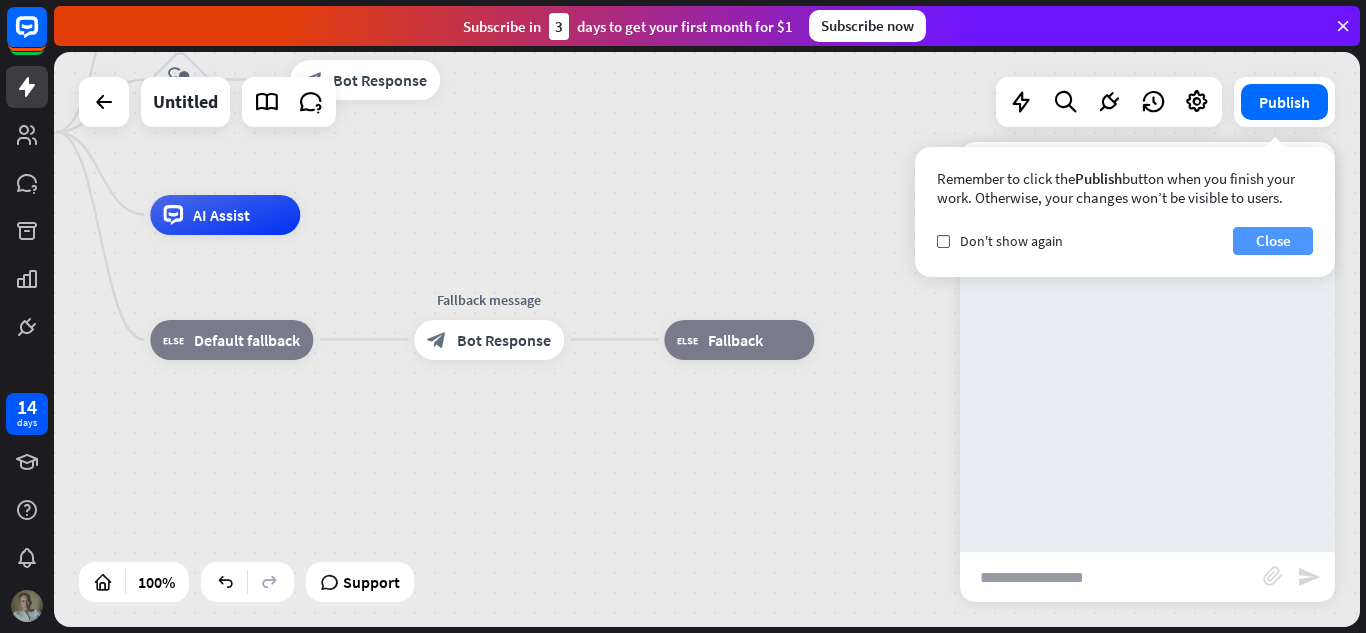 click on "Close" at bounding box center (1273, 241) 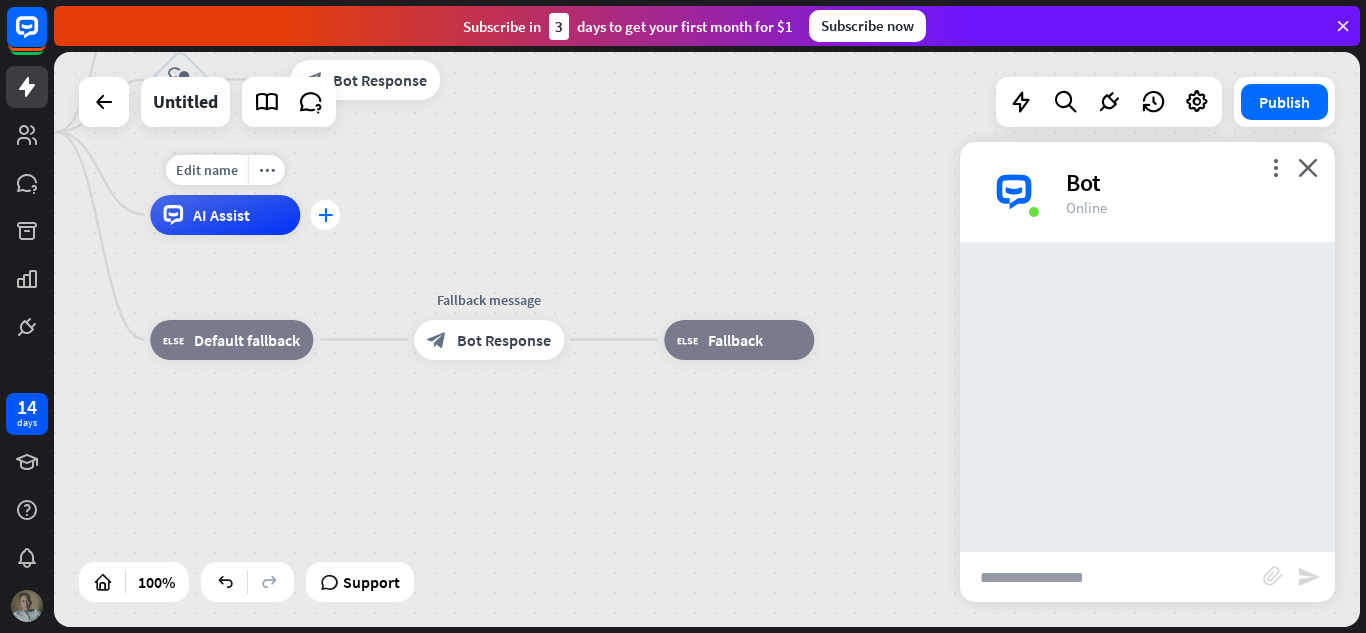 click on "plus" at bounding box center [325, 215] 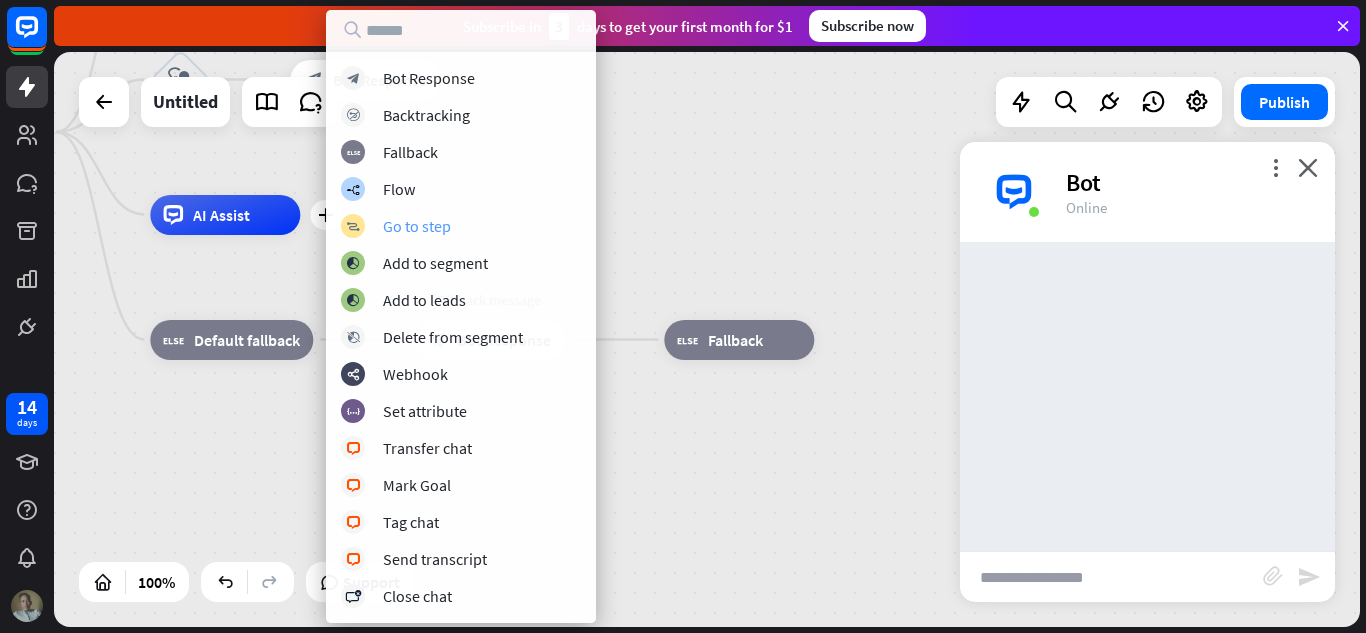 click on "Go to step" at bounding box center [417, 226] 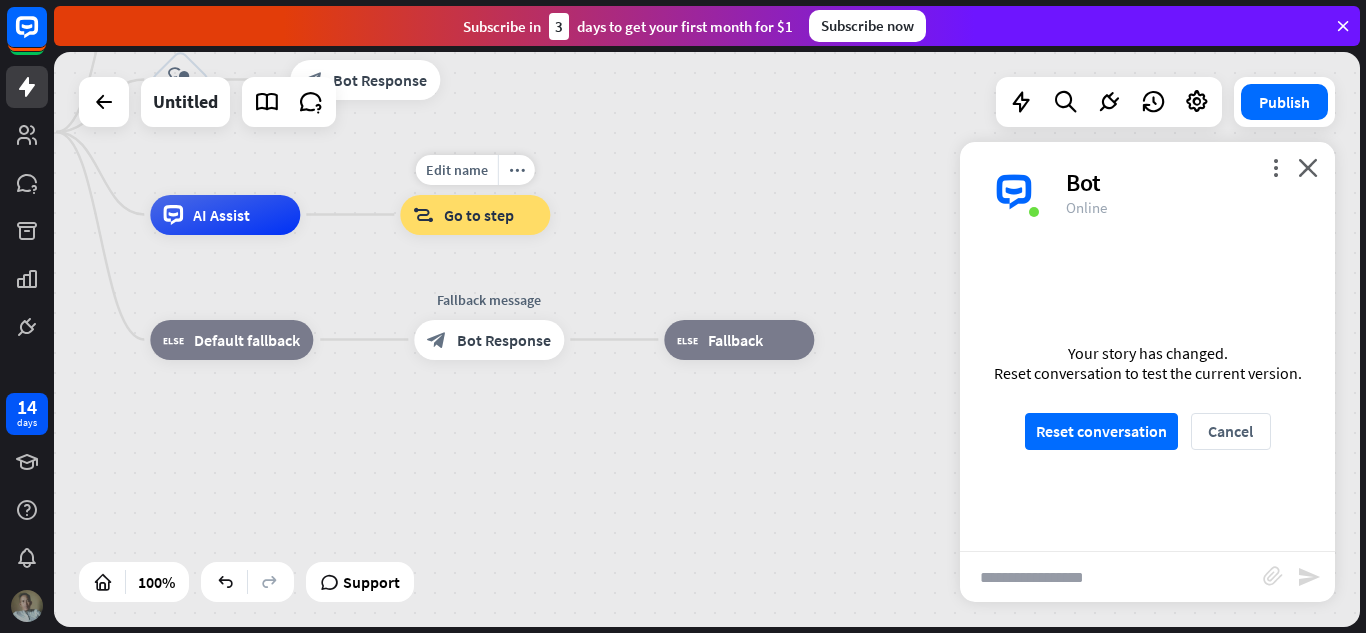 click on "Go to step" at bounding box center (479, 215) 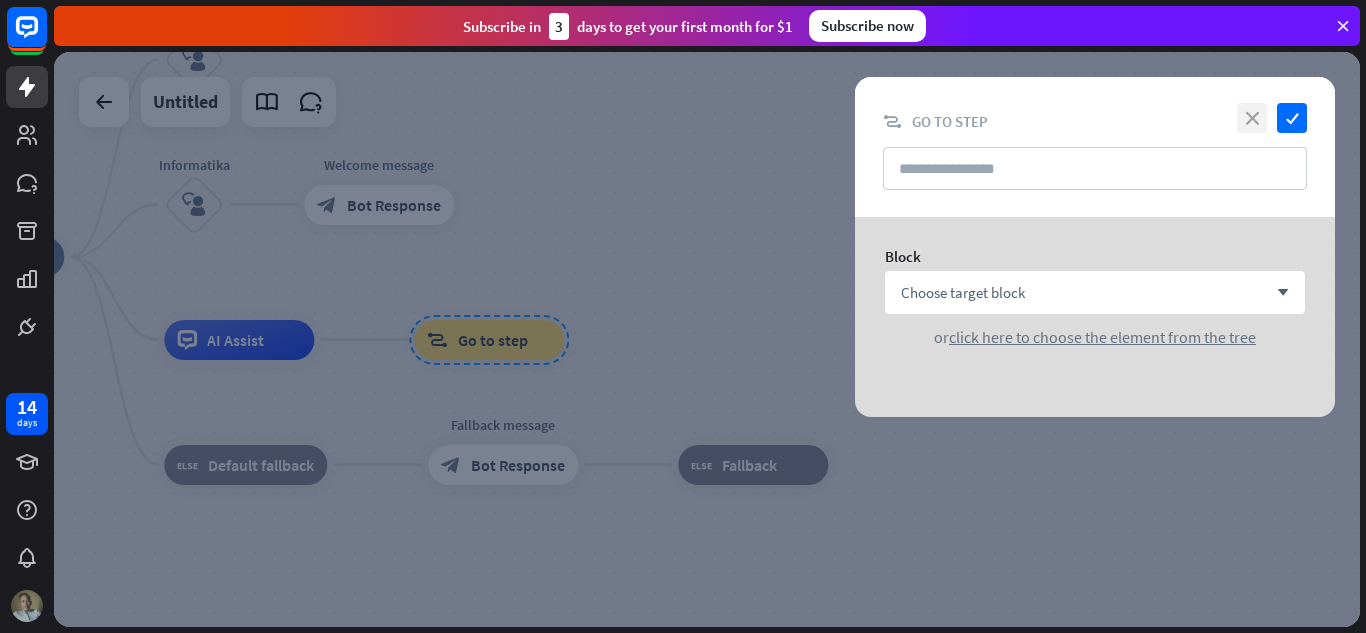 click on "close" at bounding box center (1252, 118) 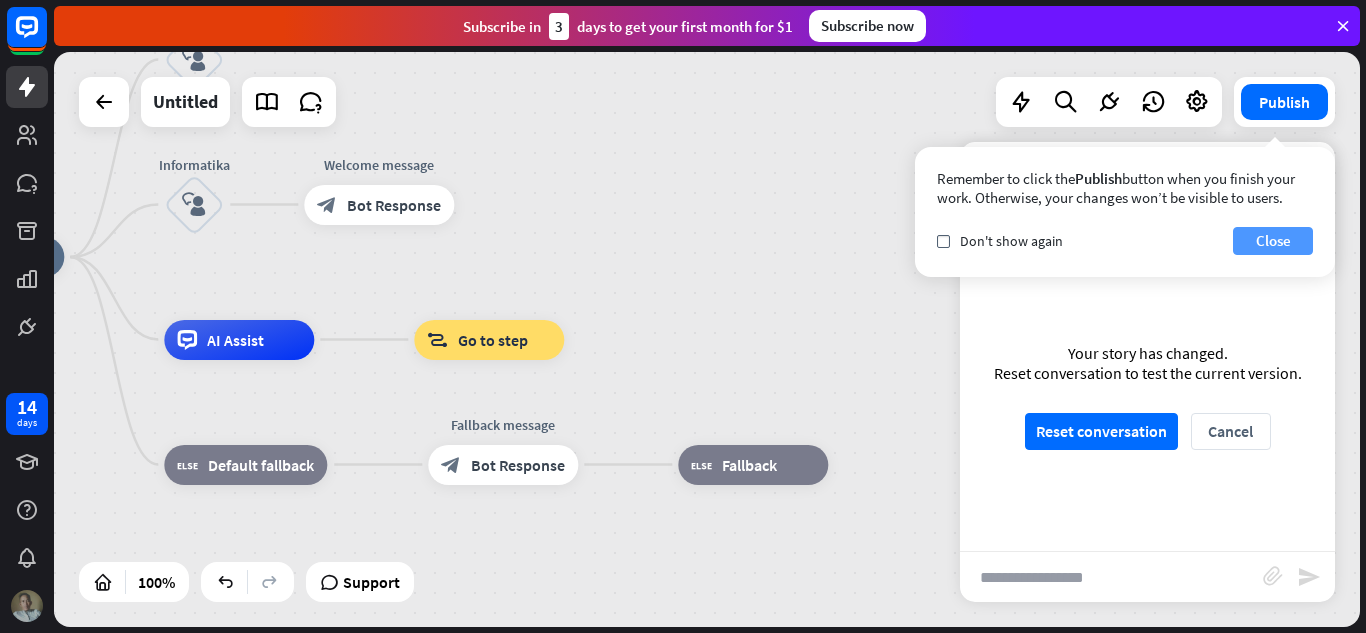 click on "Close" at bounding box center (1273, 241) 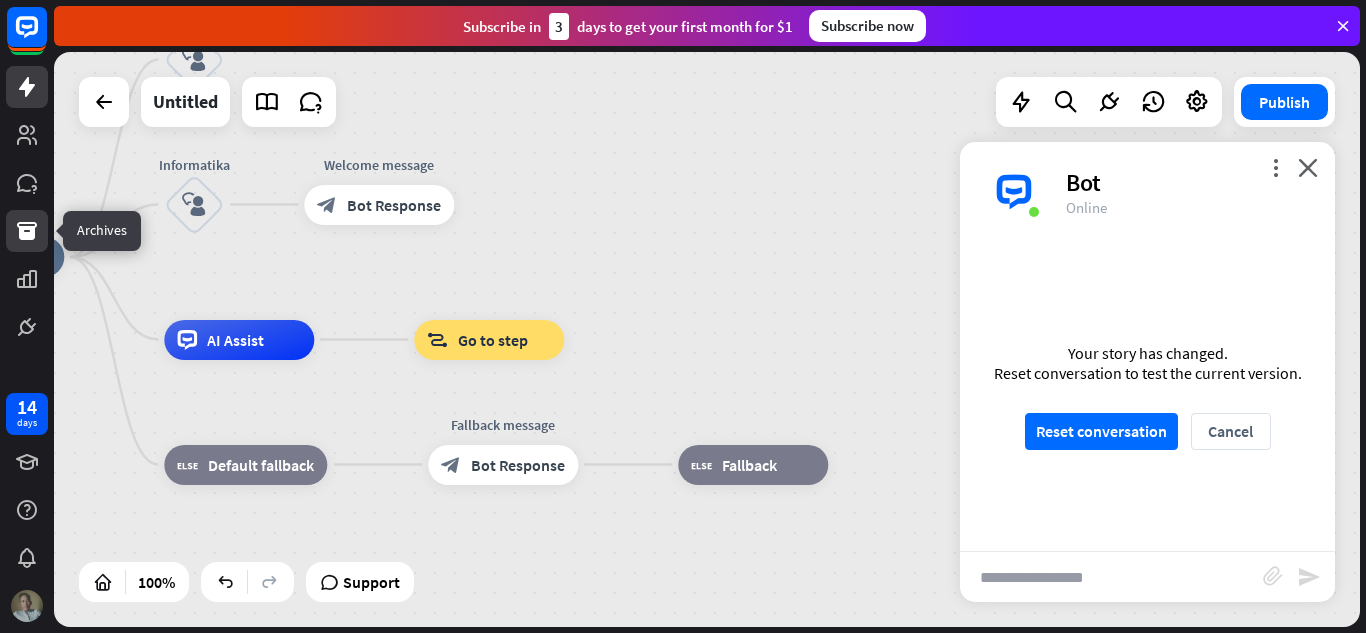 click 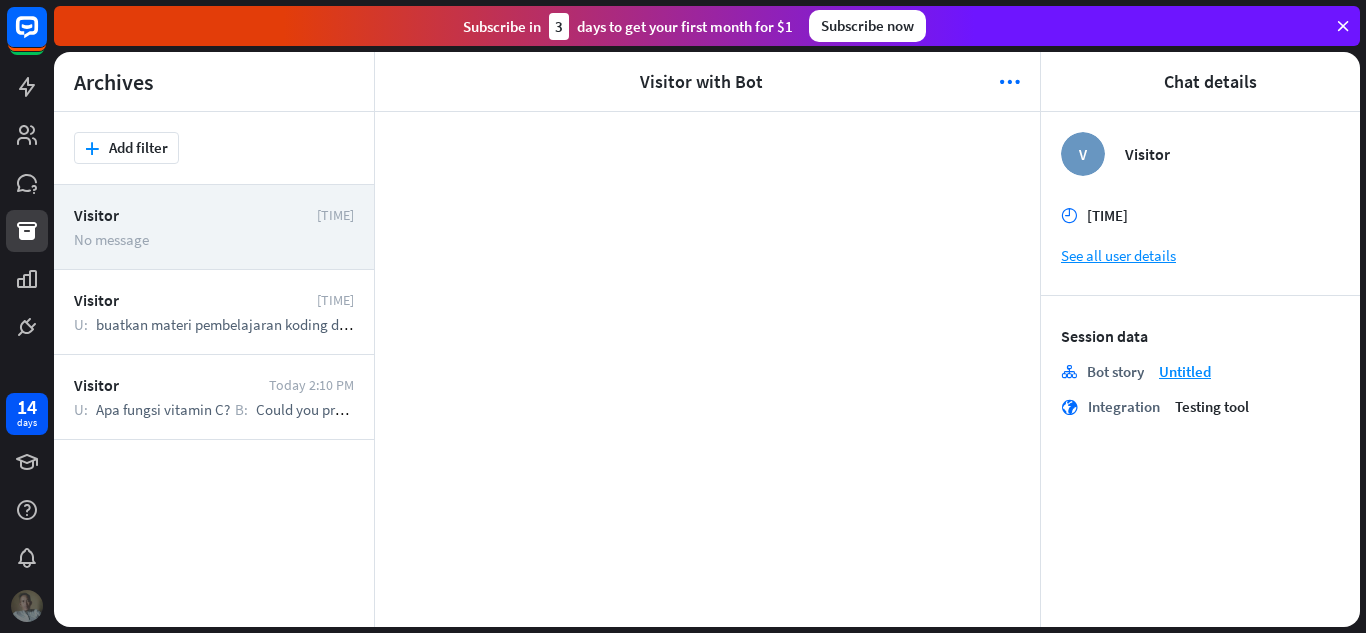click at bounding box center (27, 606) 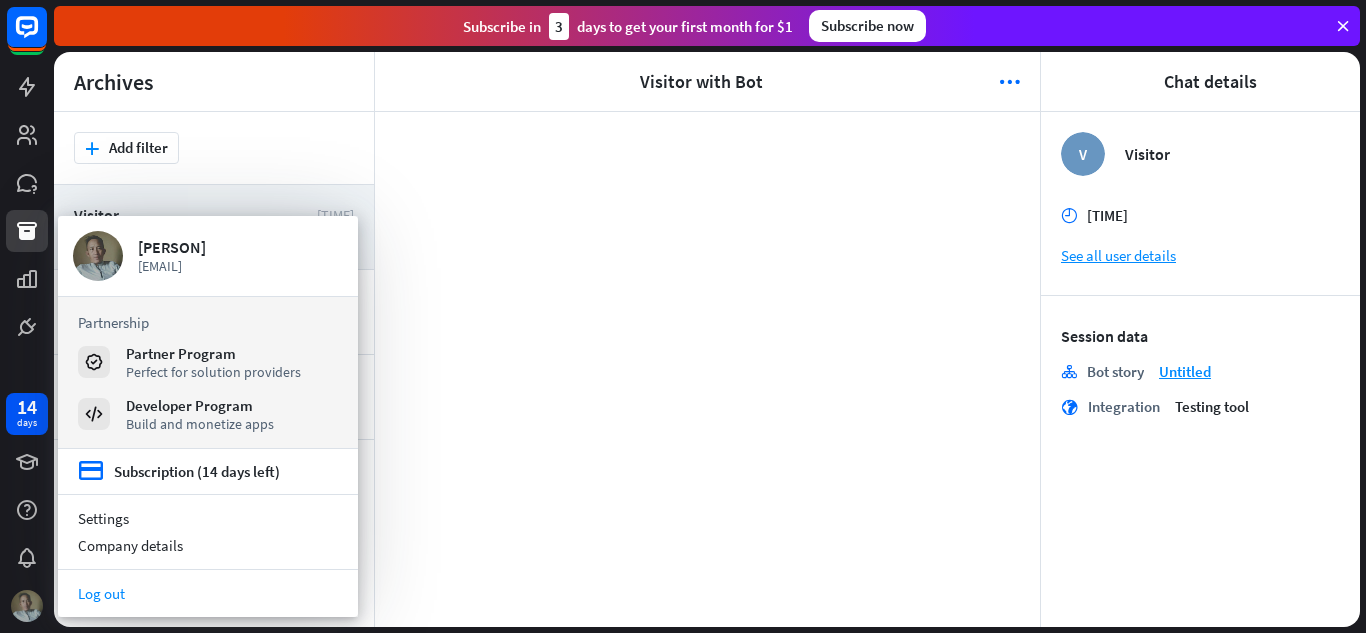 click on "Log out" at bounding box center [208, 593] 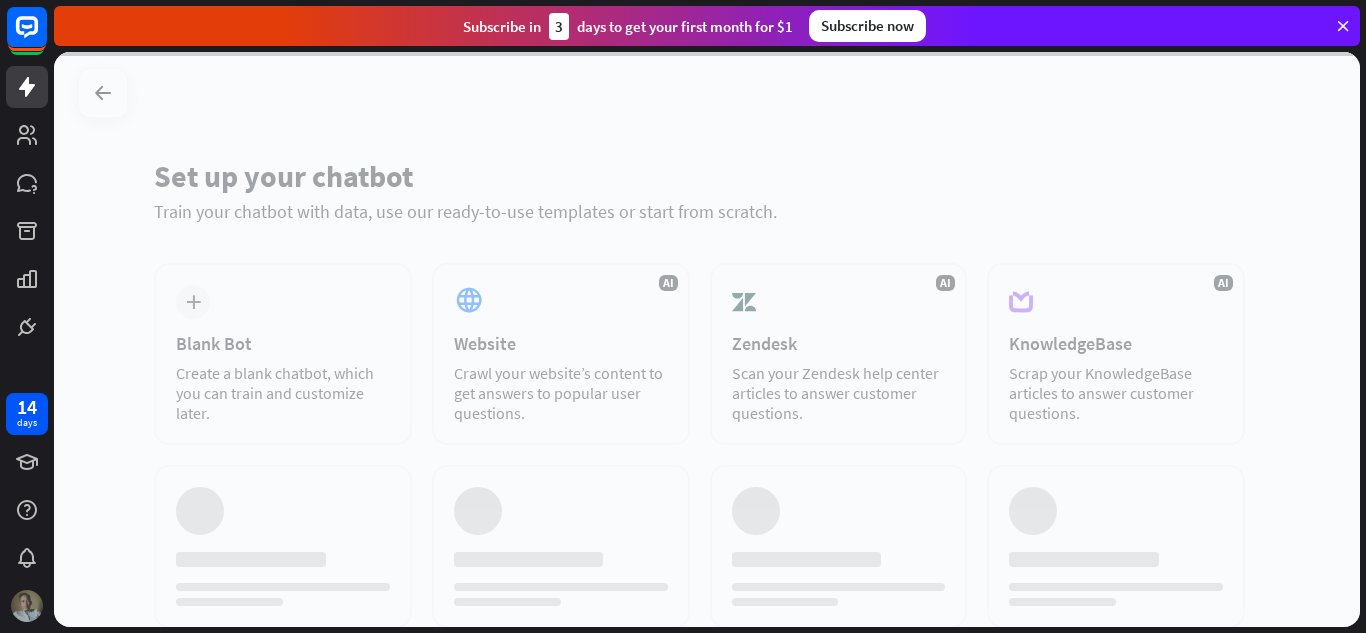 scroll, scrollTop: 0, scrollLeft: 0, axis: both 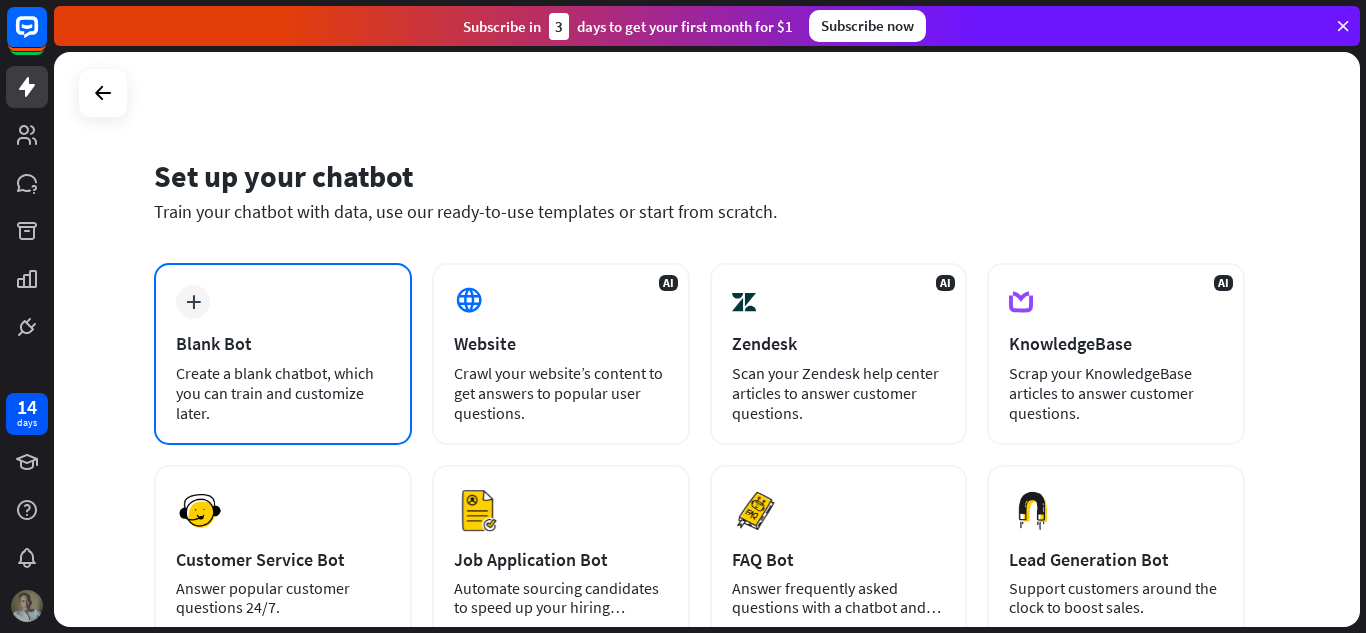 click on "plus" at bounding box center (193, 302) 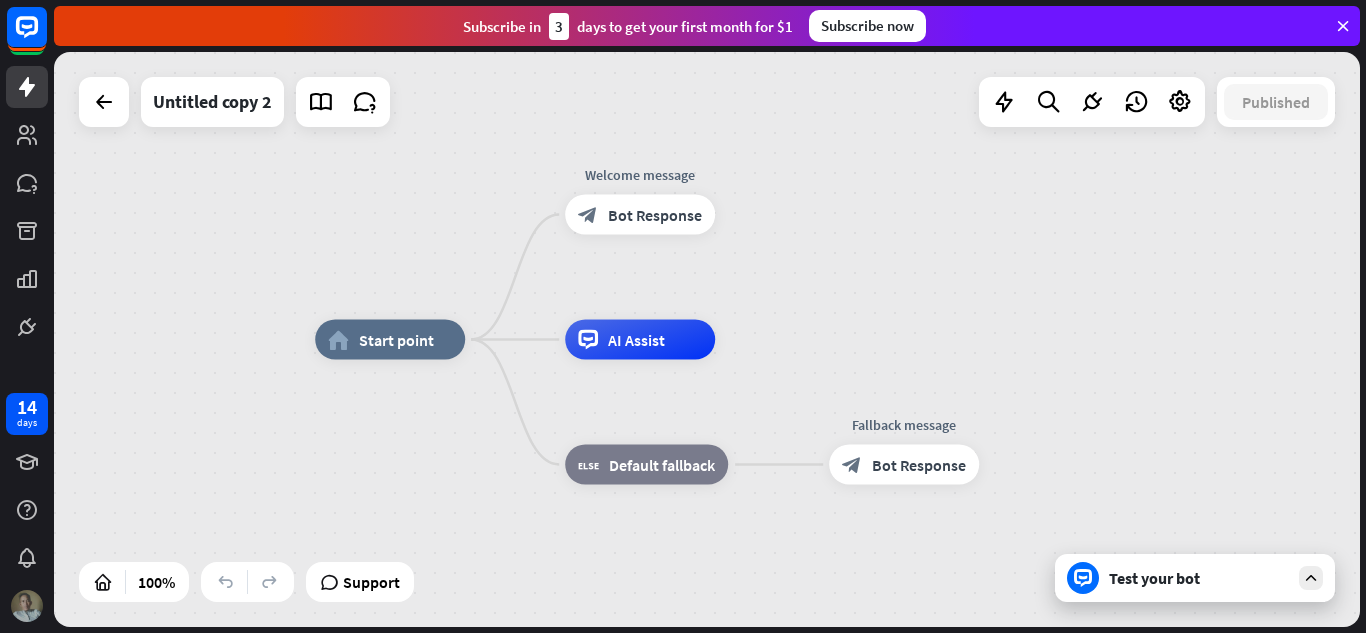 click on "Test your bot" at bounding box center (1199, 578) 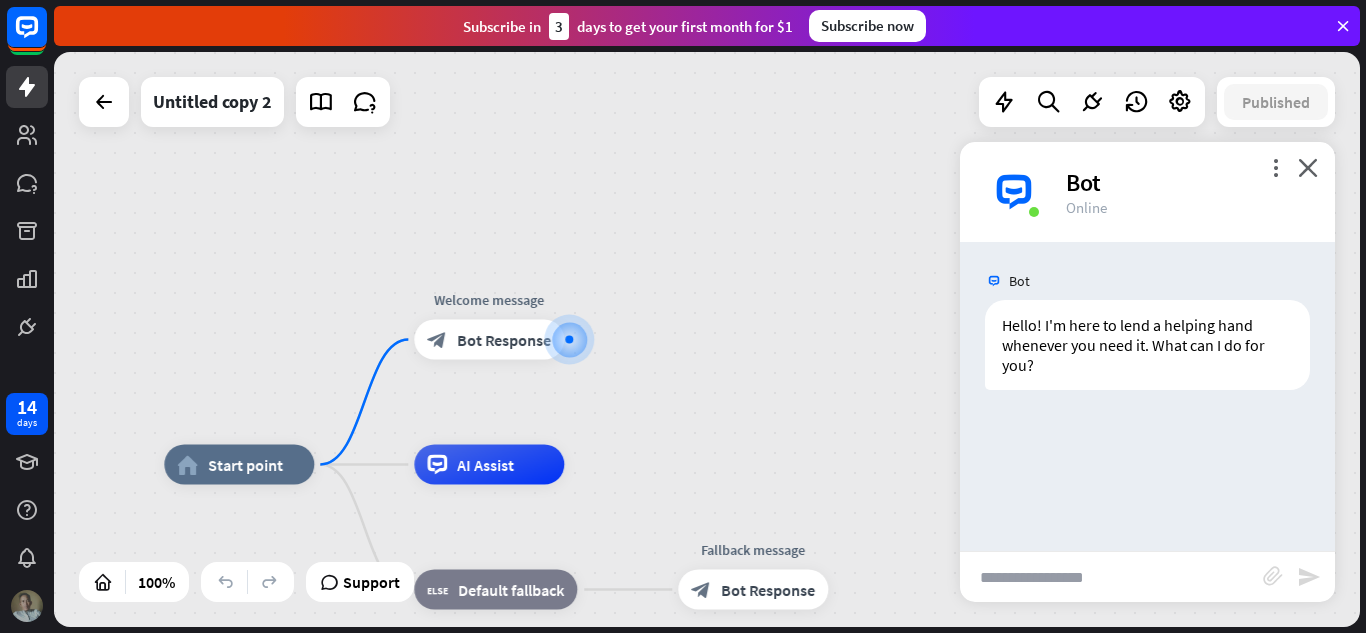 click at bounding box center (1111, 577) 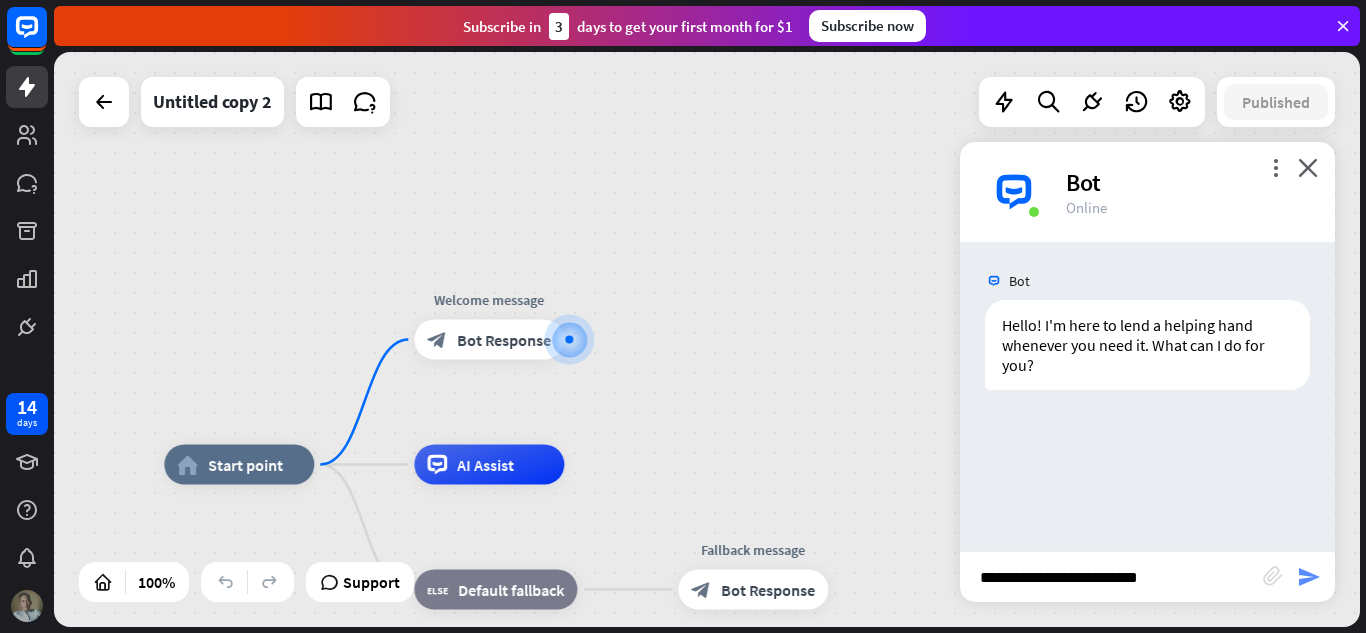 type on "**********" 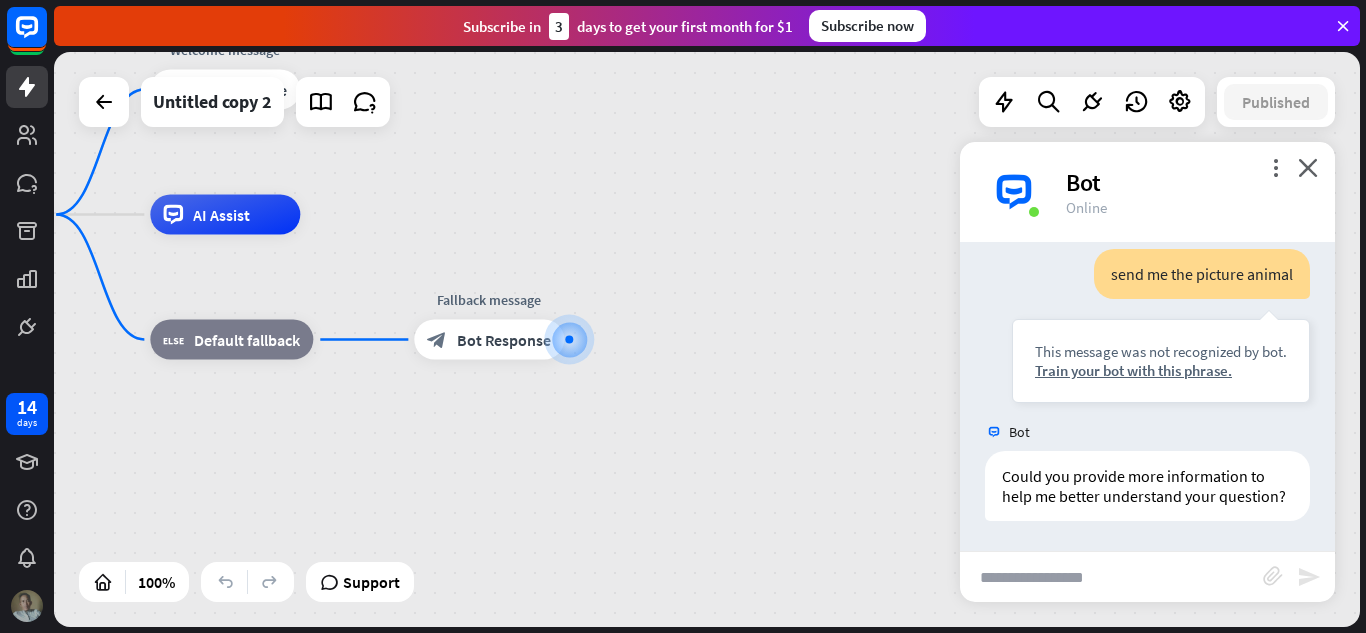 scroll, scrollTop: 209, scrollLeft: 0, axis: vertical 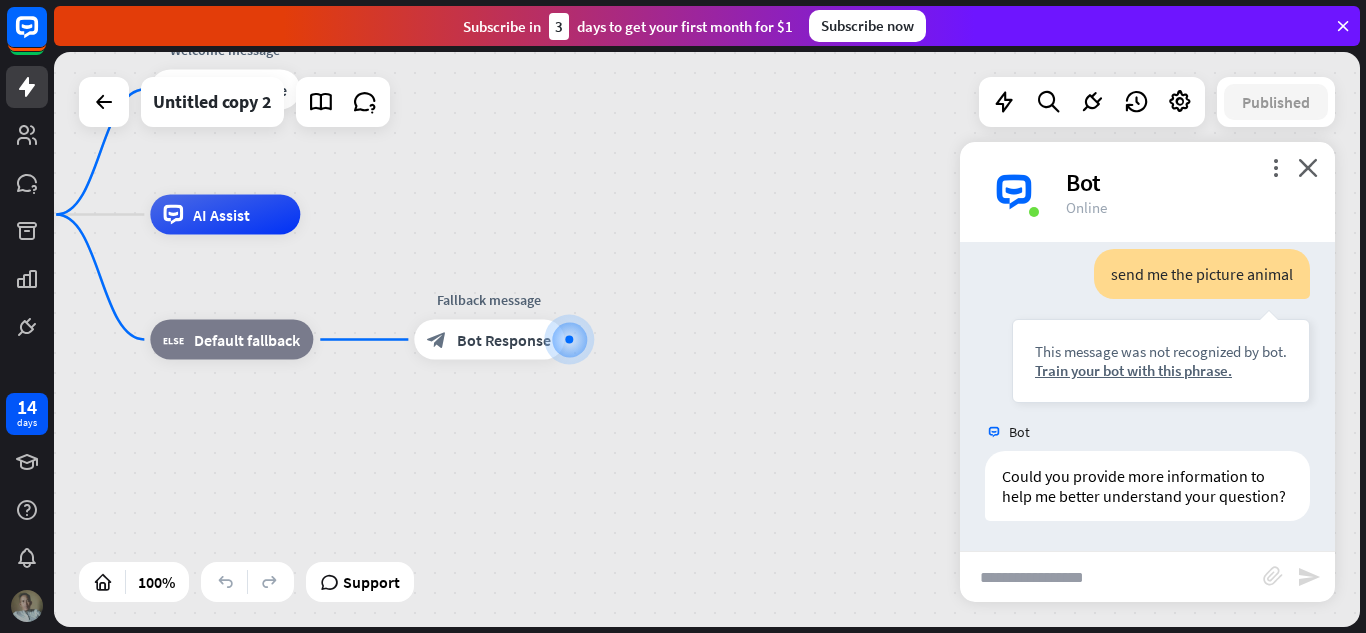 click at bounding box center [1111, 577] 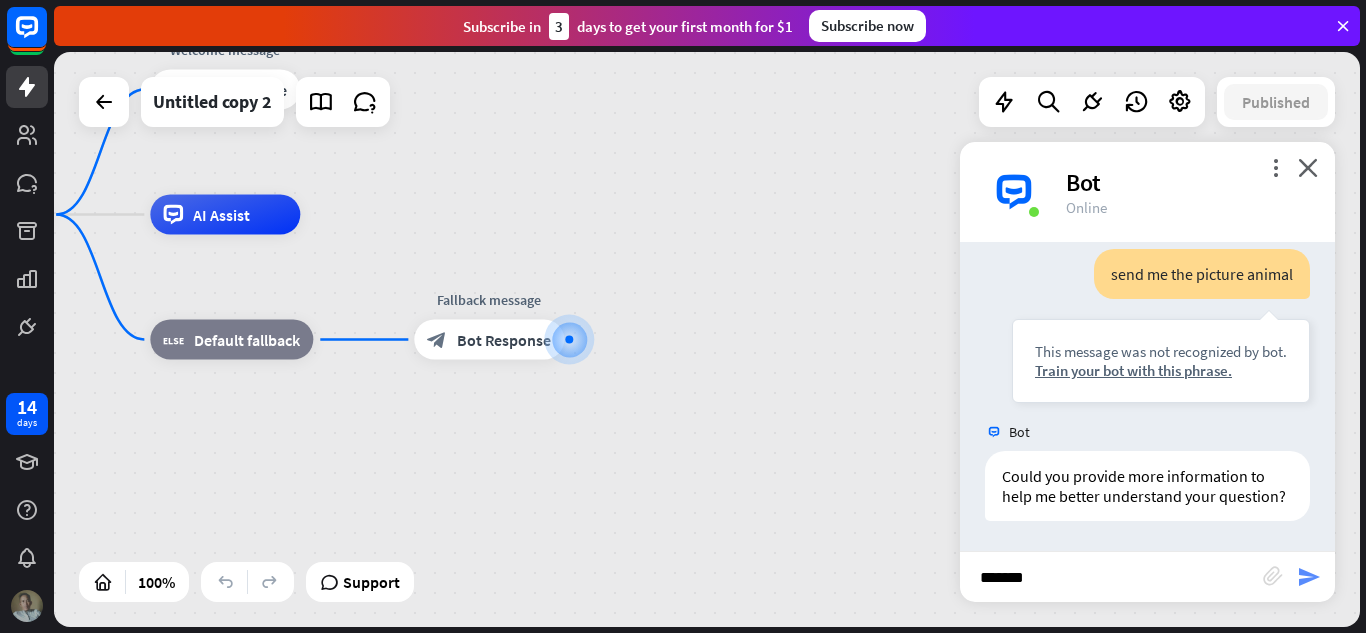 type on "*******" 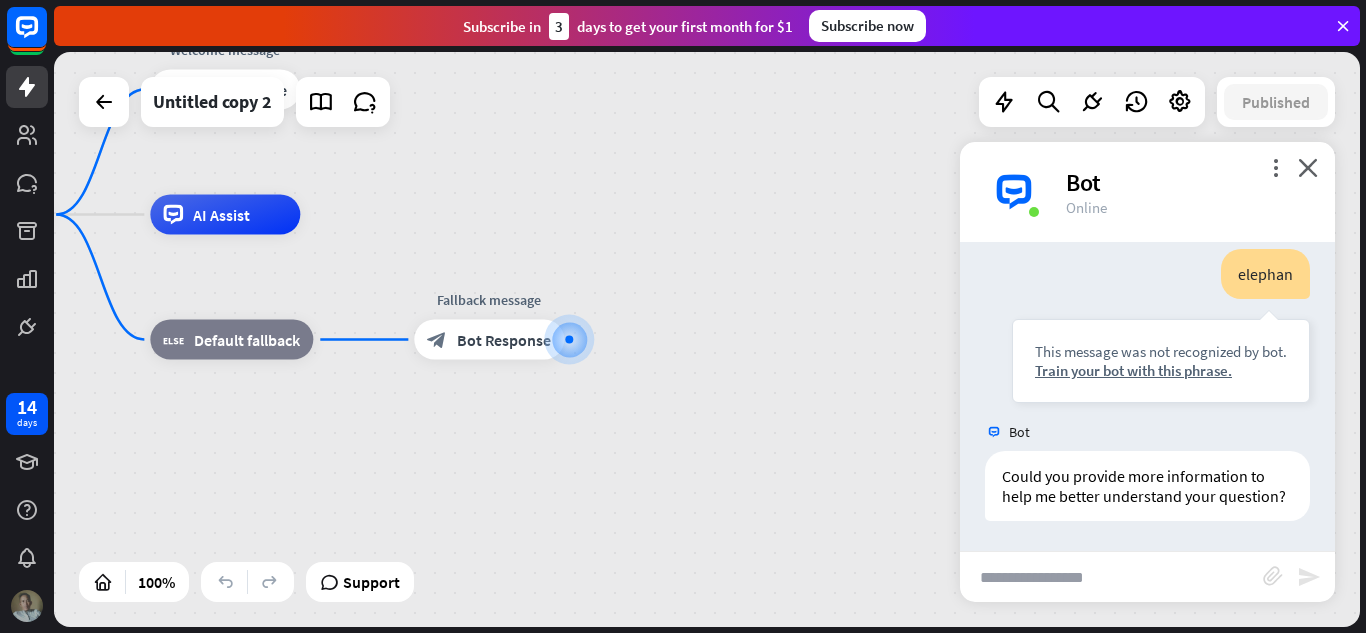 scroll, scrollTop: 549, scrollLeft: 0, axis: vertical 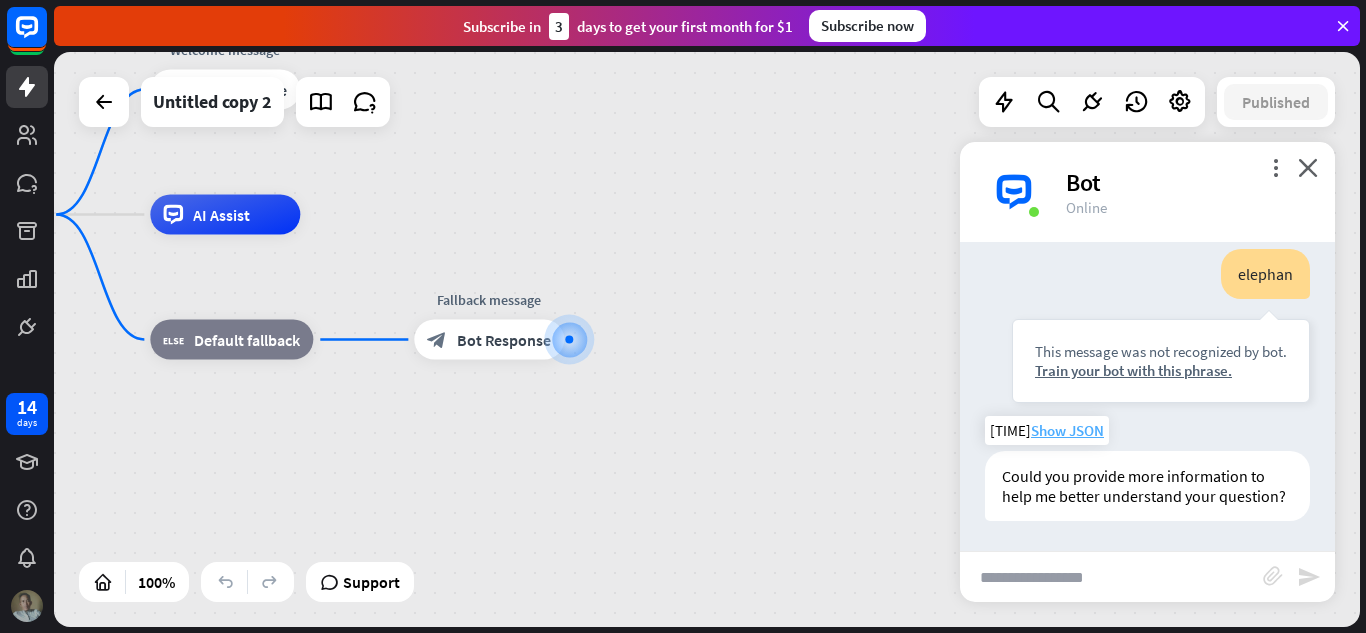 click on "Show JSON" at bounding box center (1067, 430) 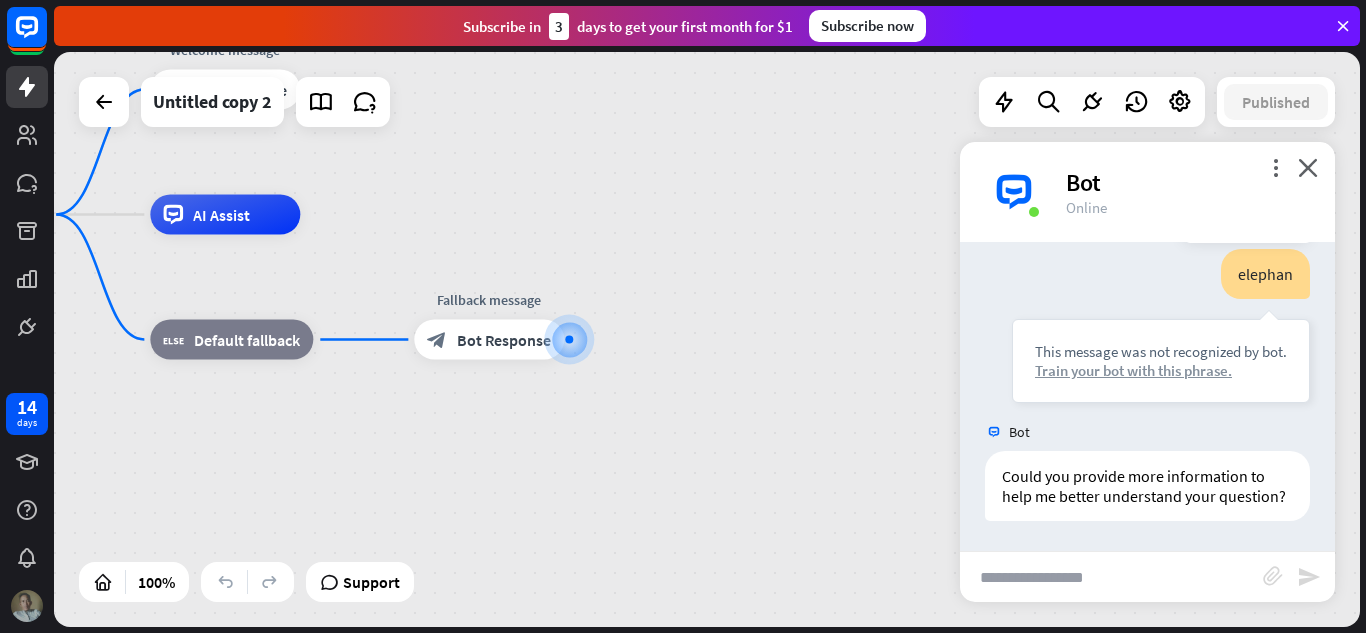 click on "Train your bot with this phrase." at bounding box center [1161, 370] 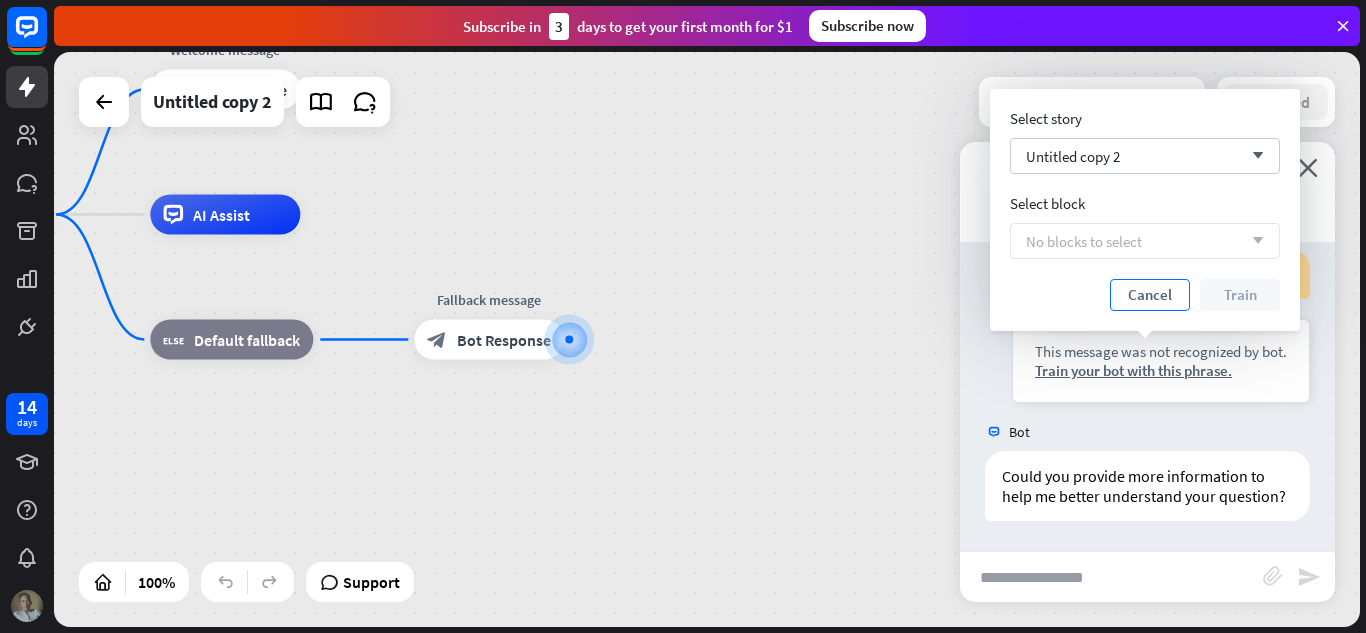 click on "Cancel" at bounding box center [1150, 295] 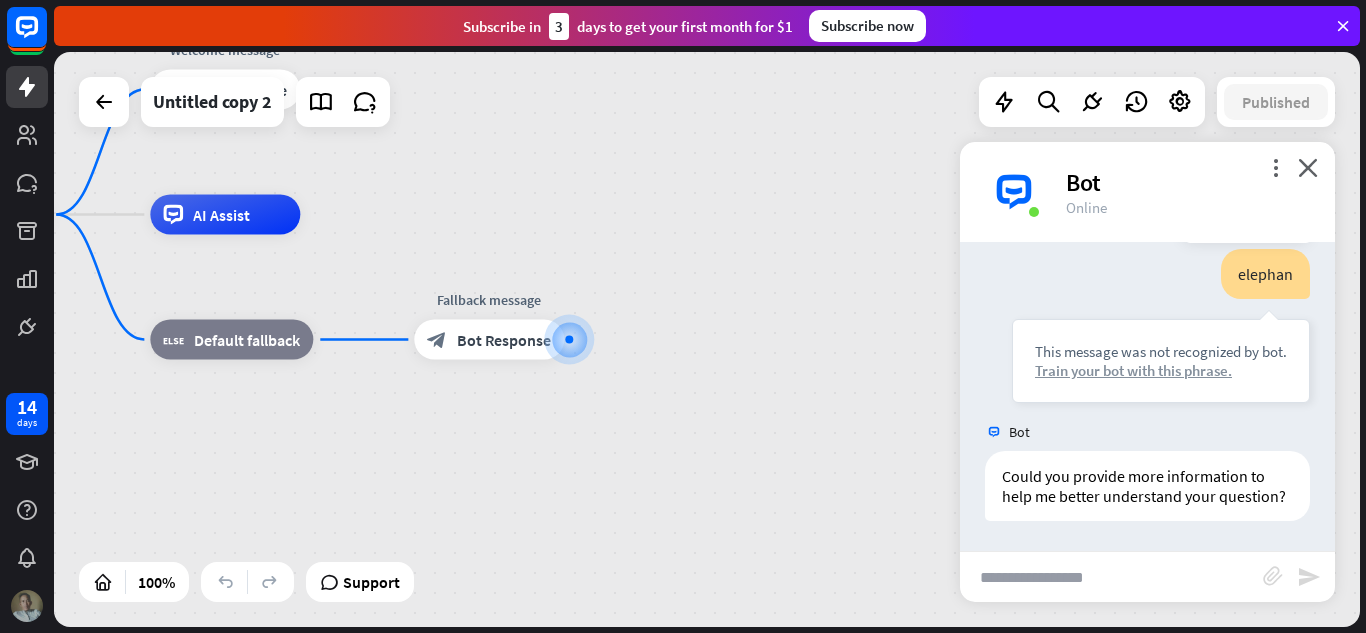 click on "Train your bot with this phrase." at bounding box center [1161, 370] 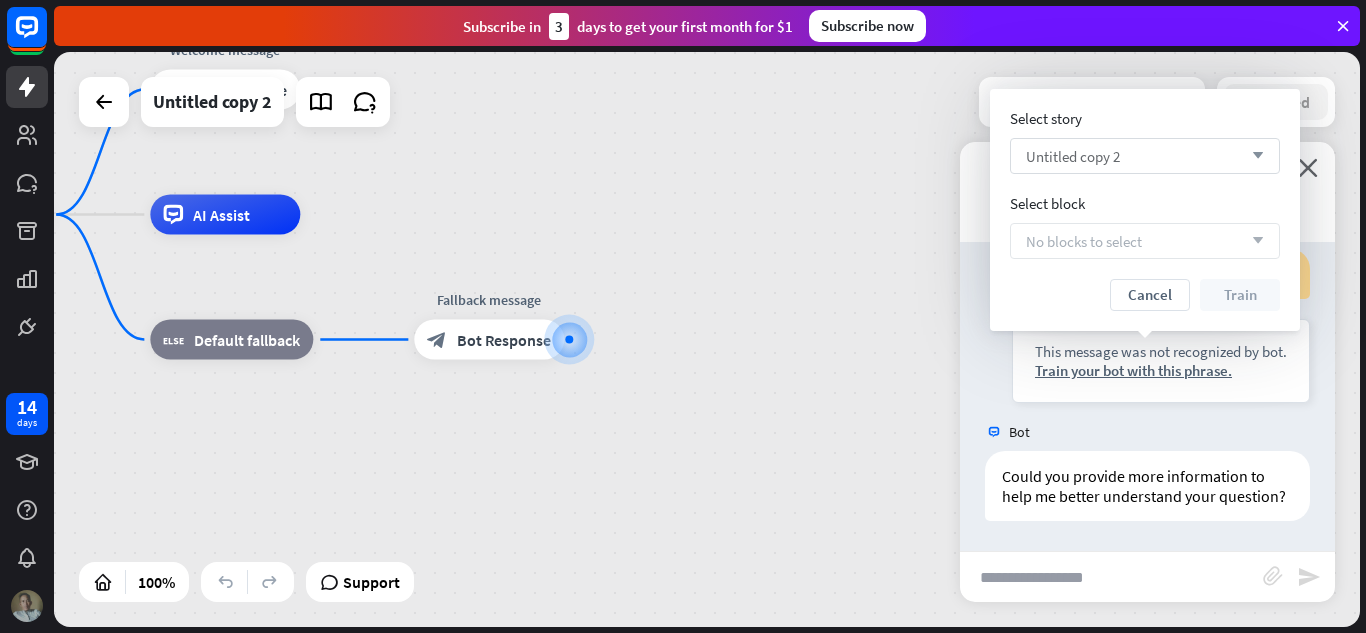 click on "arrow_down" at bounding box center (1253, 156) 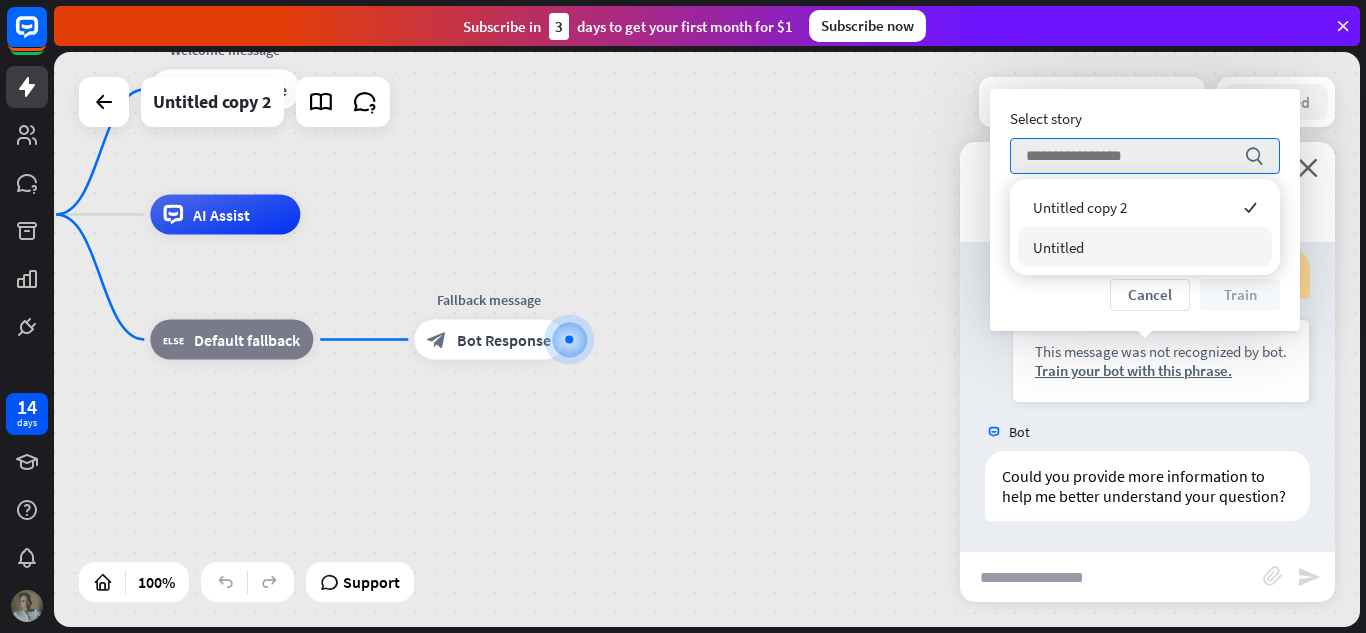 click on "Untitled" at bounding box center (1058, 247) 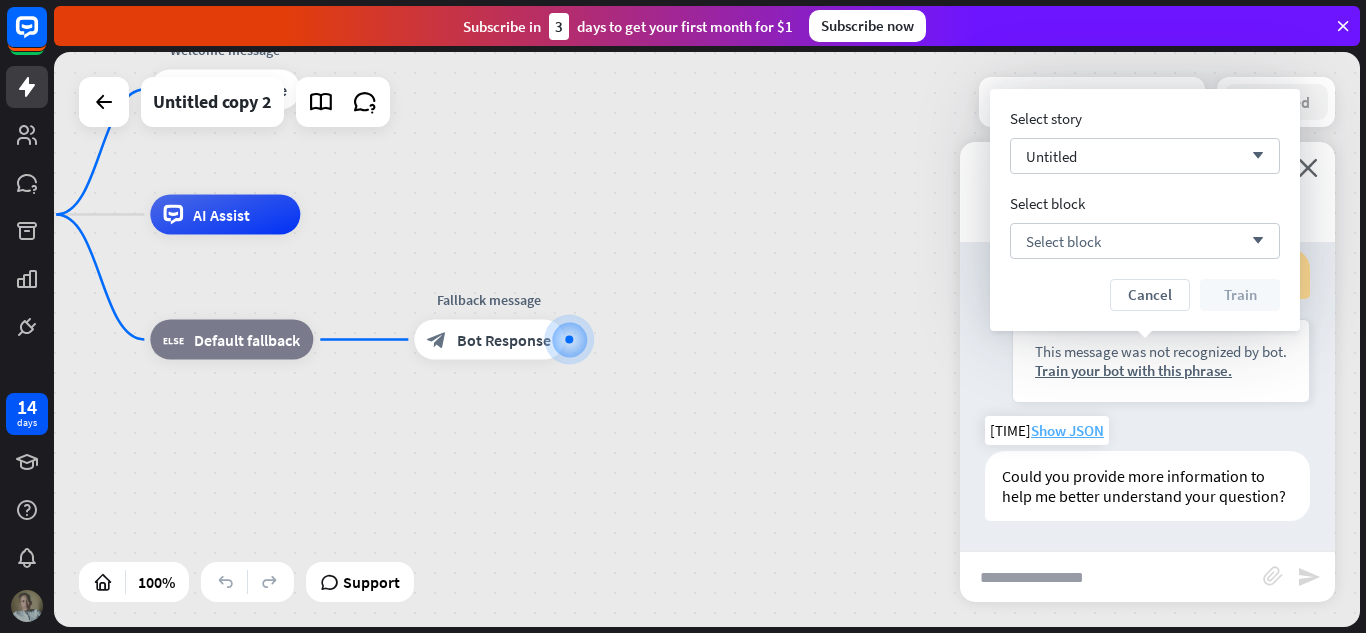 click on "Show JSON" at bounding box center [1067, 430] 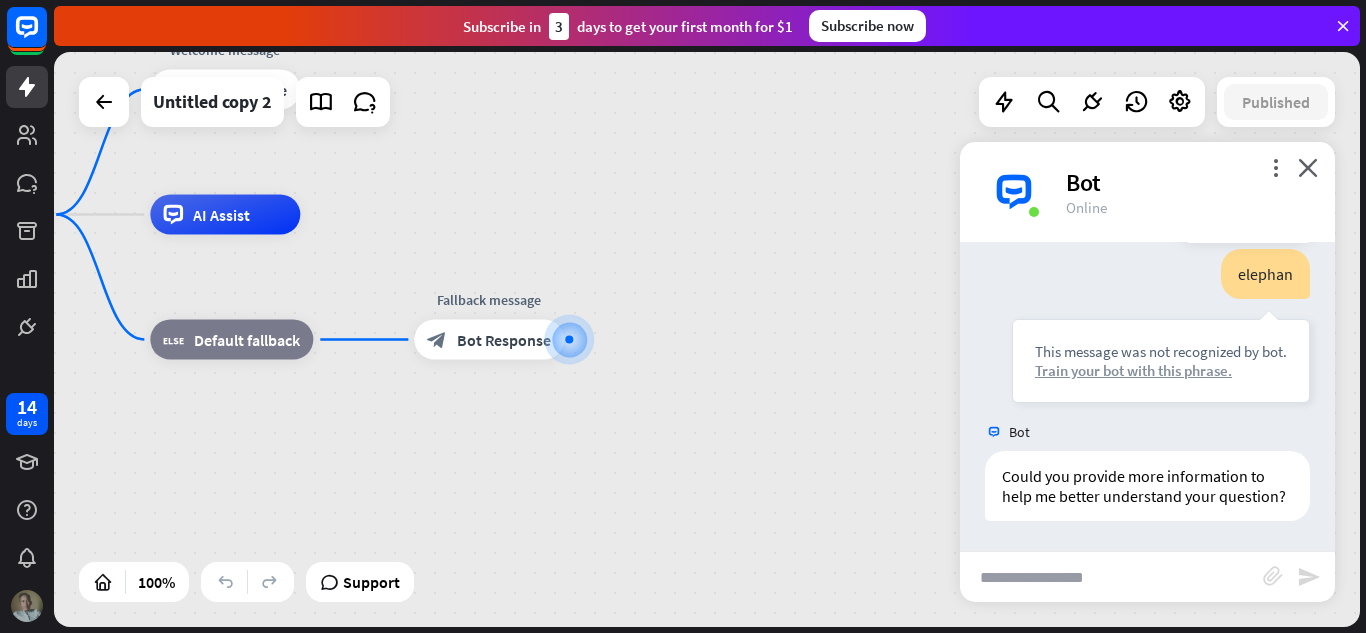 click on "Train your bot with this phrase." at bounding box center [1161, 370] 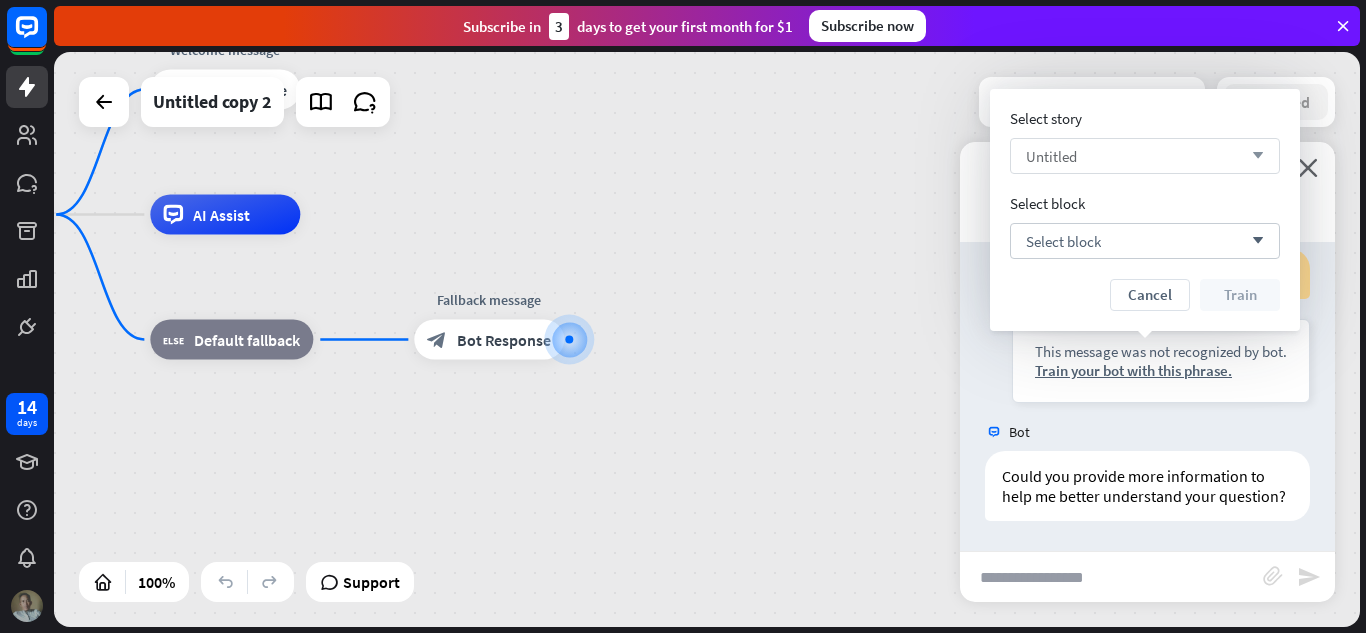 click on "Untitled
arrow_down" at bounding box center (1145, 156) 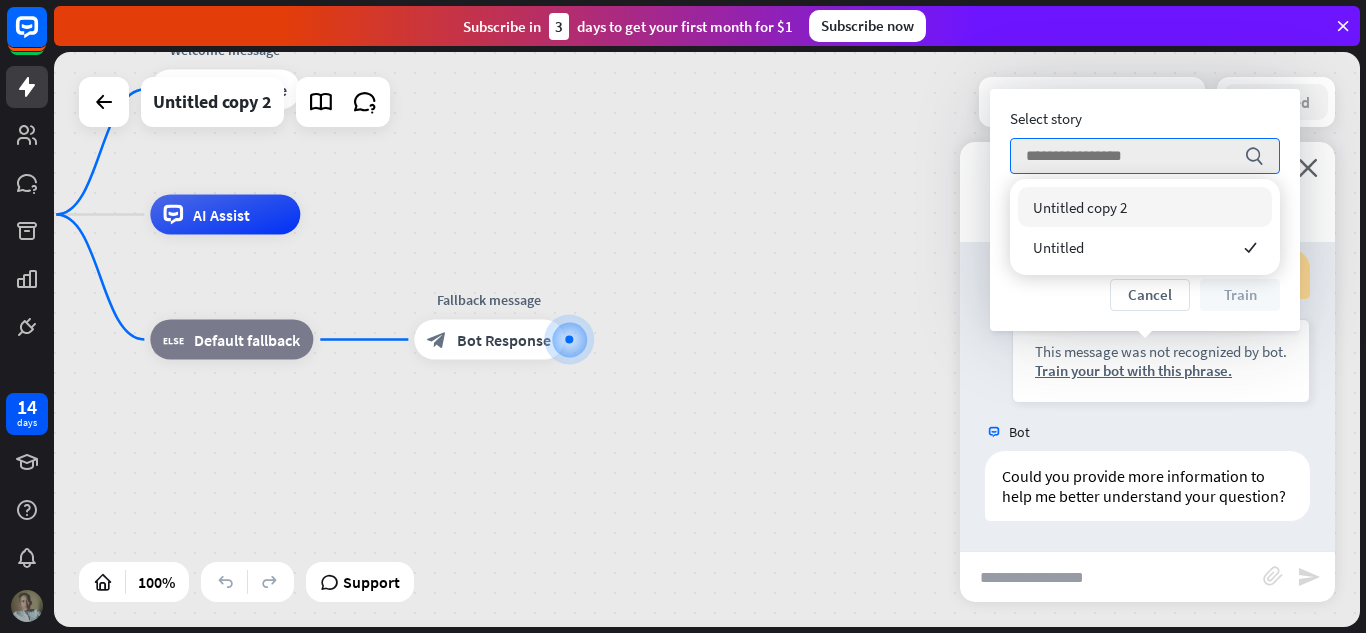 click on "Untitled copy 2" at bounding box center [1080, 207] 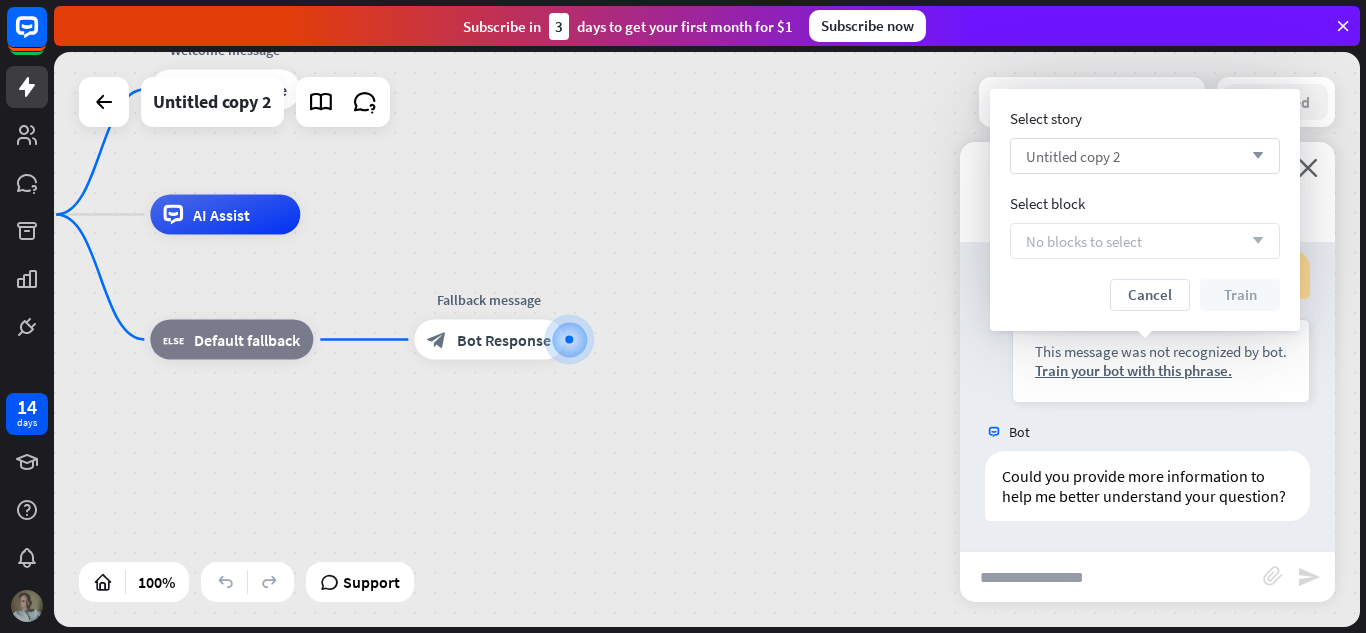 click on "Untitled copy 2
arrow_down" at bounding box center [1145, 156] 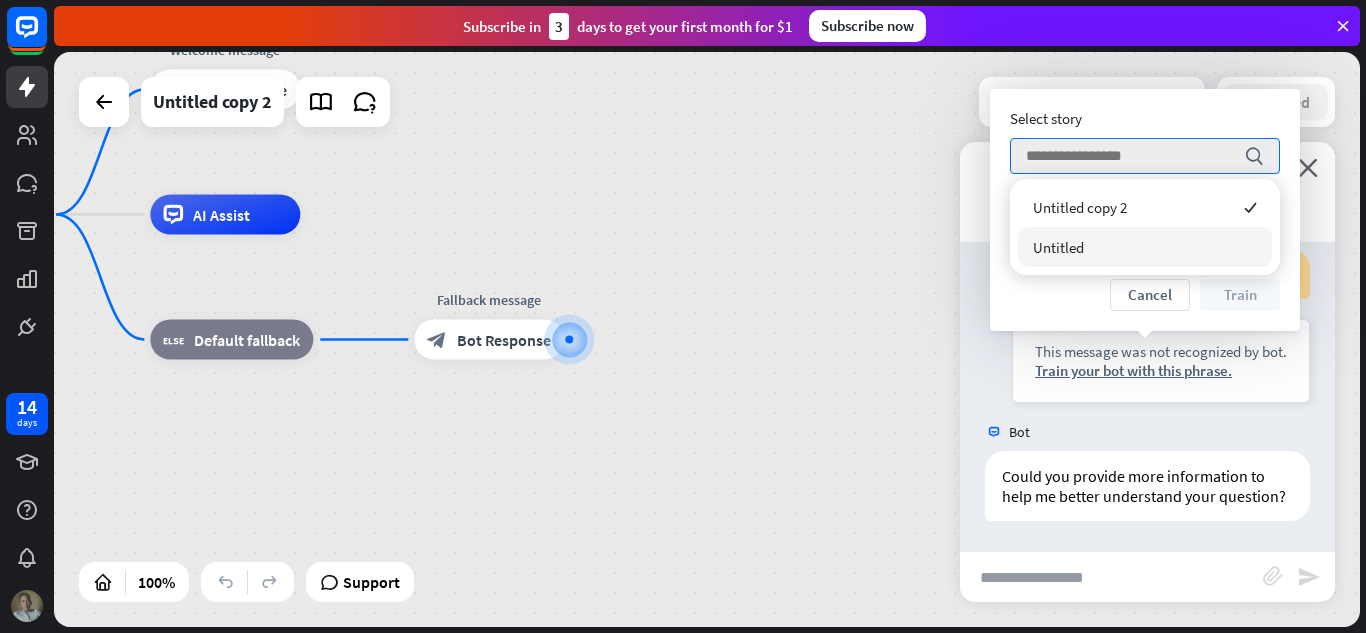 click on "Untitled" at bounding box center [1058, 247] 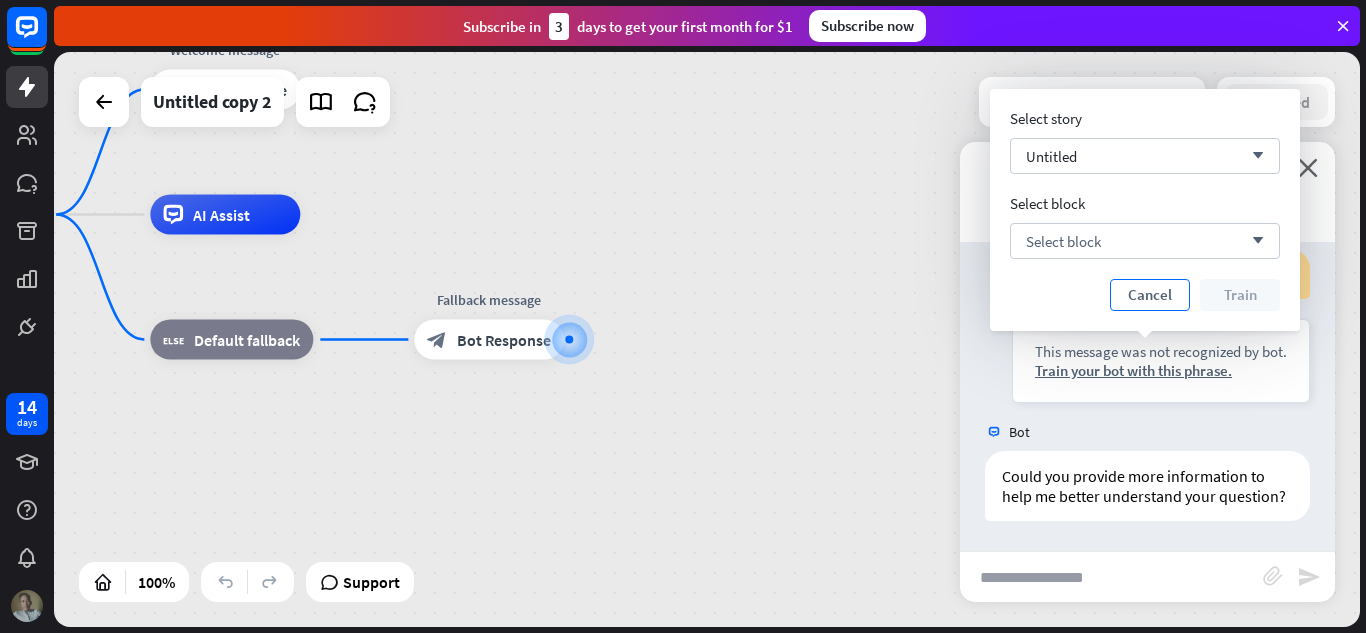 click on "Cancel" at bounding box center (1150, 295) 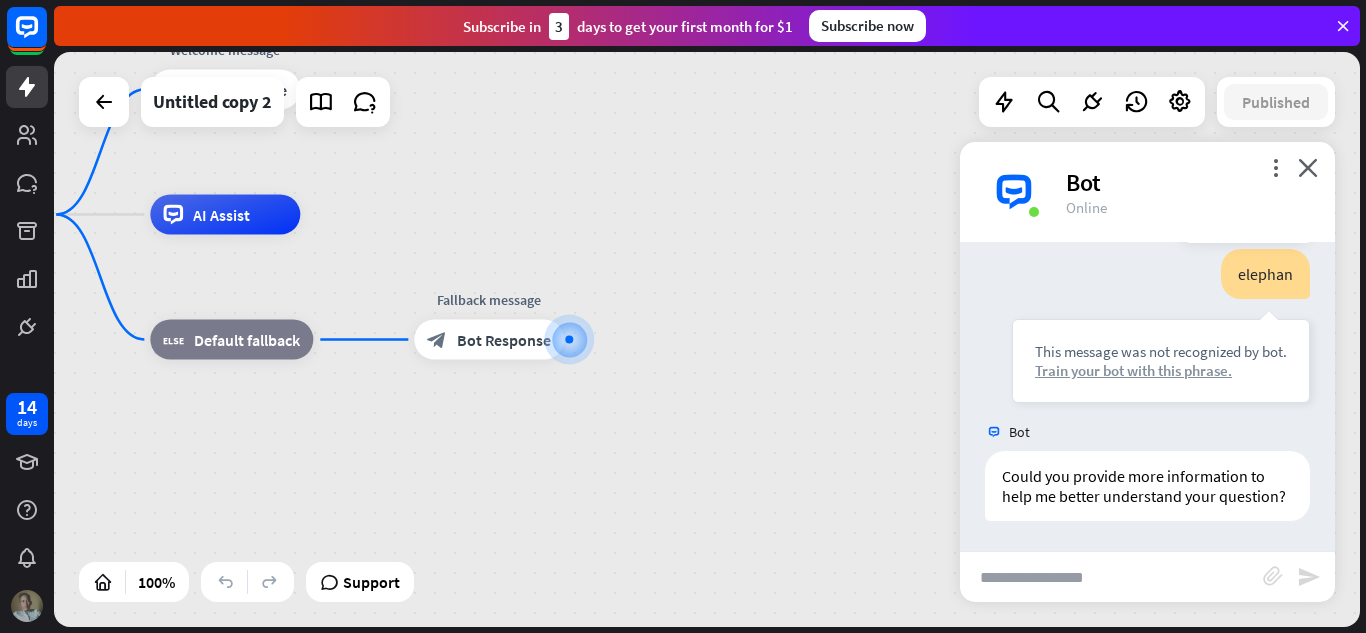 click on "Train your bot with this phrase." at bounding box center (1161, 370) 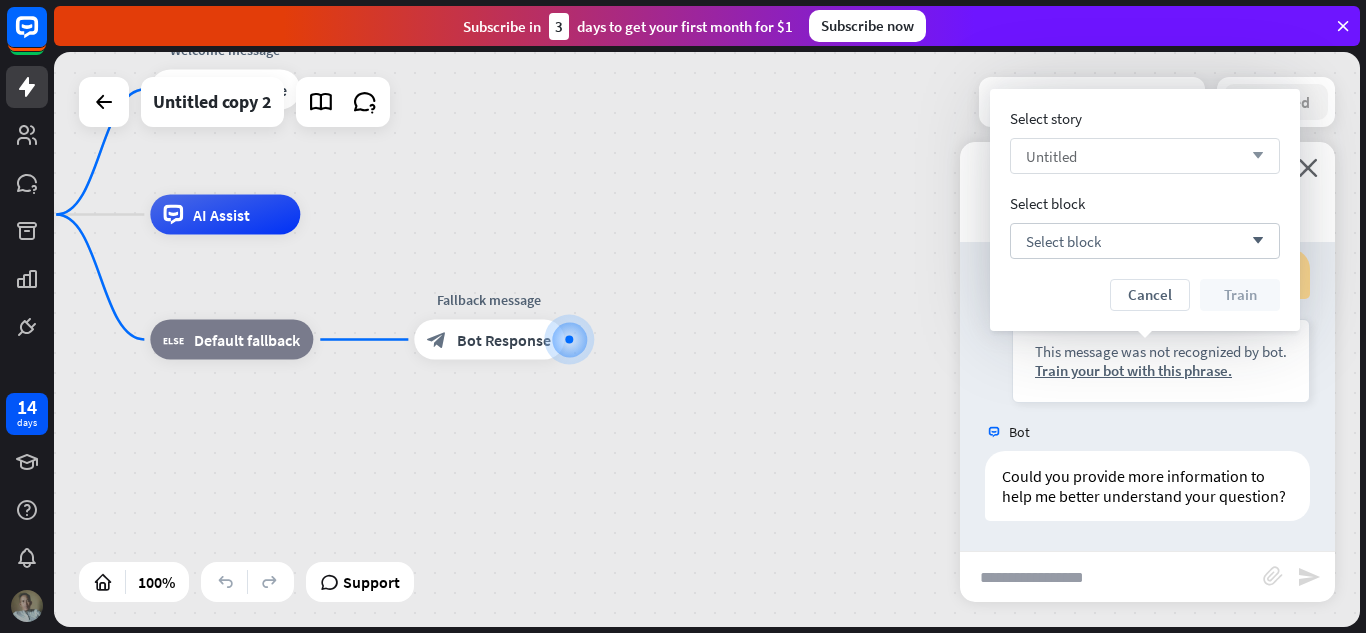 click on "Untitled
arrow_down" at bounding box center [1145, 156] 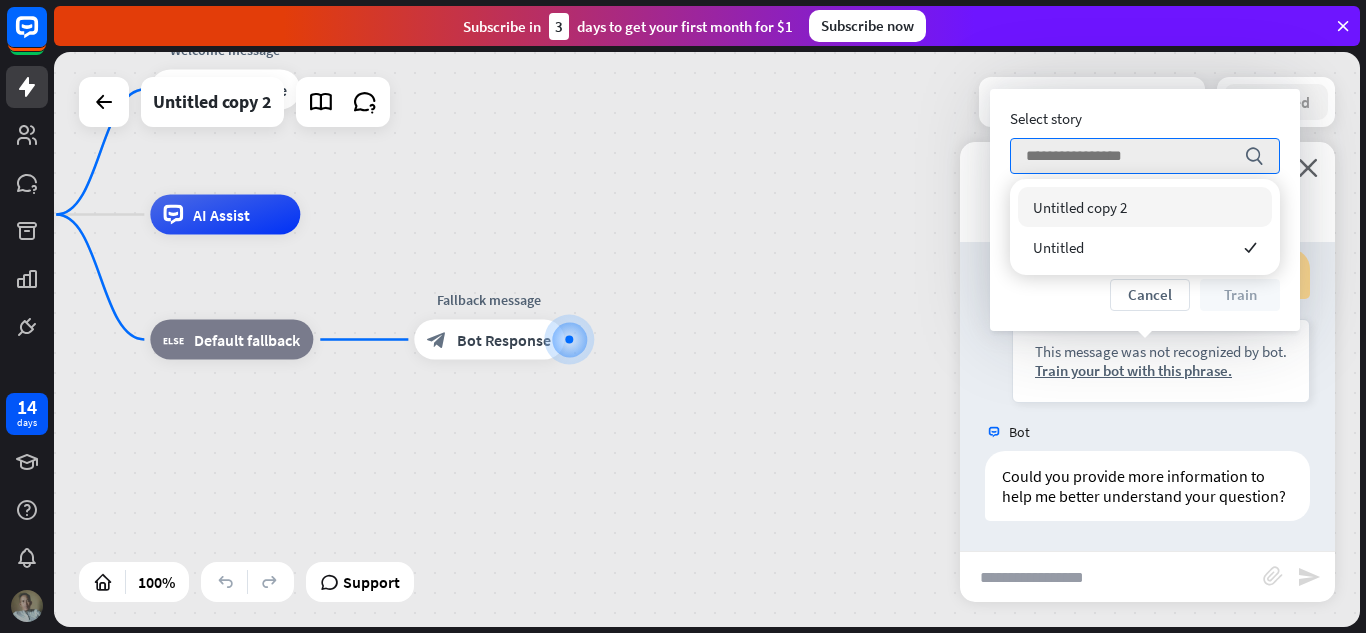click on "Untitled copy 2" at bounding box center (1080, 207) 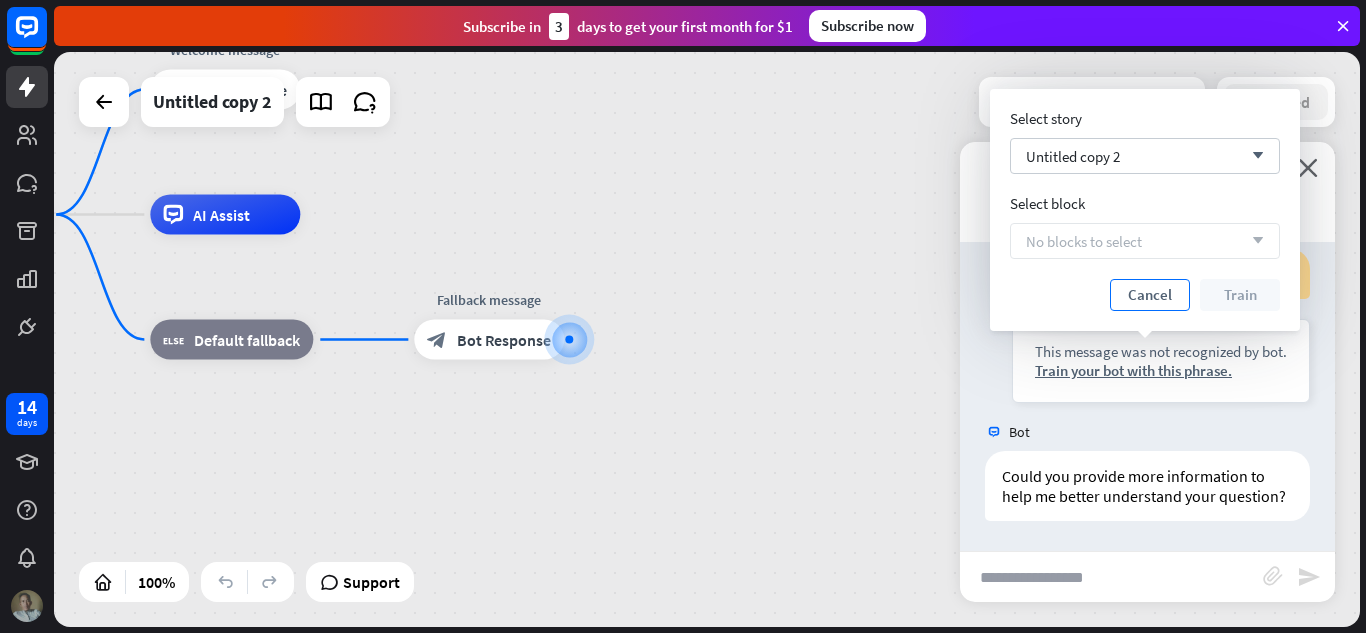 click on "Cancel" at bounding box center (1150, 295) 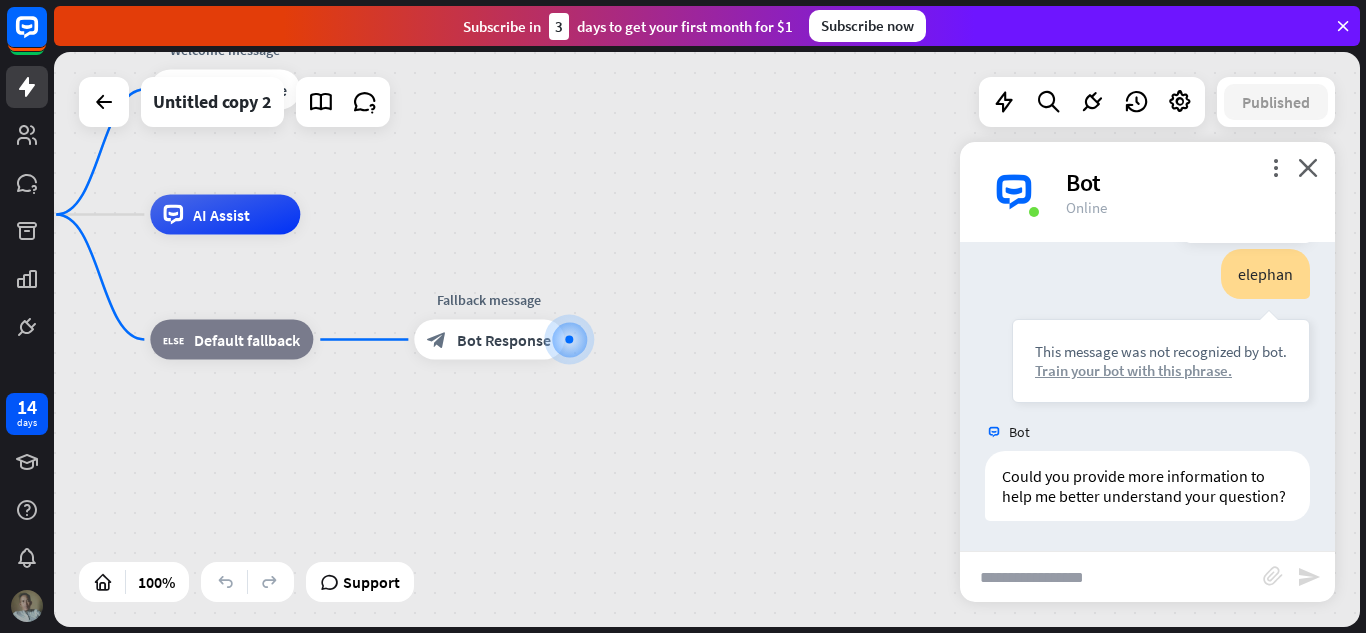 click on "Train your bot with this phrase." at bounding box center [1161, 370] 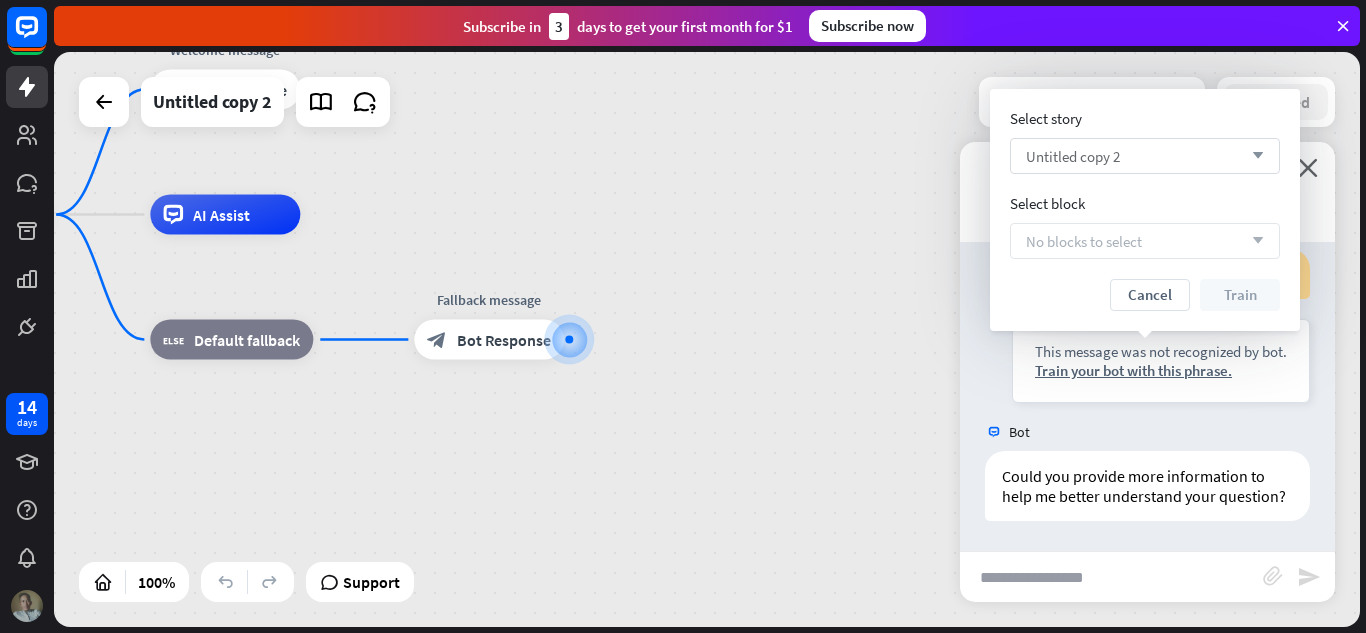 click on "arrow_down" at bounding box center (1253, 156) 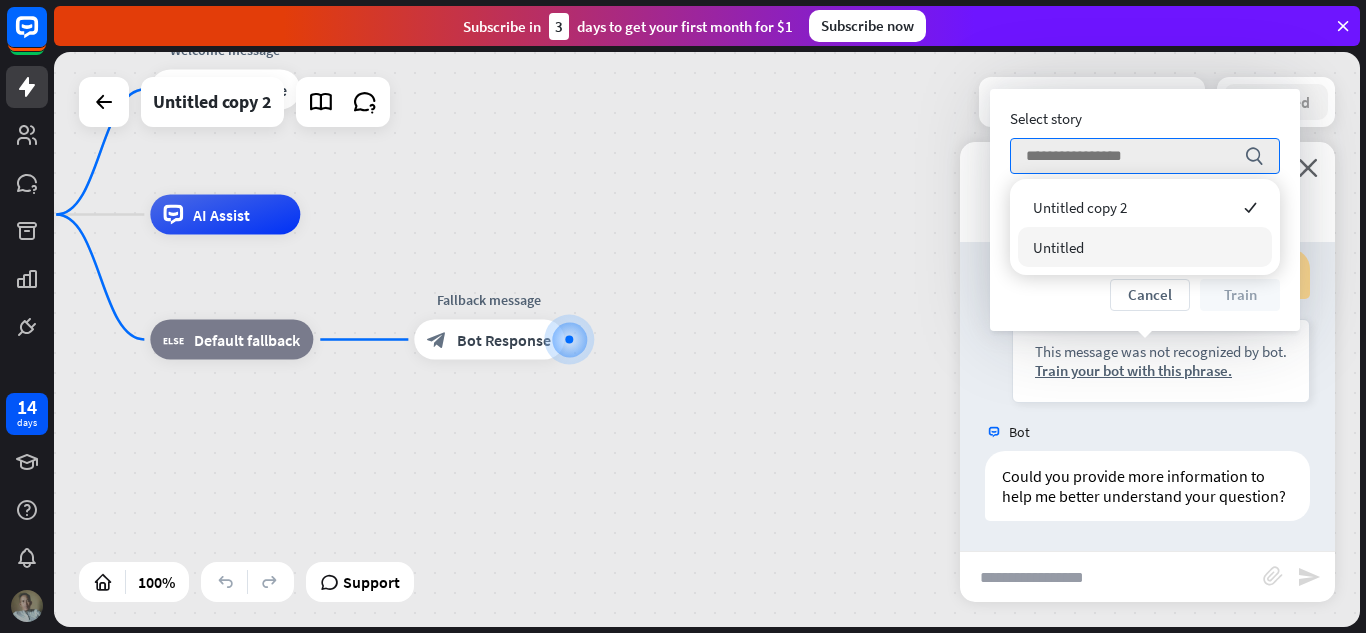 click on "Untitled" at bounding box center [1145, 247] 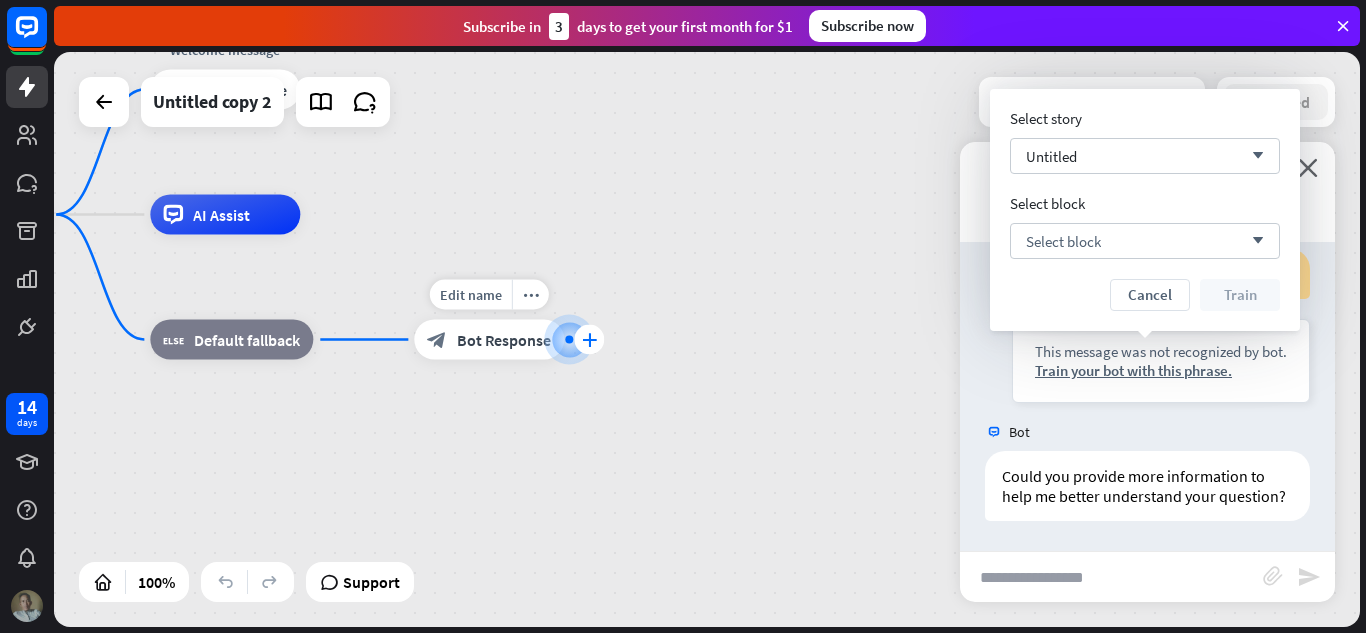 click on "plus" at bounding box center [589, 340] 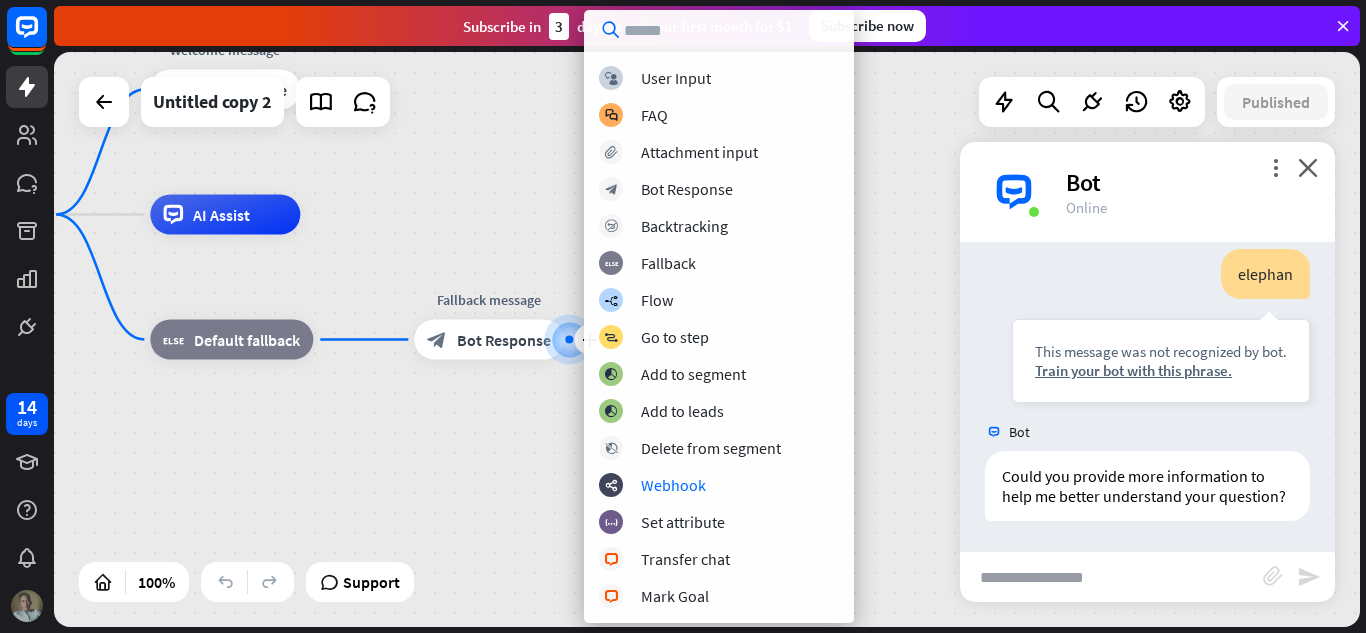 click on "home_2   Start point                 Welcome message   block_bot_response   Bot Response                     AI Assist                   block_fallback   Default fallback               plus   Fallback message   block_bot_response   Bot Response" at bounding box center (553, 502) 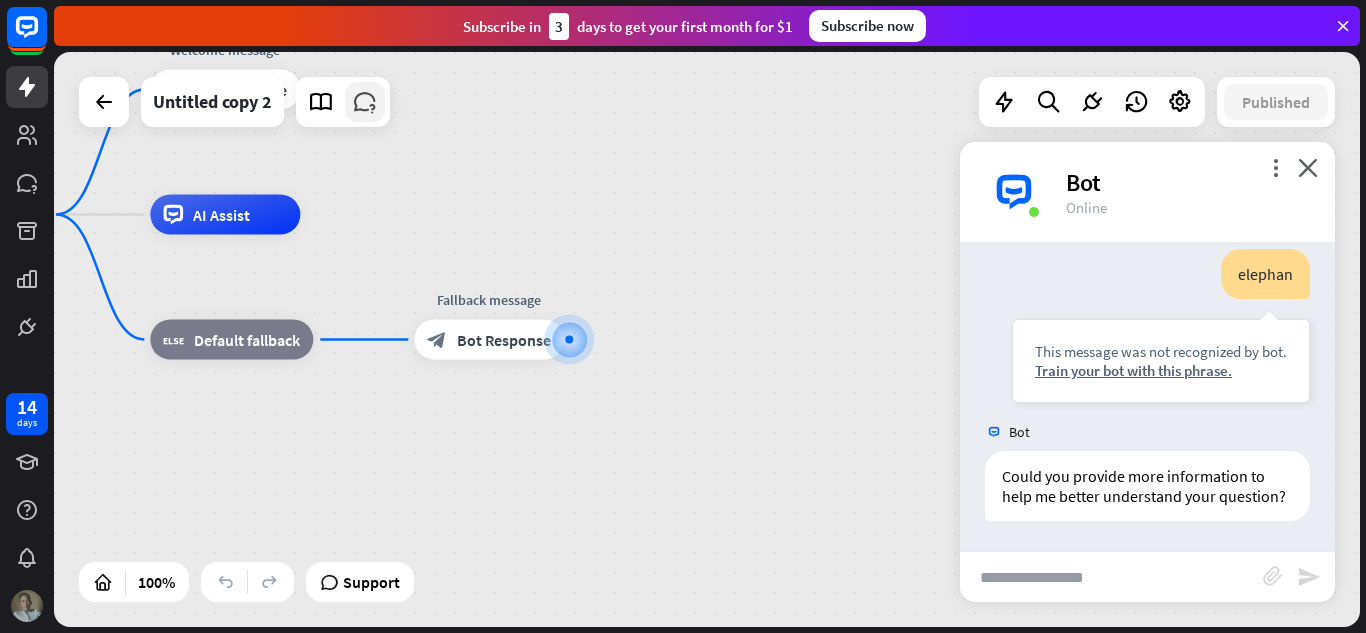 click at bounding box center (365, 102) 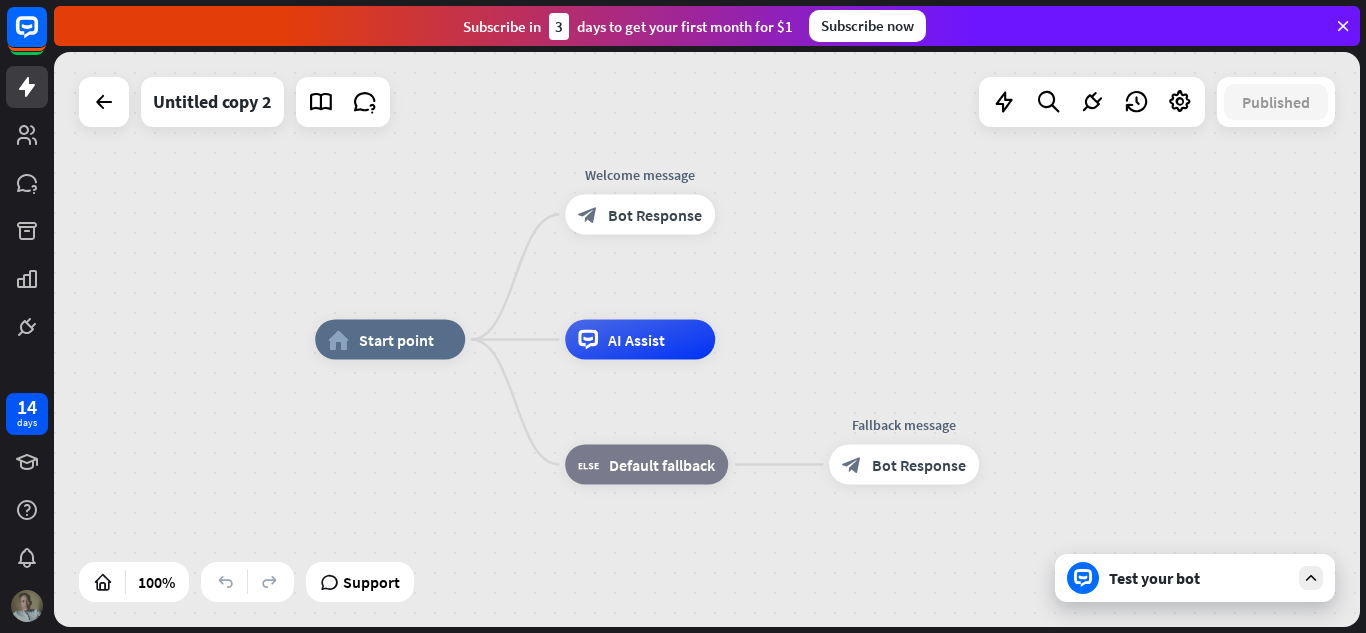 click on "Test your bot" at bounding box center (1199, 578) 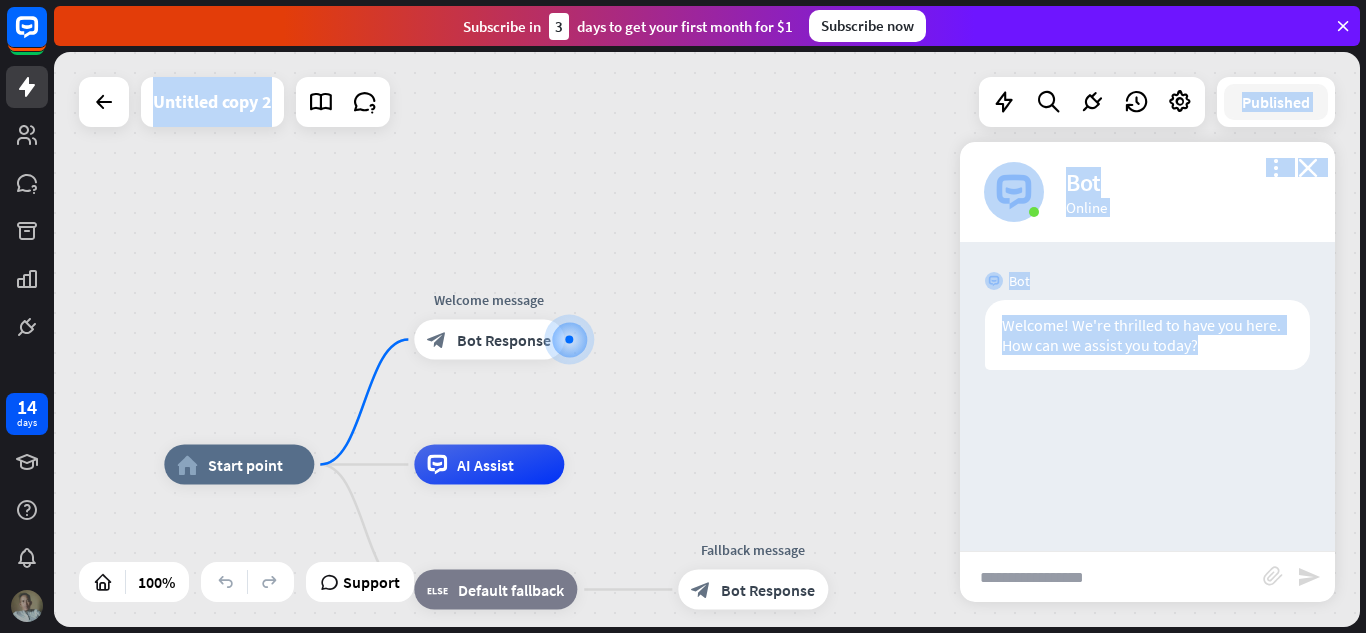 click at bounding box center [1111, 577] 